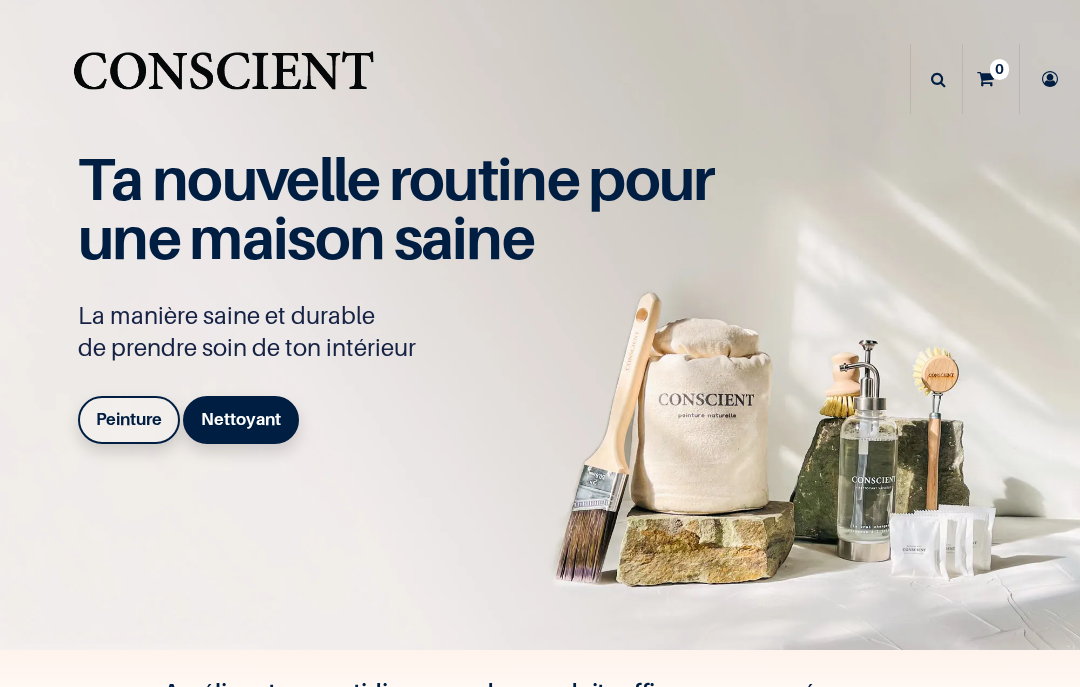 scroll, scrollTop: 0, scrollLeft: 0, axis: both 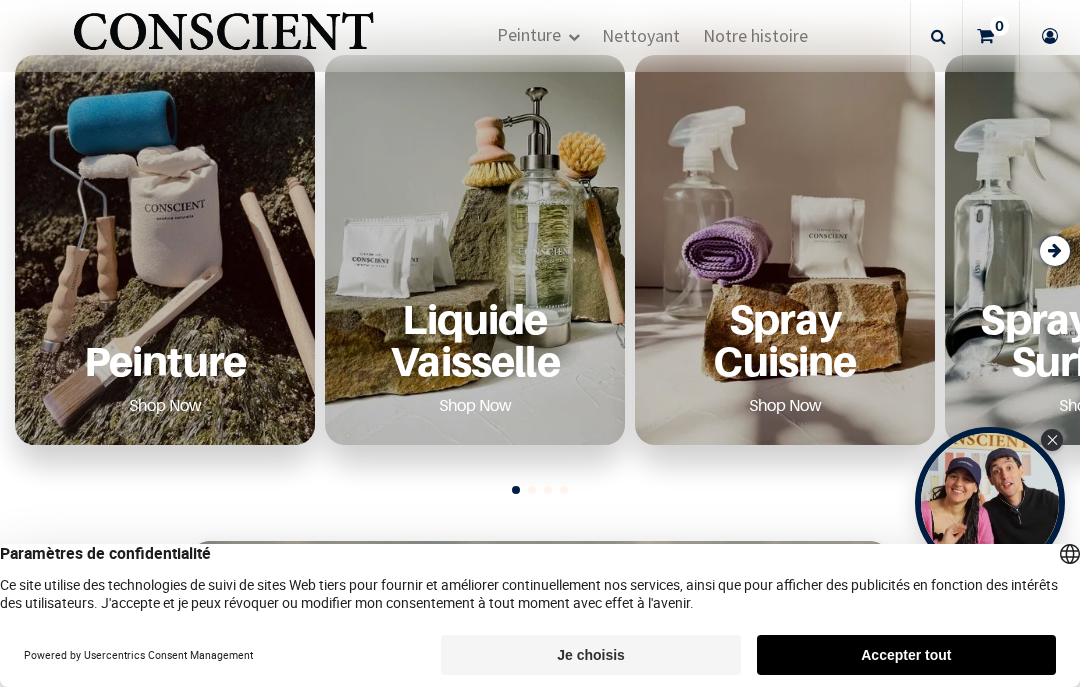 click on "Accepter tout" at bounding box center (906, 655) 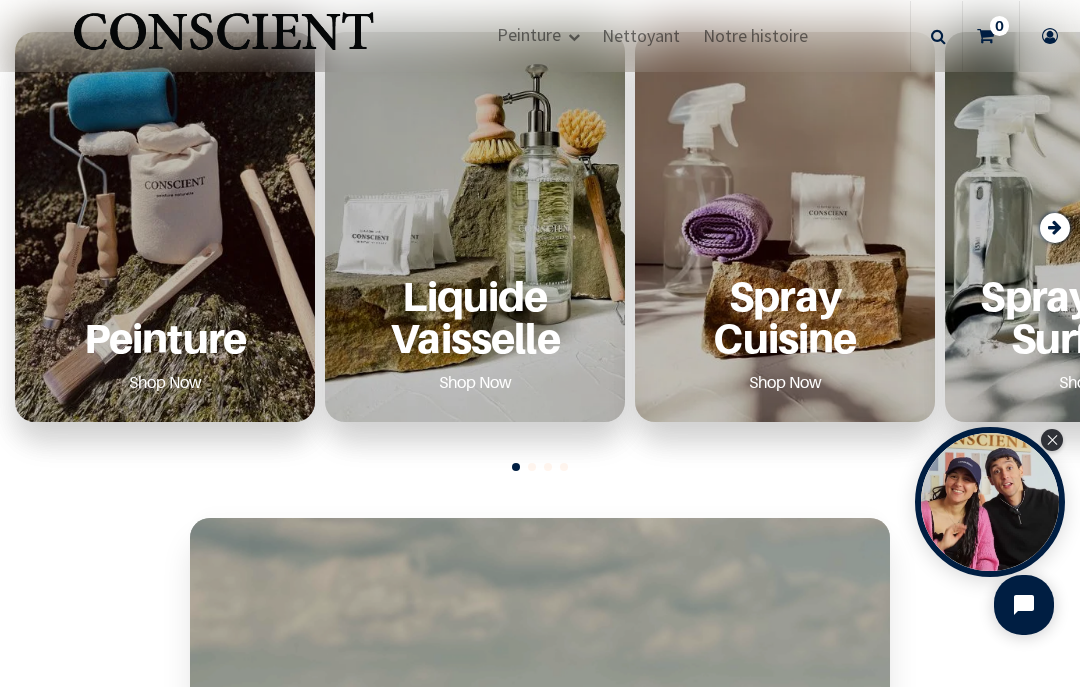 scroll, scrollTop: 775, scrollLeft: 0, axis: vertical 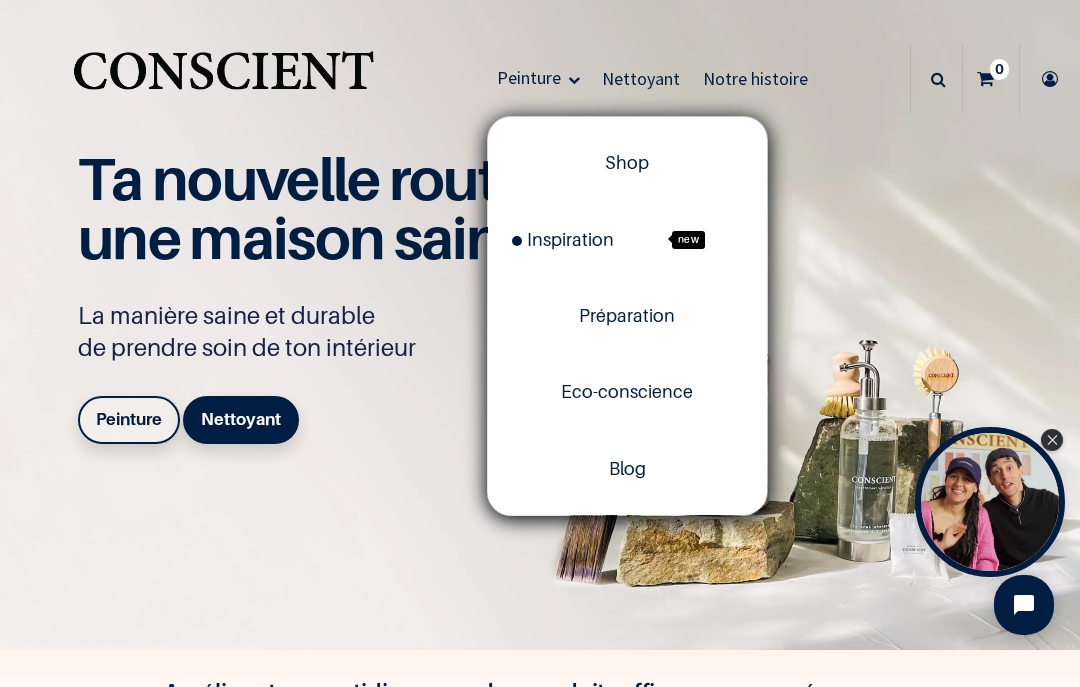 click on "Shop" at bounding box center (627, 162) 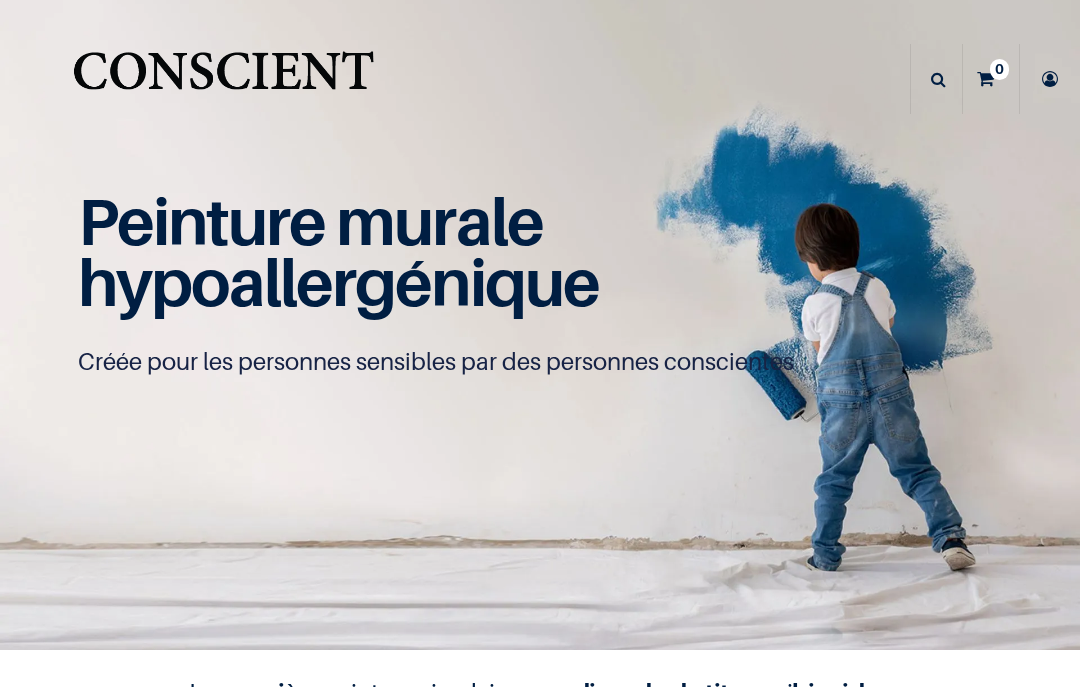 scroll, scrollTop: 0, scrollLeft: 0, axis: both 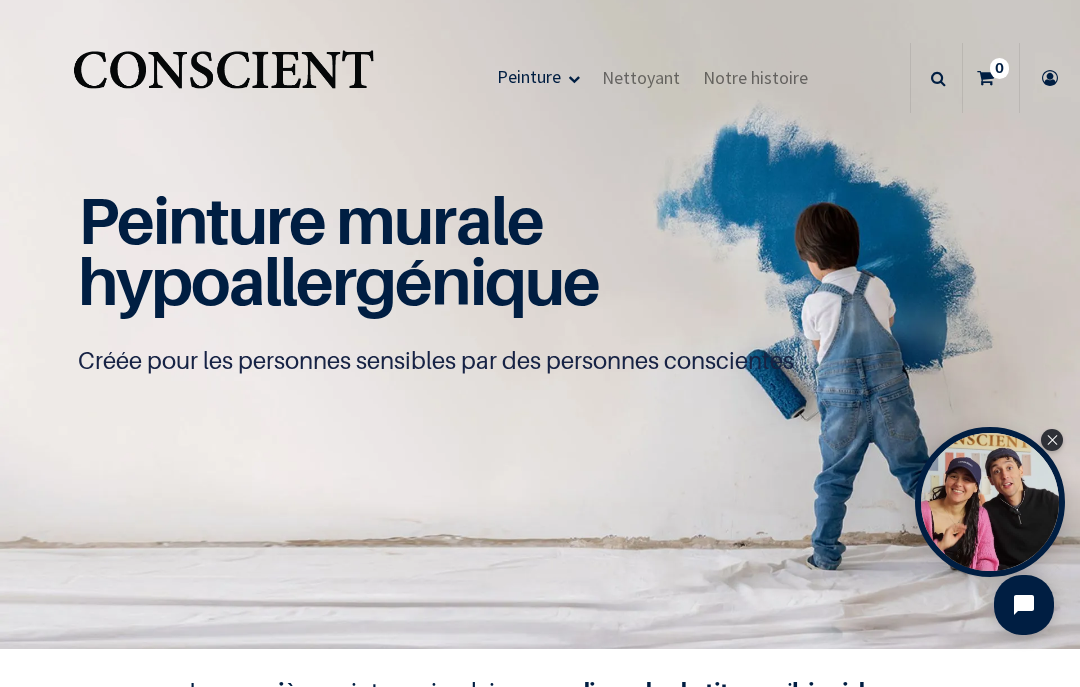 click at bounding box center (540, 324) 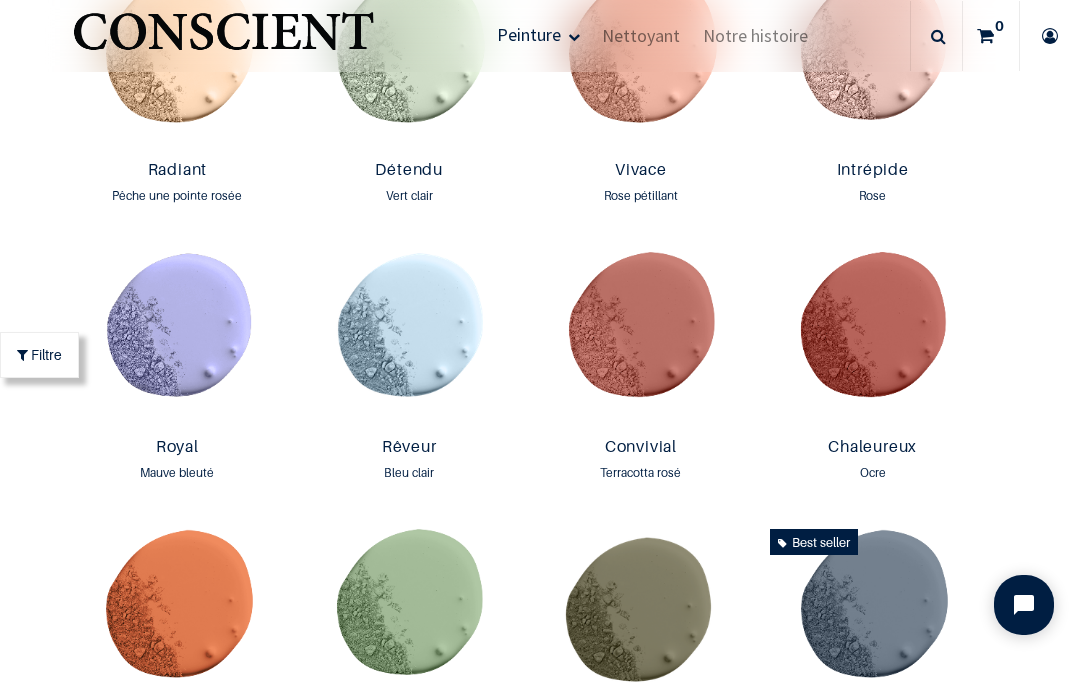 scroll, scrollTop: 1998, scrollLeft: 0, axis: vertical 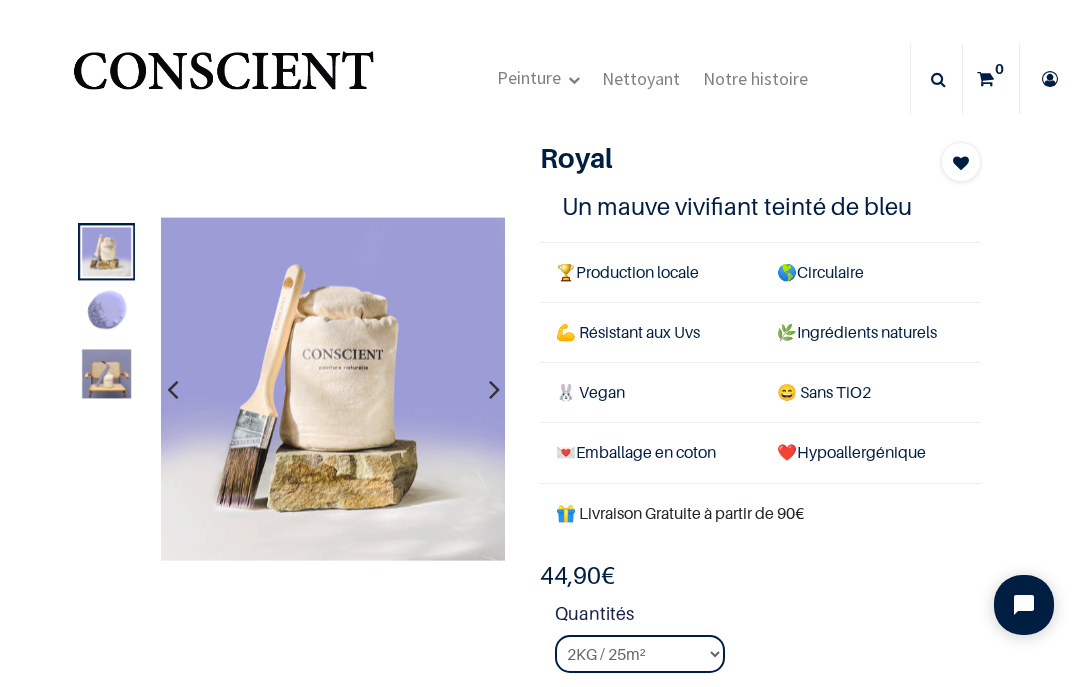 click at bounding box center (494, 389) 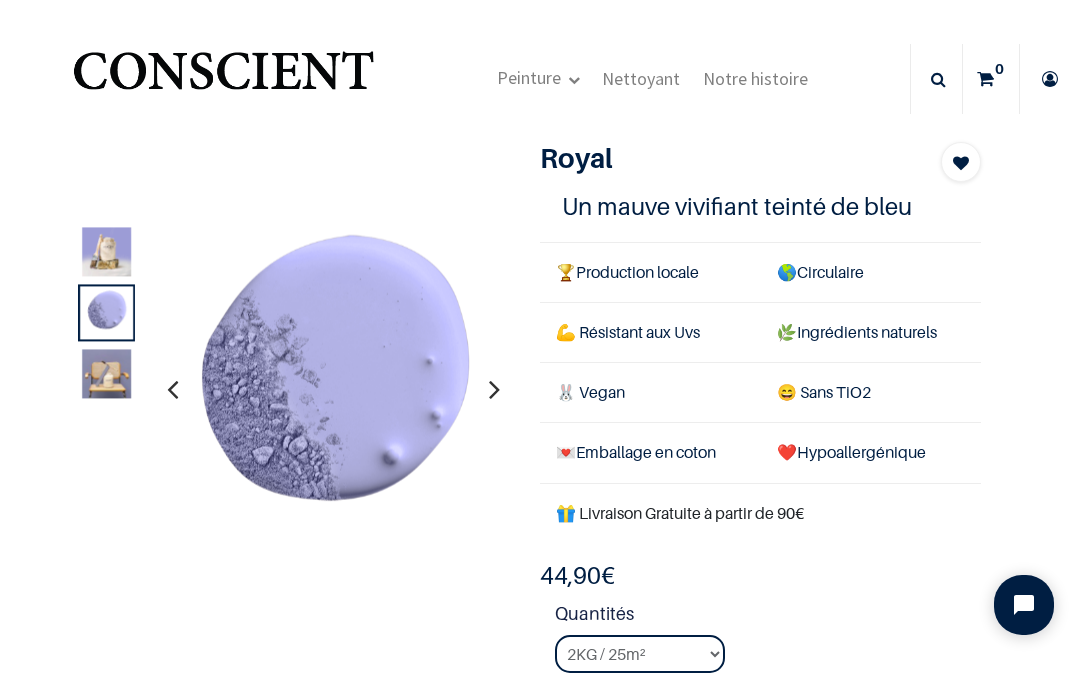 click at bounding box center [494, 389] 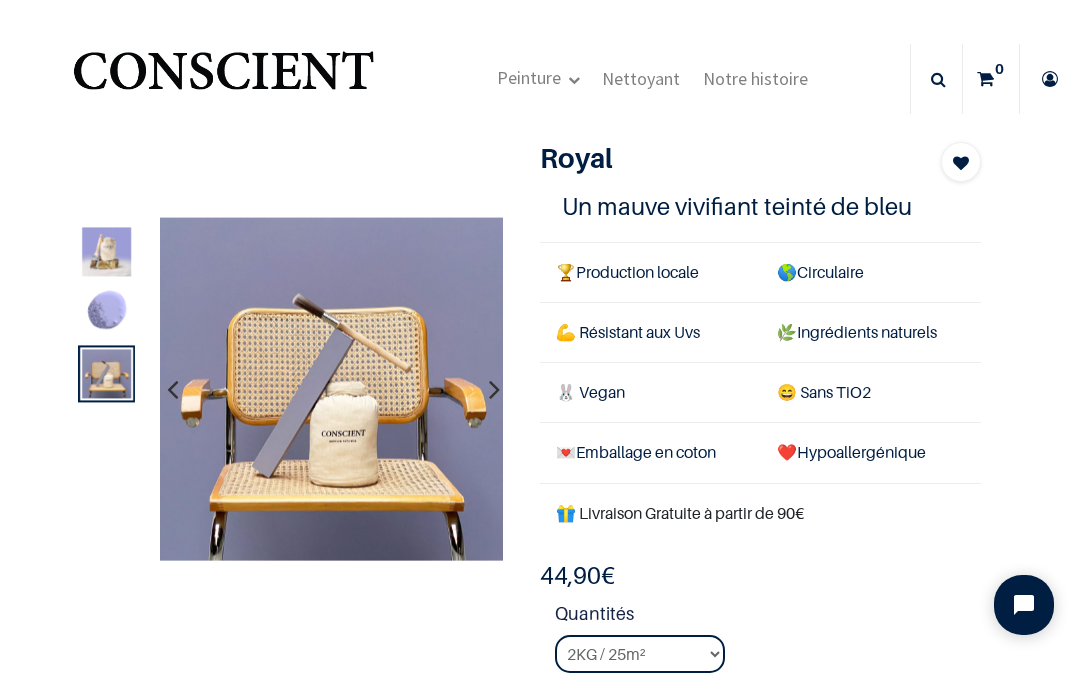 click at bounding box center [494, 389] 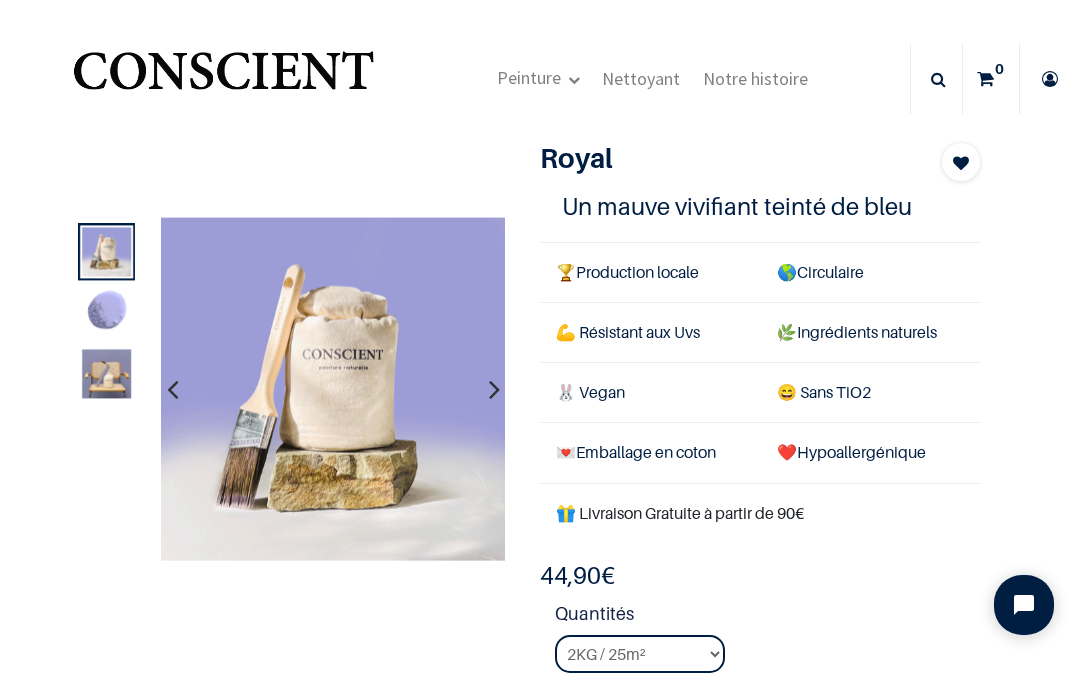 click at bounding box center [494, 389] 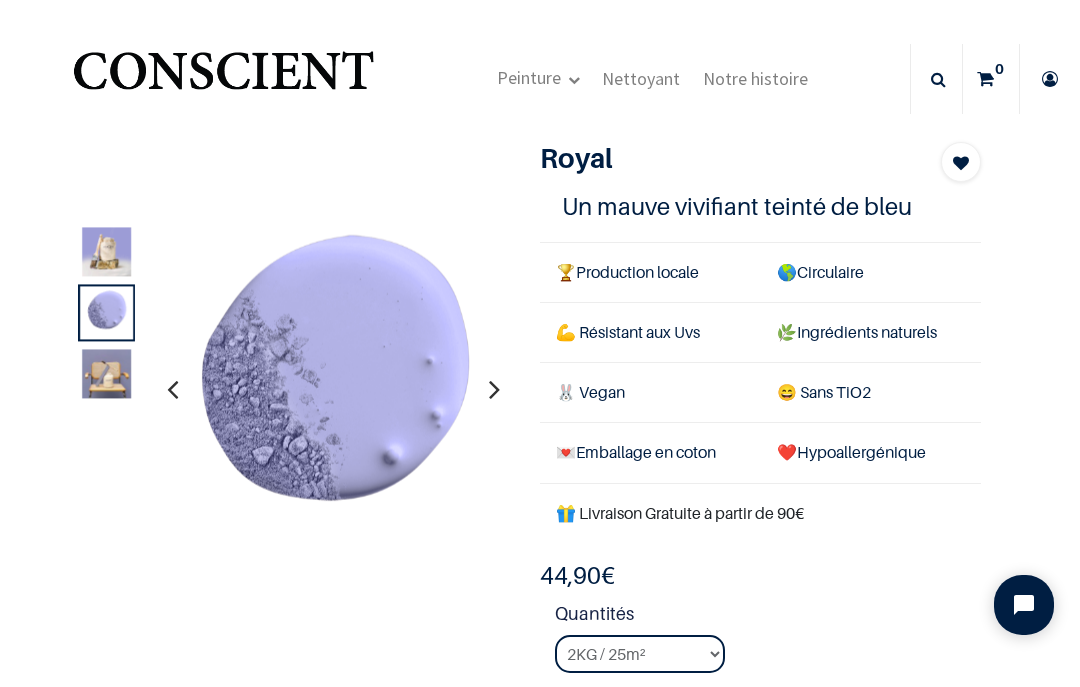 click at bounding box center (494, 389) 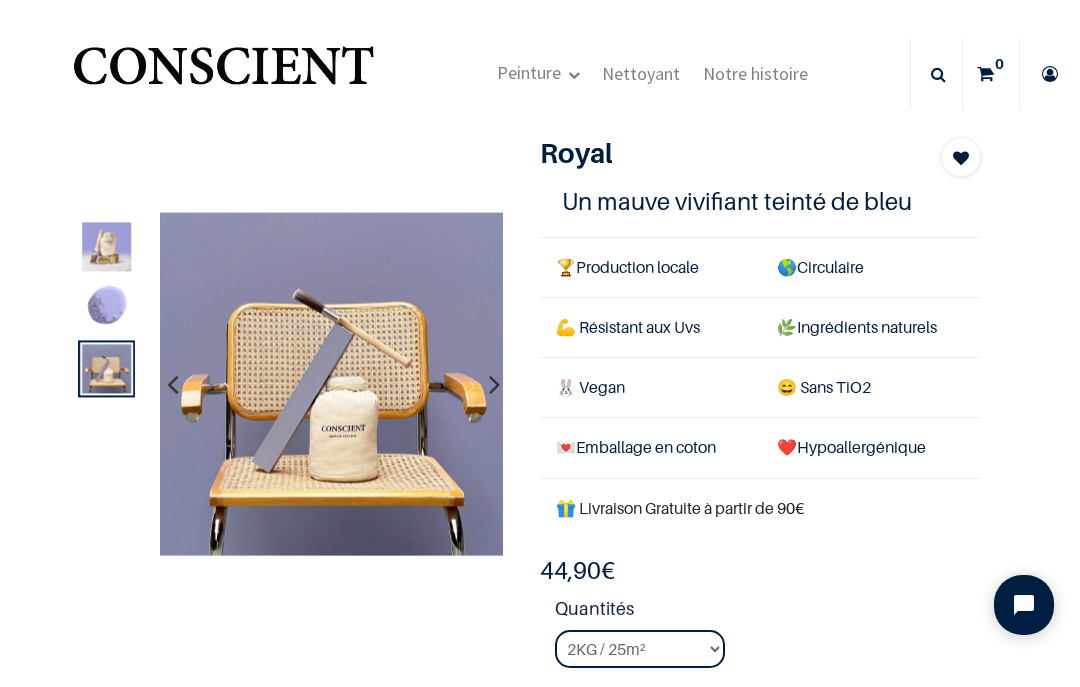 scroll, scrollTop: 18, scrollLeft: 0, axis: vertical 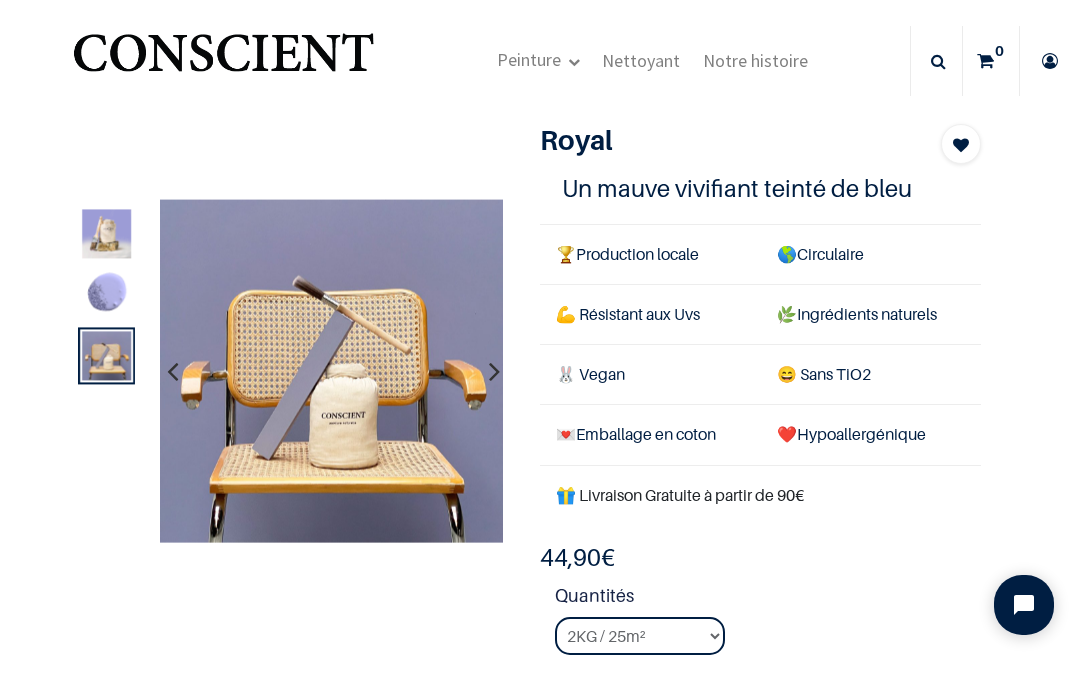 click at bounding box center (331, 371) 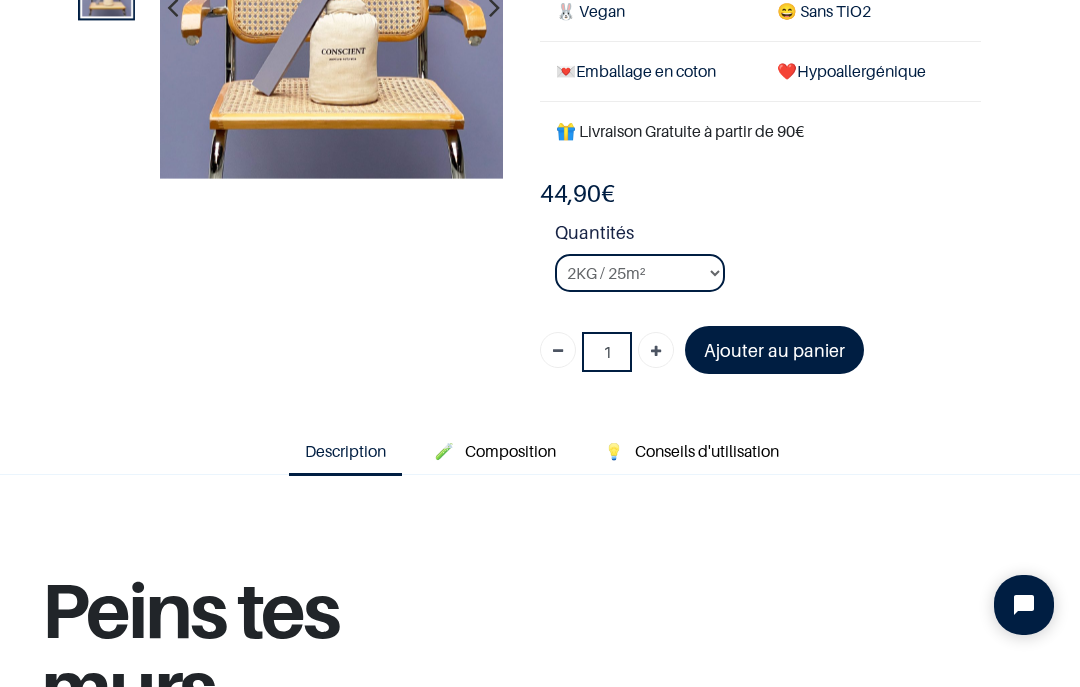 scroll, scrollTop: 271, scrollLeft: 0, axis: vertical 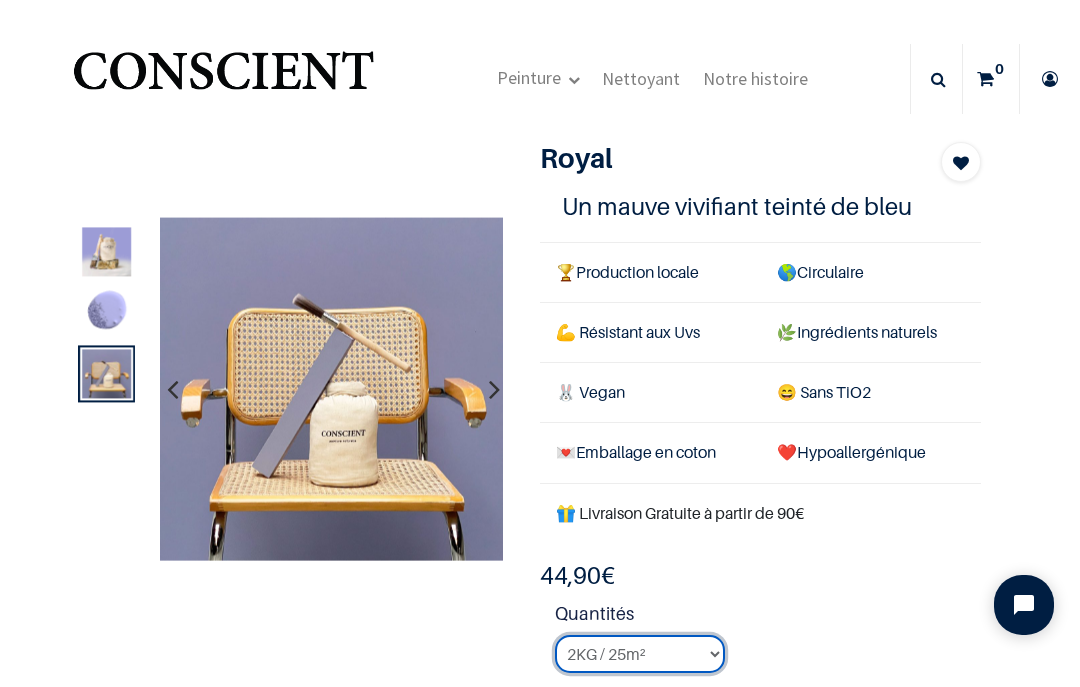 click on "2KG / 25m²
4KG / 50m²
8KG / 100m²
Testeur" at bounding box center (640, 654) 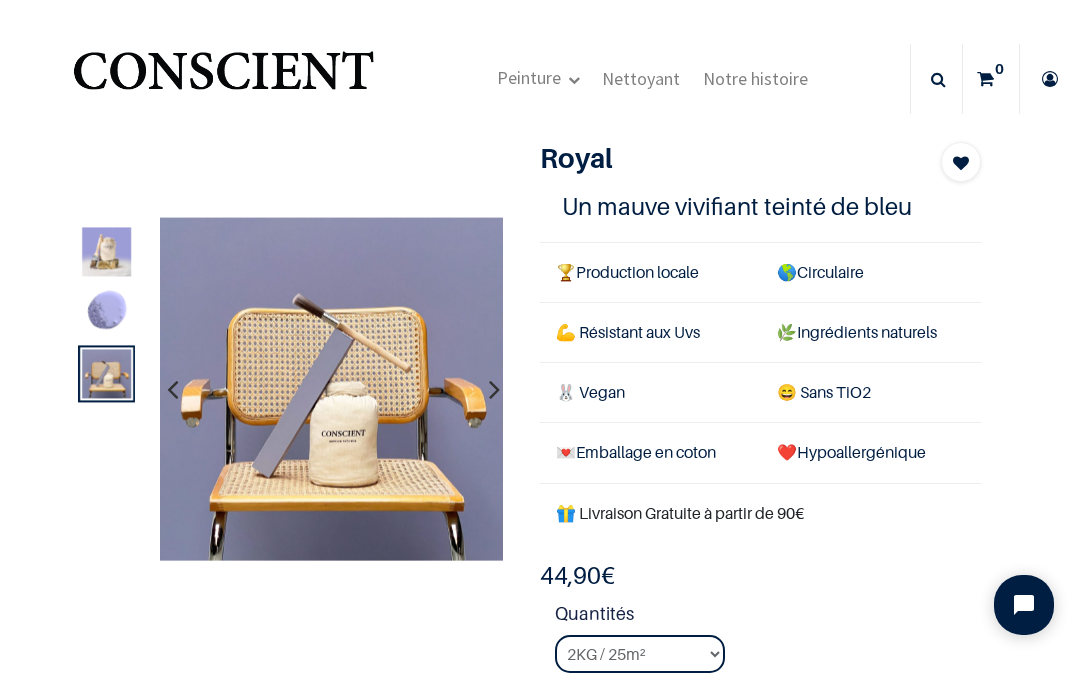 click at bounding box center (494, 389) 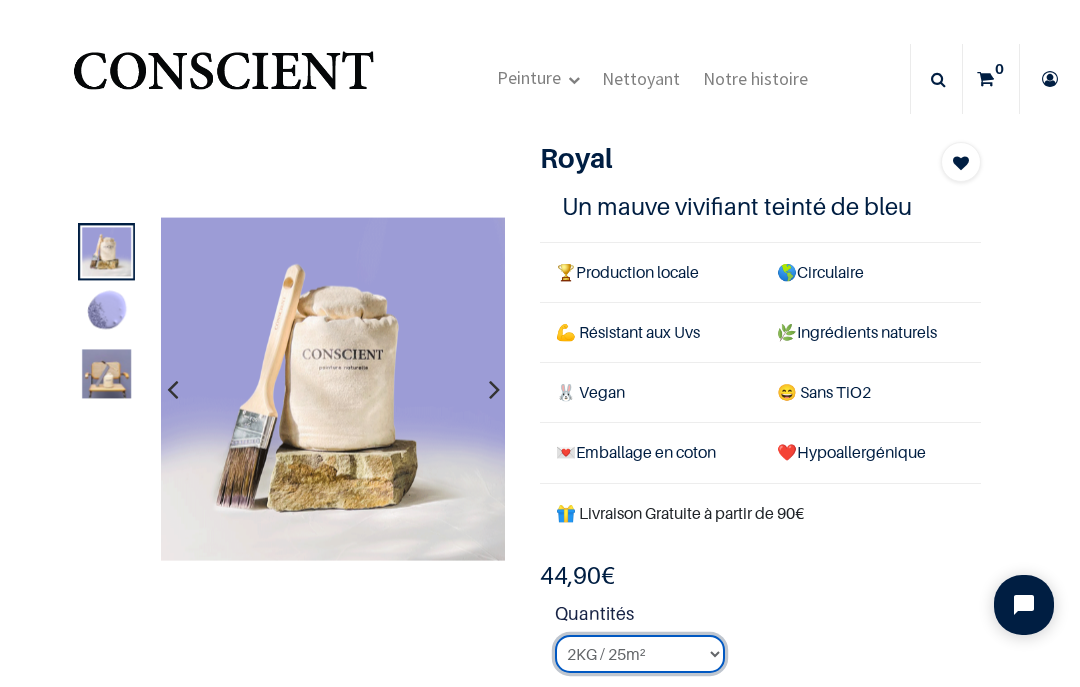 click on "2KG / 25m²
4KG / 50m²
8KG / 100m²
Testeur" at bounding box center (640, 654) 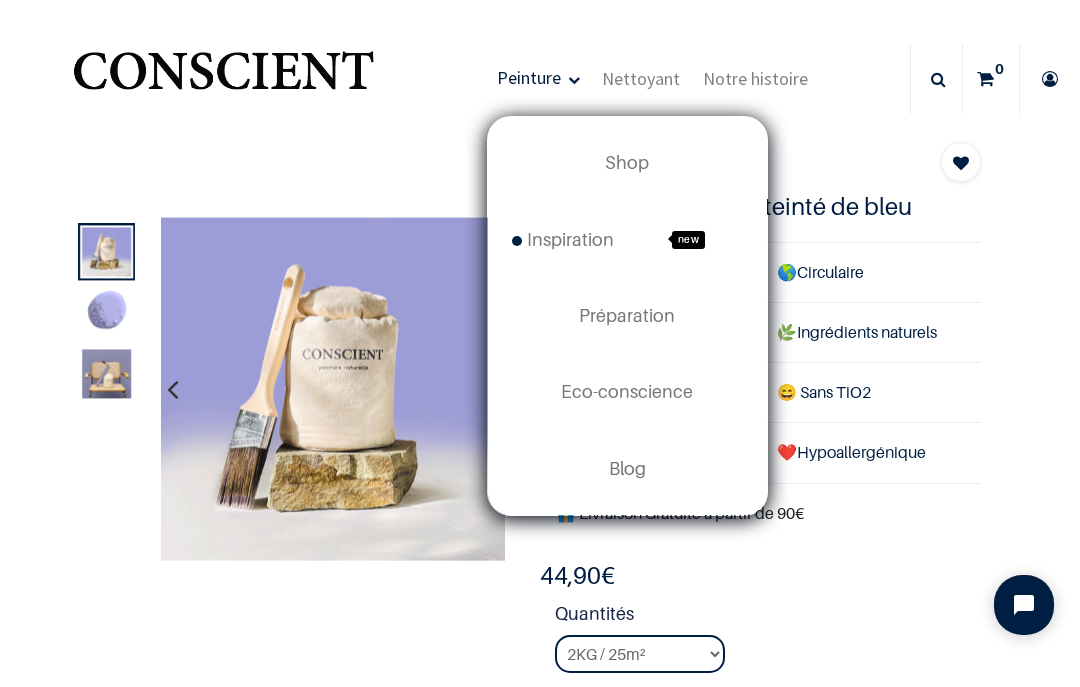 click on "Shop" at bounding box center [627, 162] 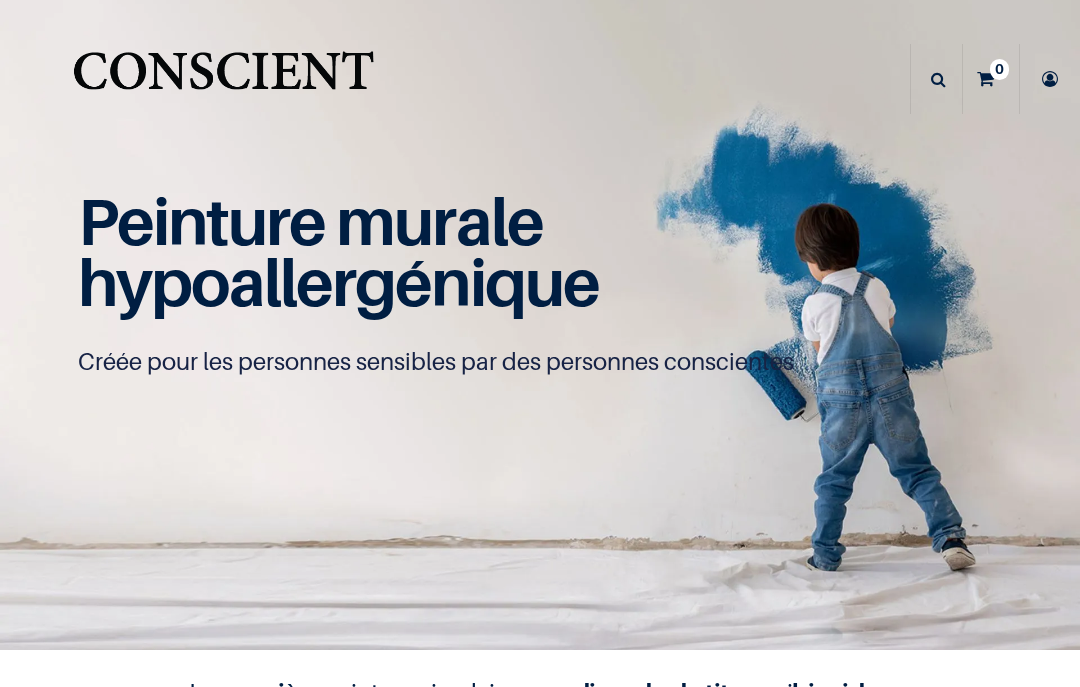 scroll, scrollTop: 0, scrollLeft: 0, axis: both 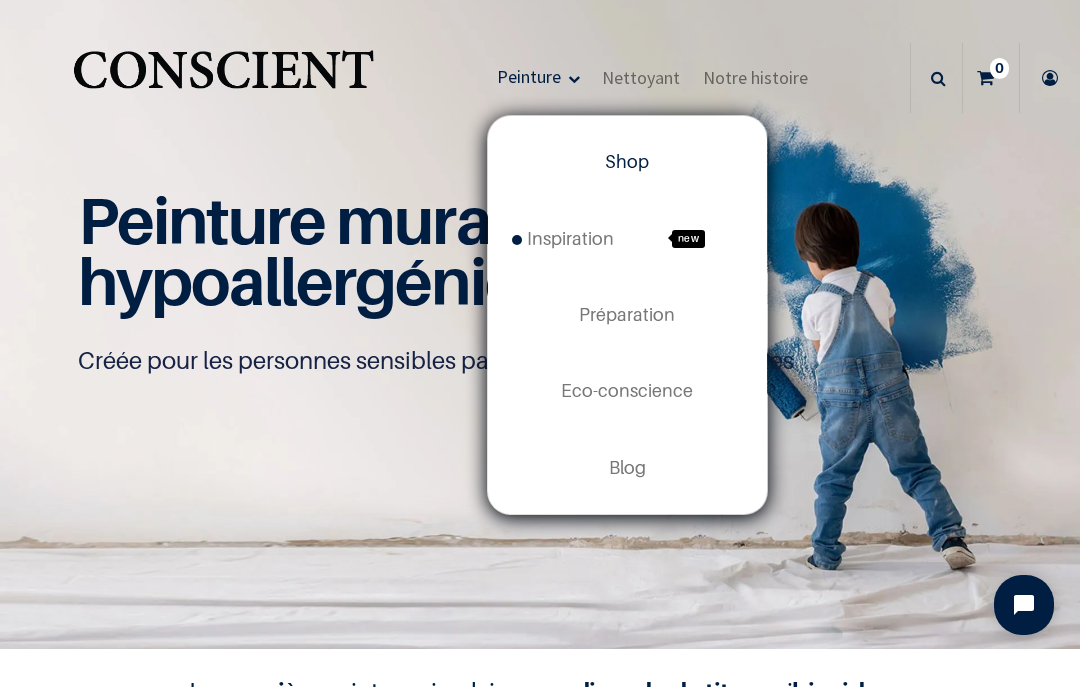 click on "Shop" at bounding box center [627, 161] 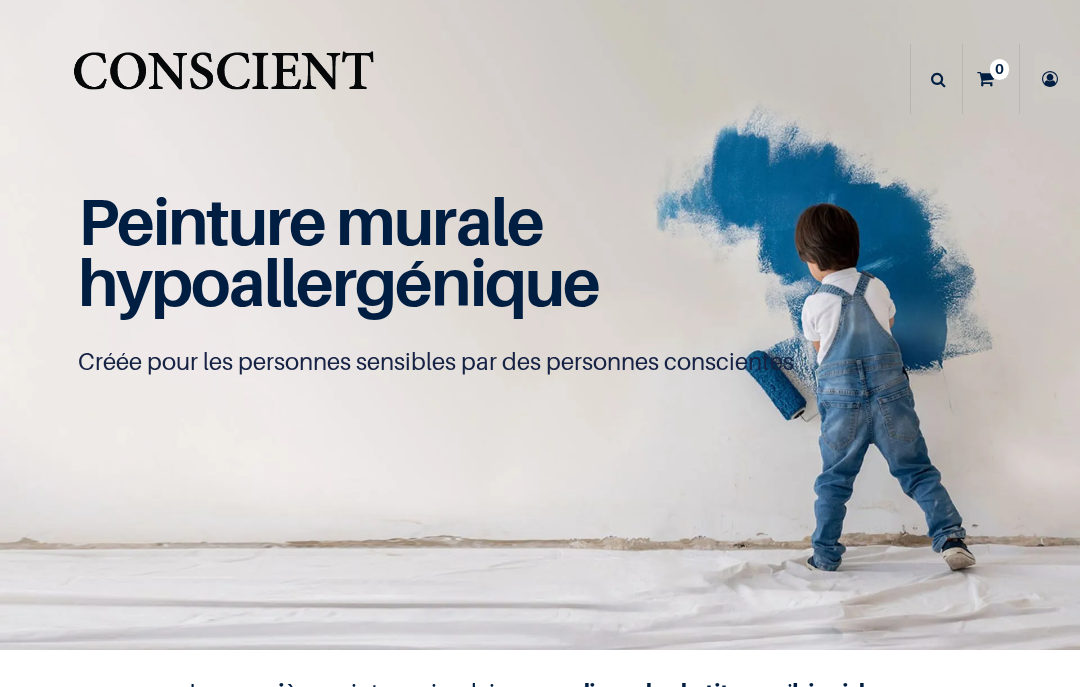 scroll, scrollTop: 0, scrollLeft: 0, axis: both 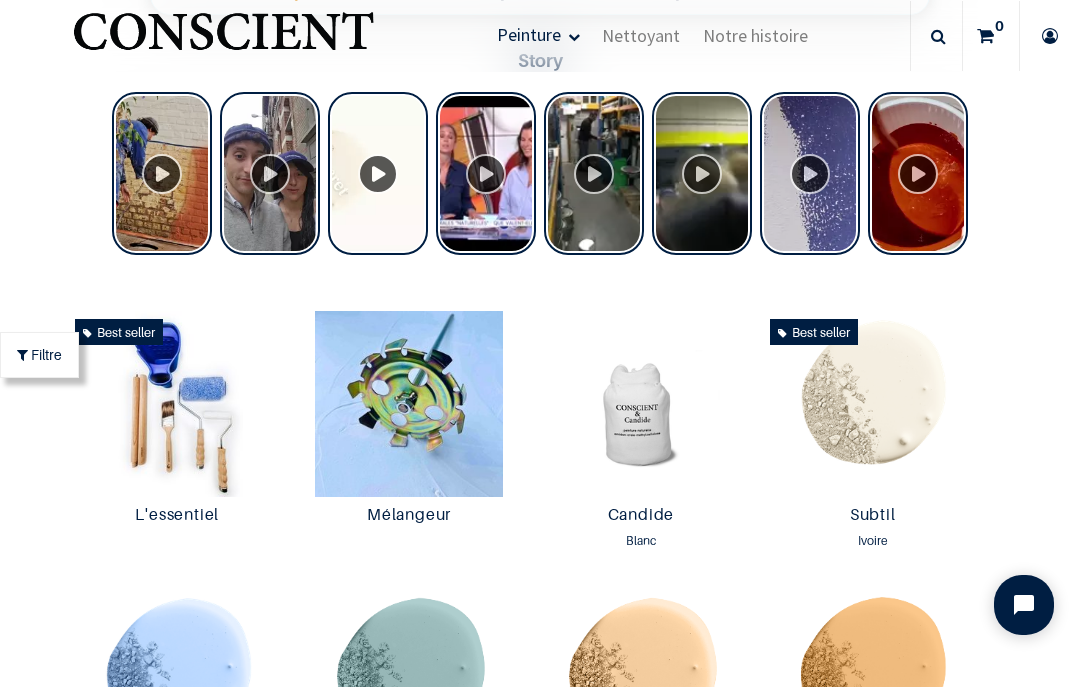 click on "Candide" at bounding box center (641, 516) 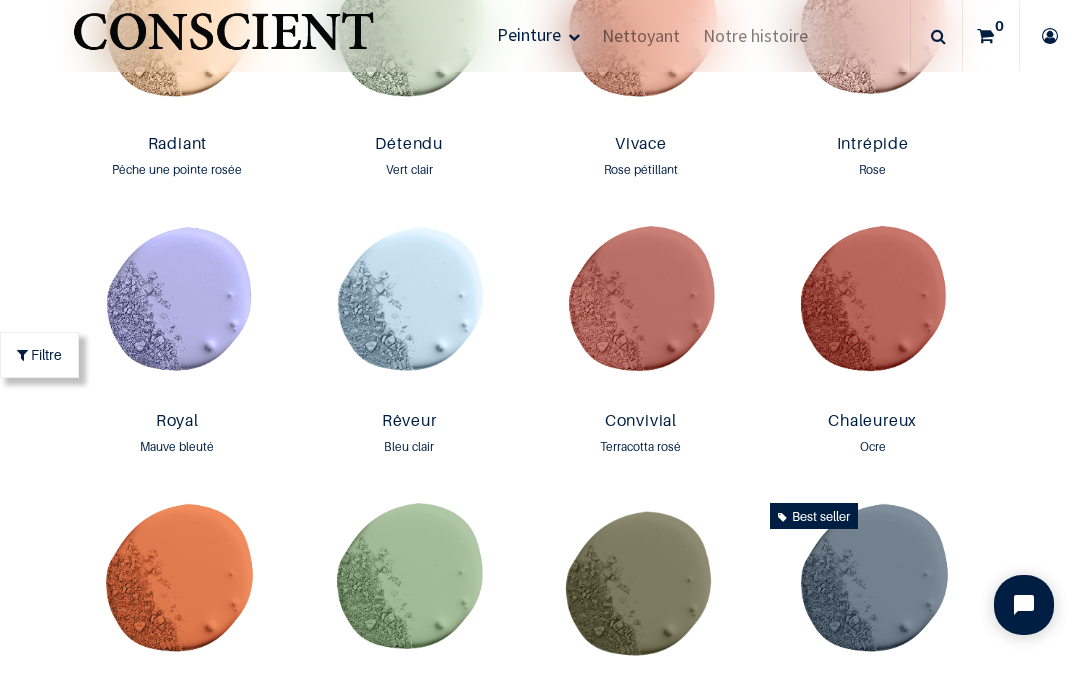scroll, scrollTop: 2025, scrollLeft: 0, axis: vertical 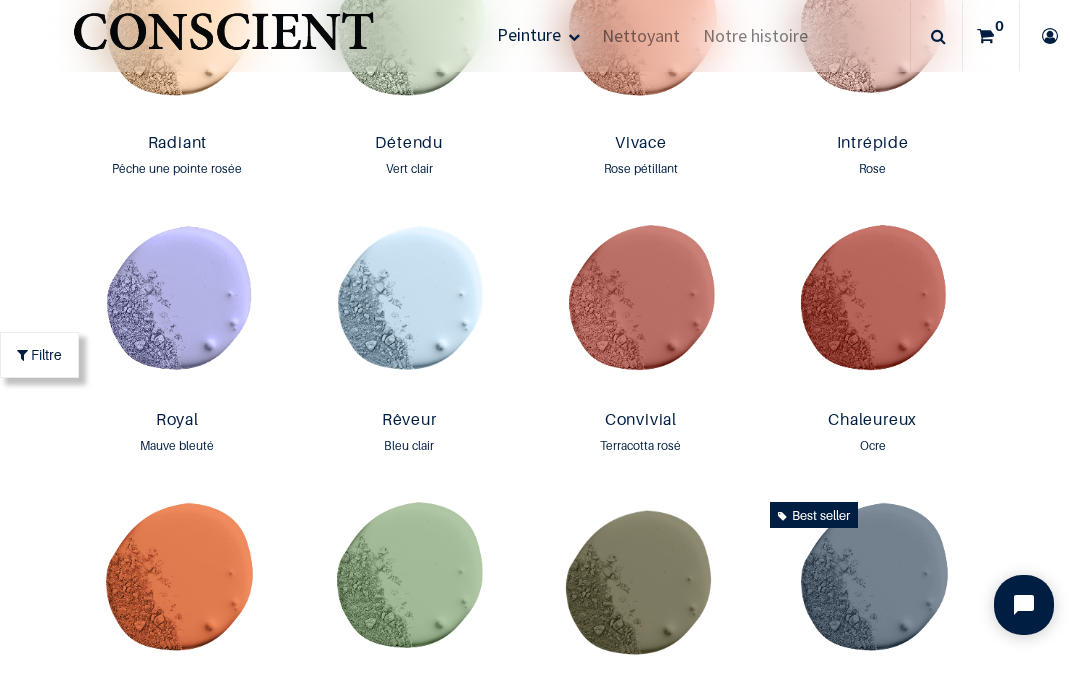 click at bounding box center (178, 310) 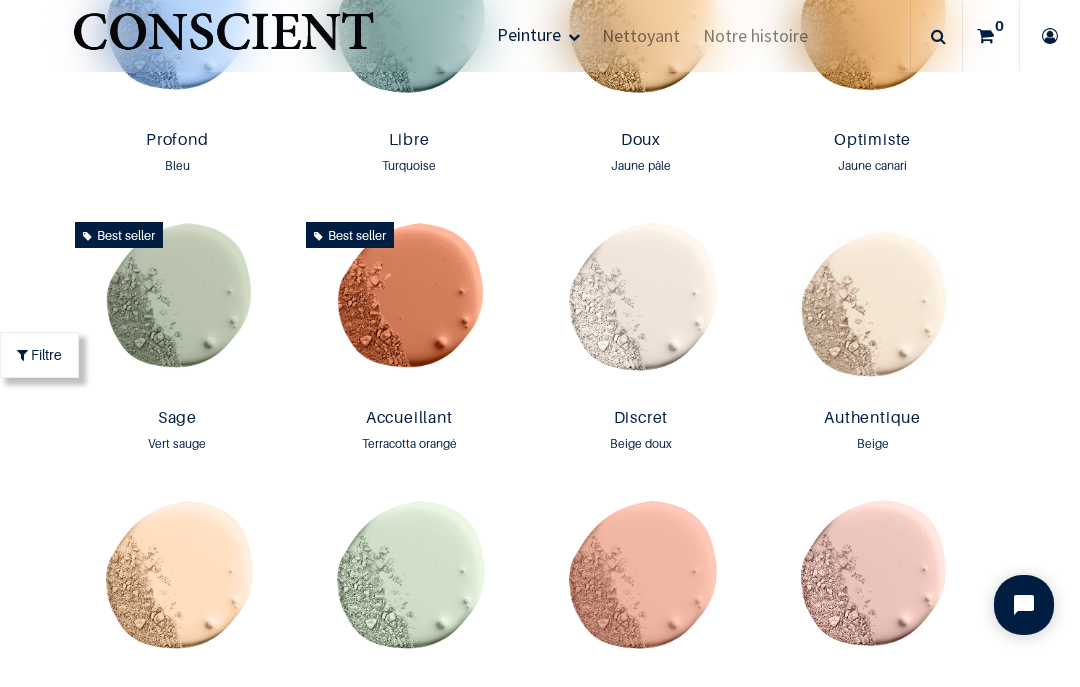 scroll, scrollTop: 1469, scrollLeft: 0, axis: vertical 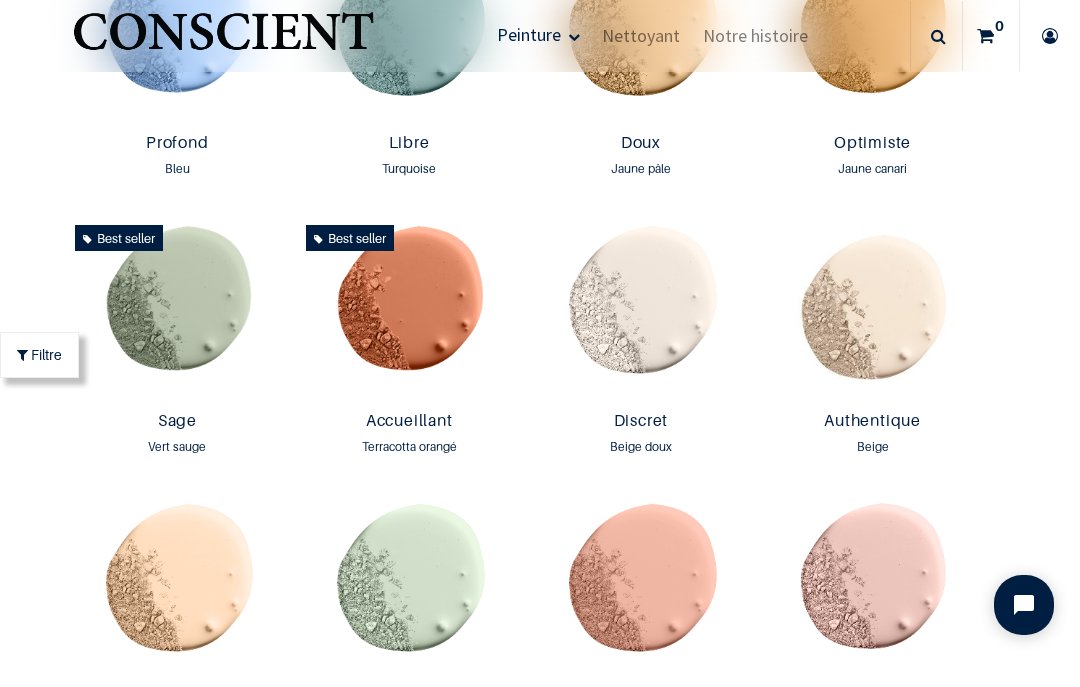 click at bounding box center (409, 310) 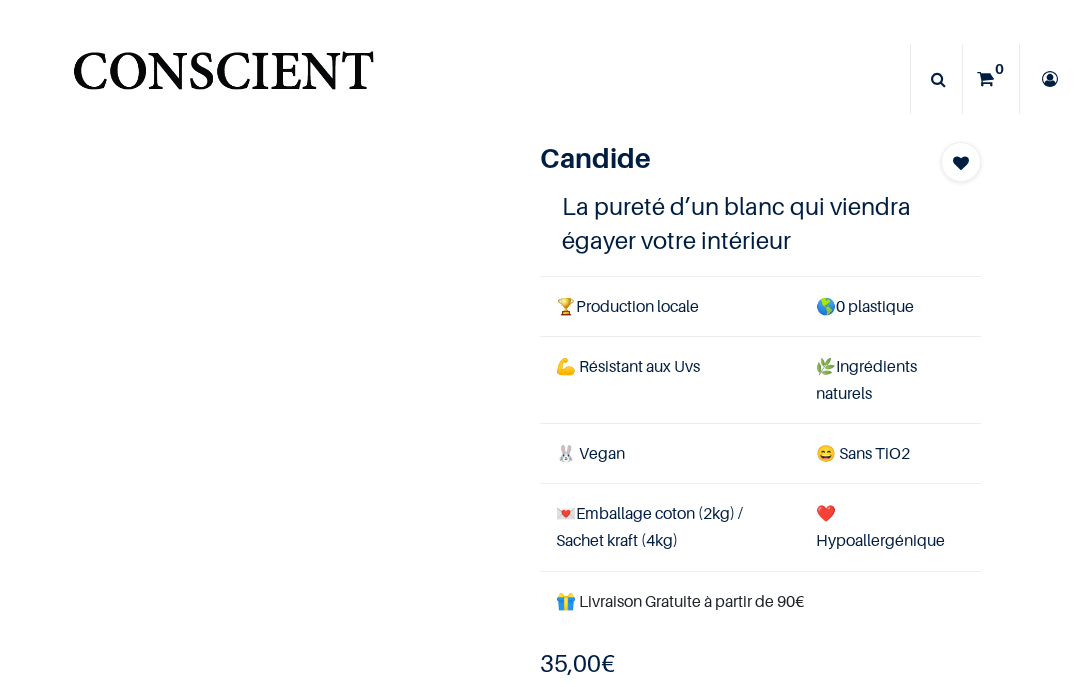 scroll, scrollTop: 0, scrollLeft: 0, axis: both 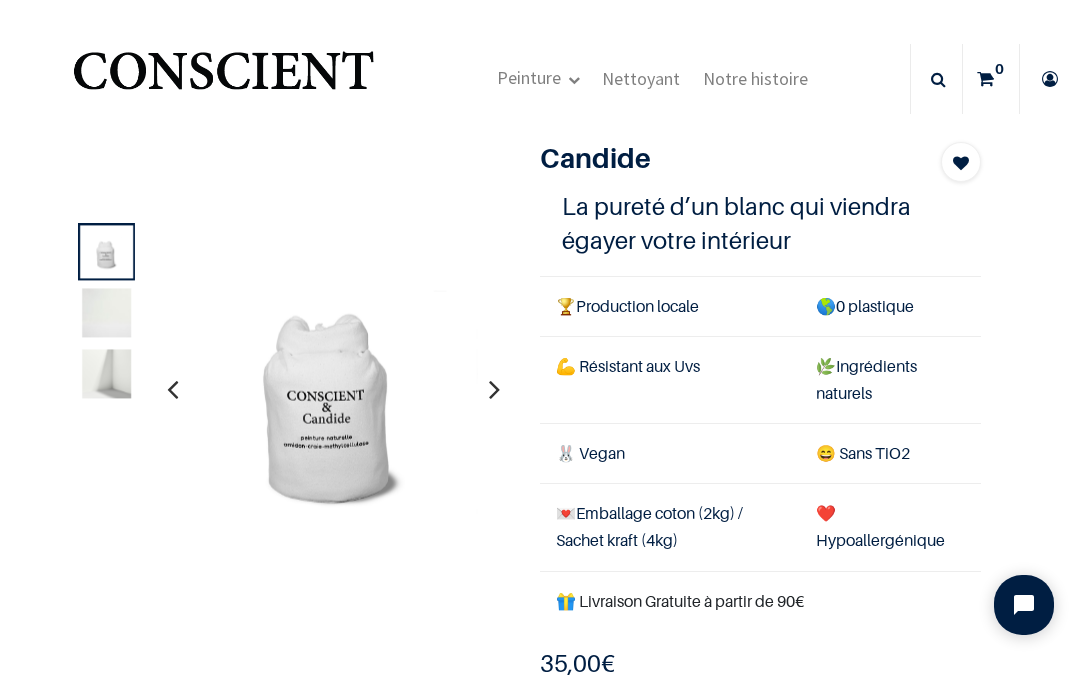 click at bounding box center (494, 389) 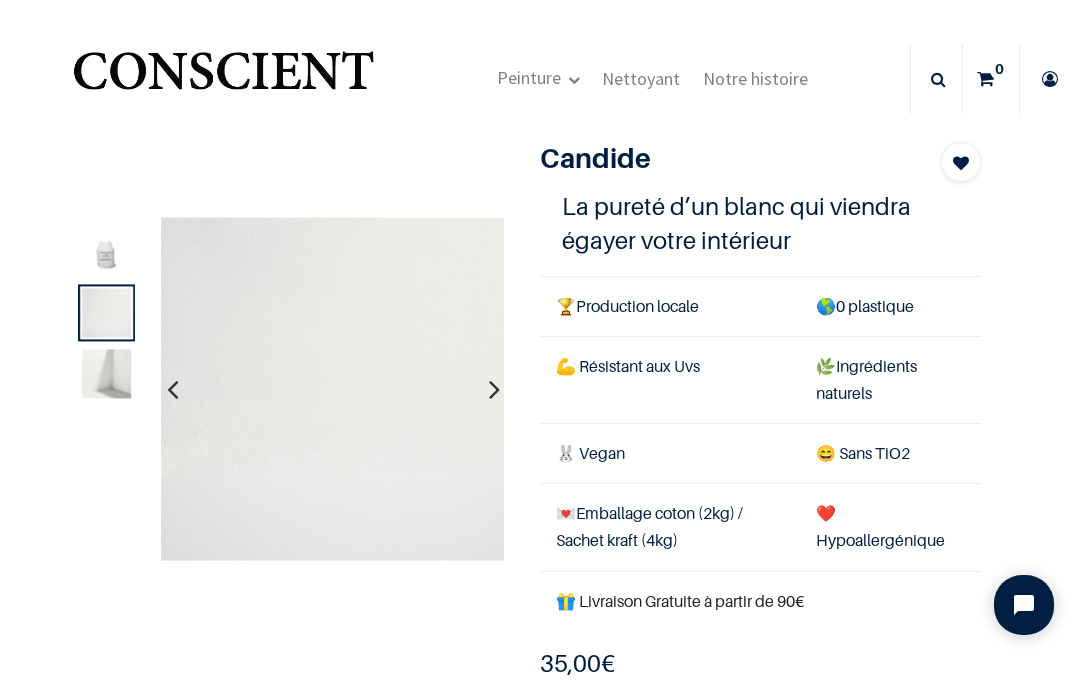 click at bounding box center (494, 389) 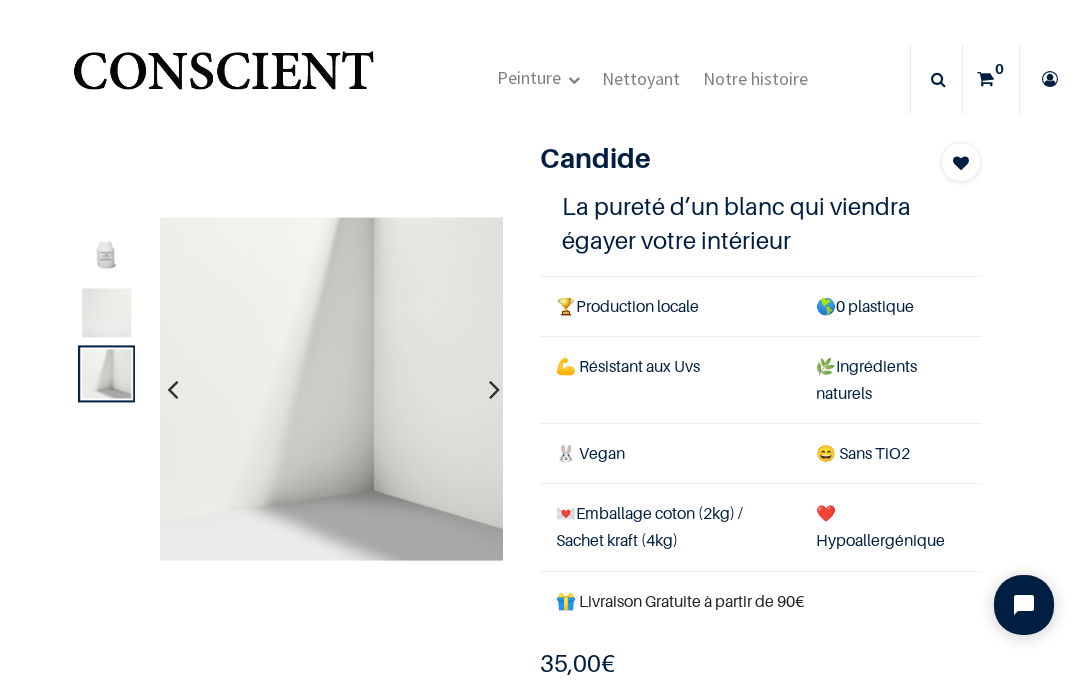click at bounding box center [494, 389] 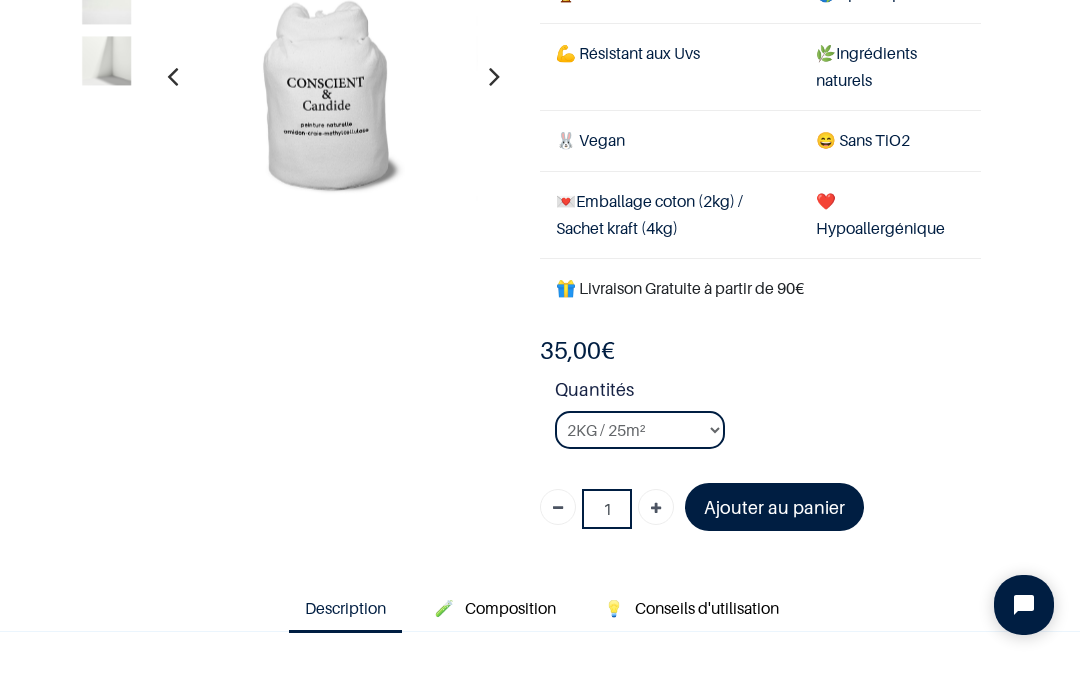 scroll, scrollTop: 205, scrollLeft: 0, axis: vertical 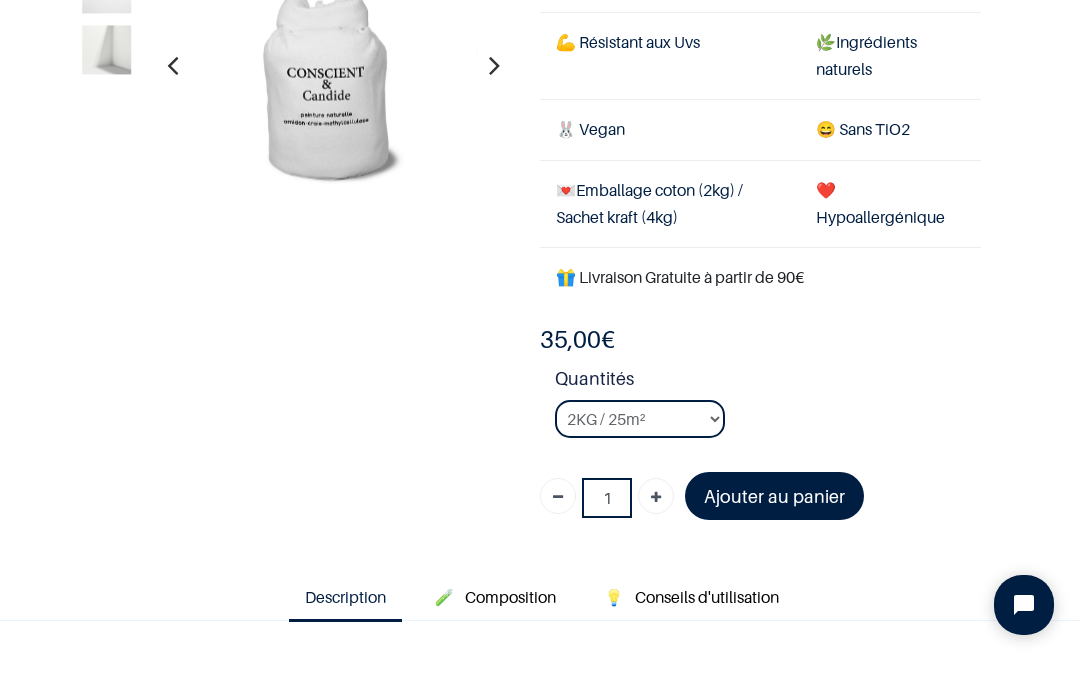 click at bounding box center (656, 498) 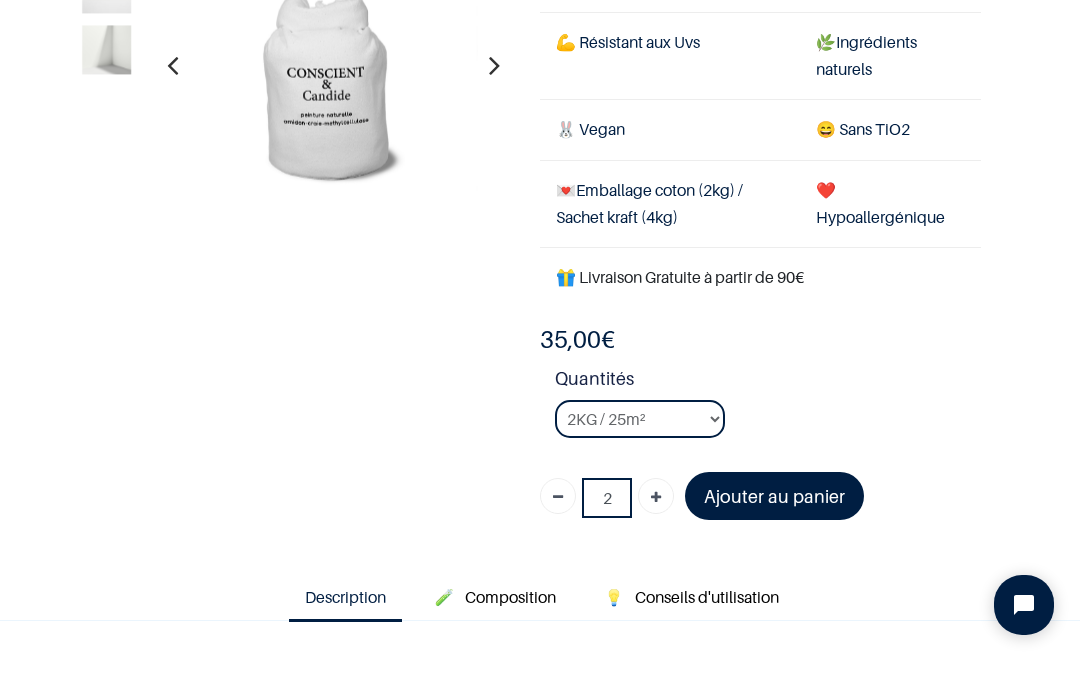 click at bounding box center (656, 498) 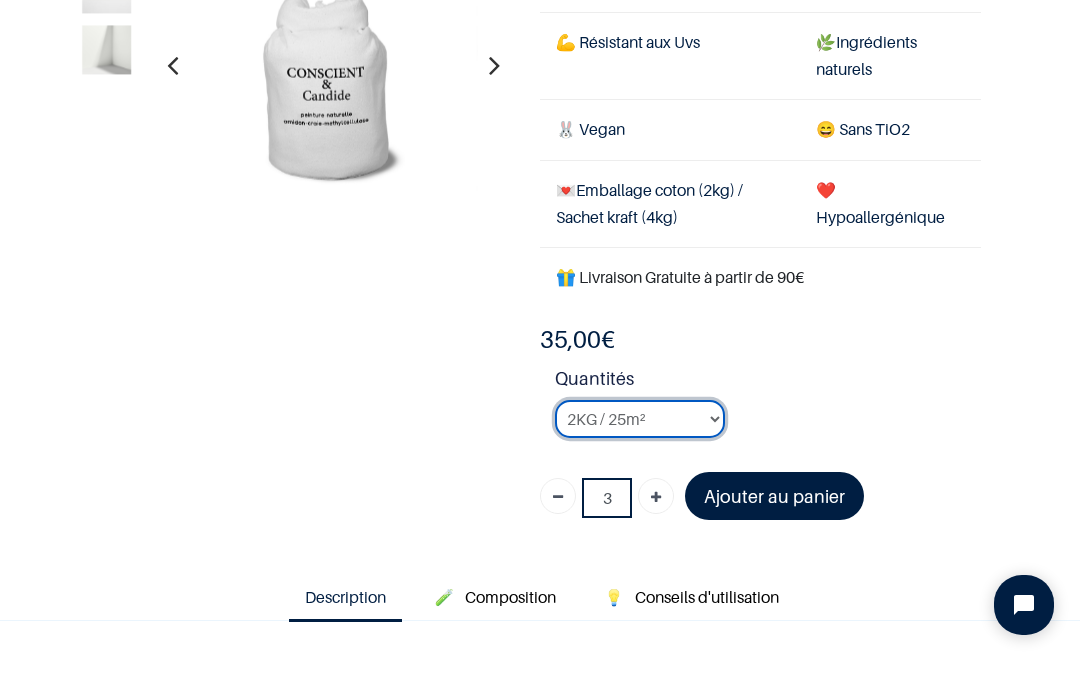 click on "2KG / 25m²
4KG / 50m²
8KG / 100m²
Testeur" at bounding box center [640, 419] 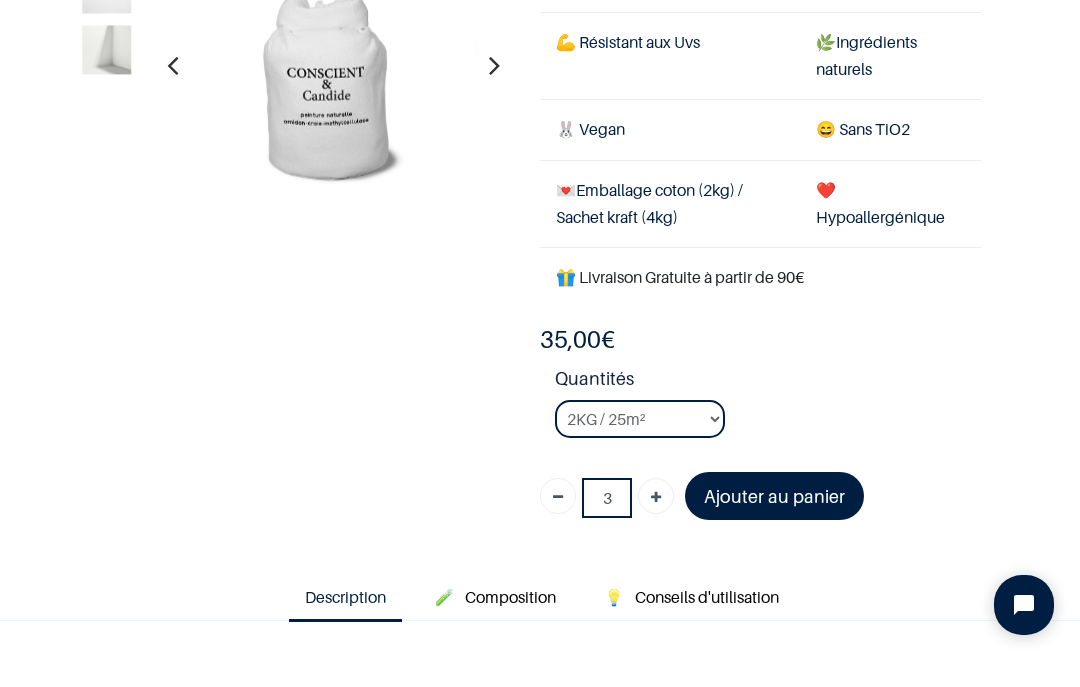 click at bounding box center [558, 498] 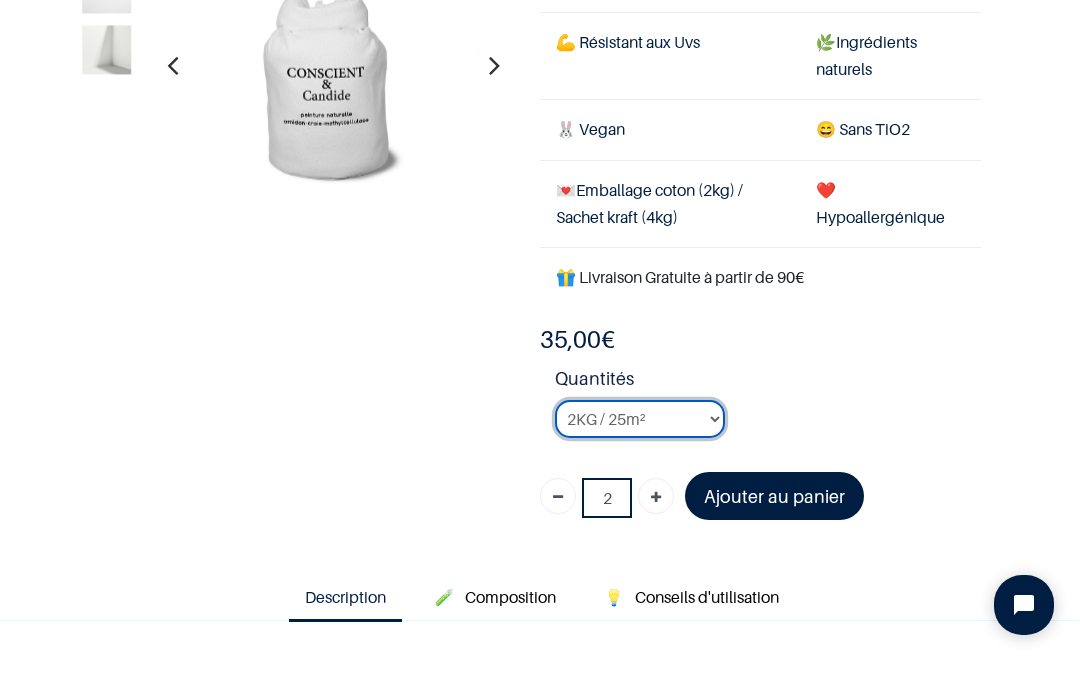click on "2KG / 25m²
4KG / 50m²
8KG / 100m²
Testeur" at bounding box center [640, 419] 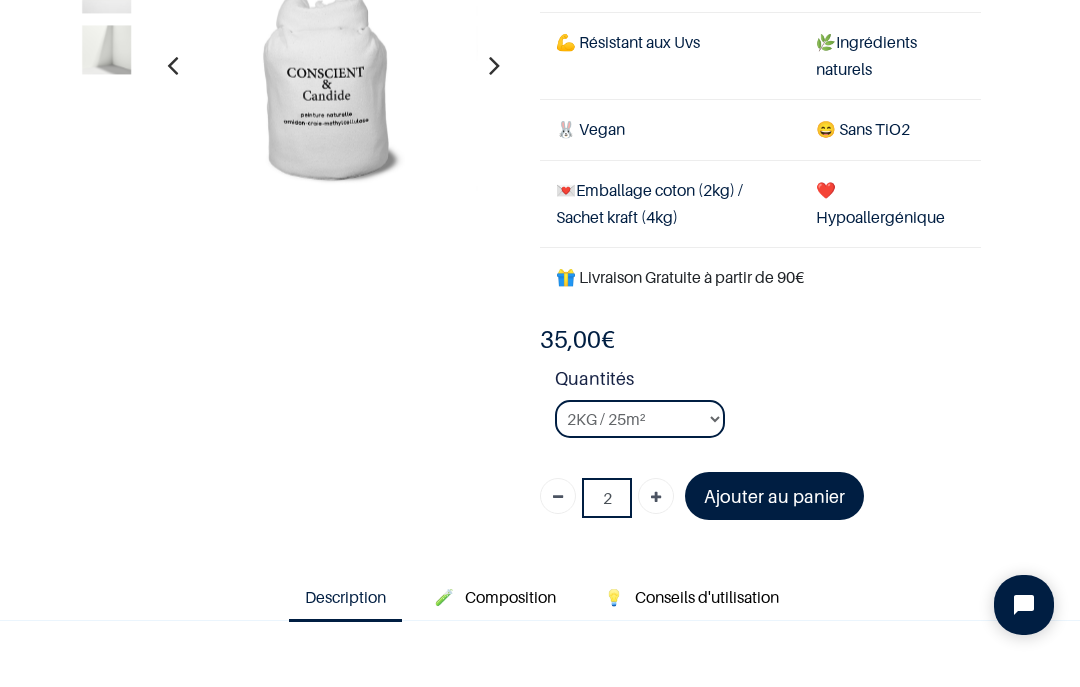 click at bounding box center [558, 498] 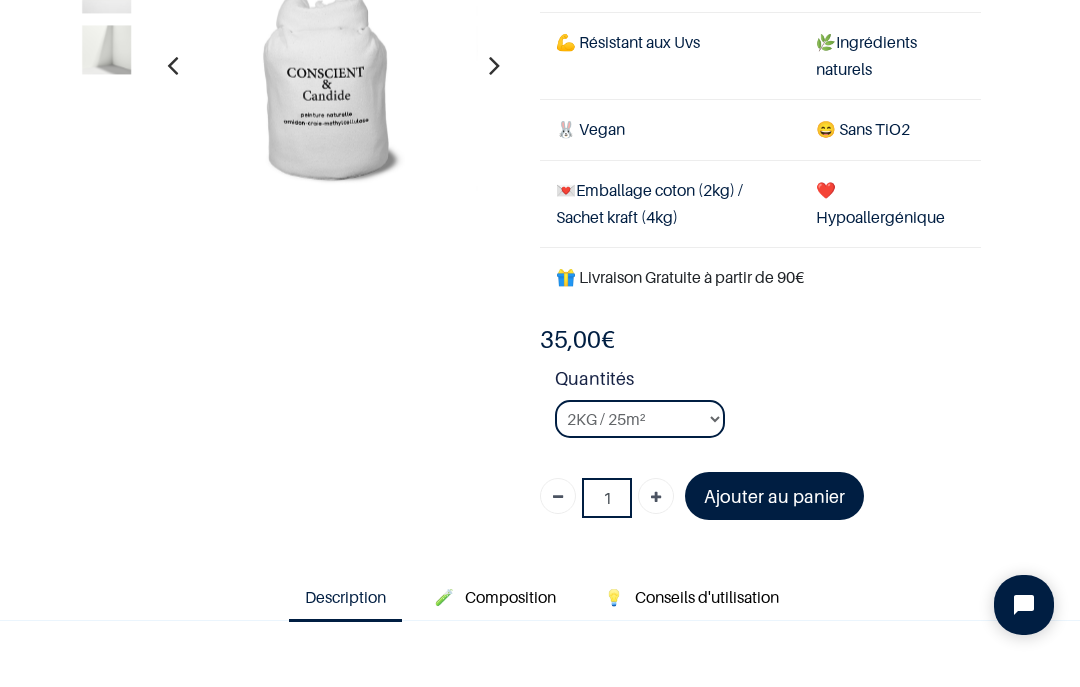 click at bounding box center [558, 498] 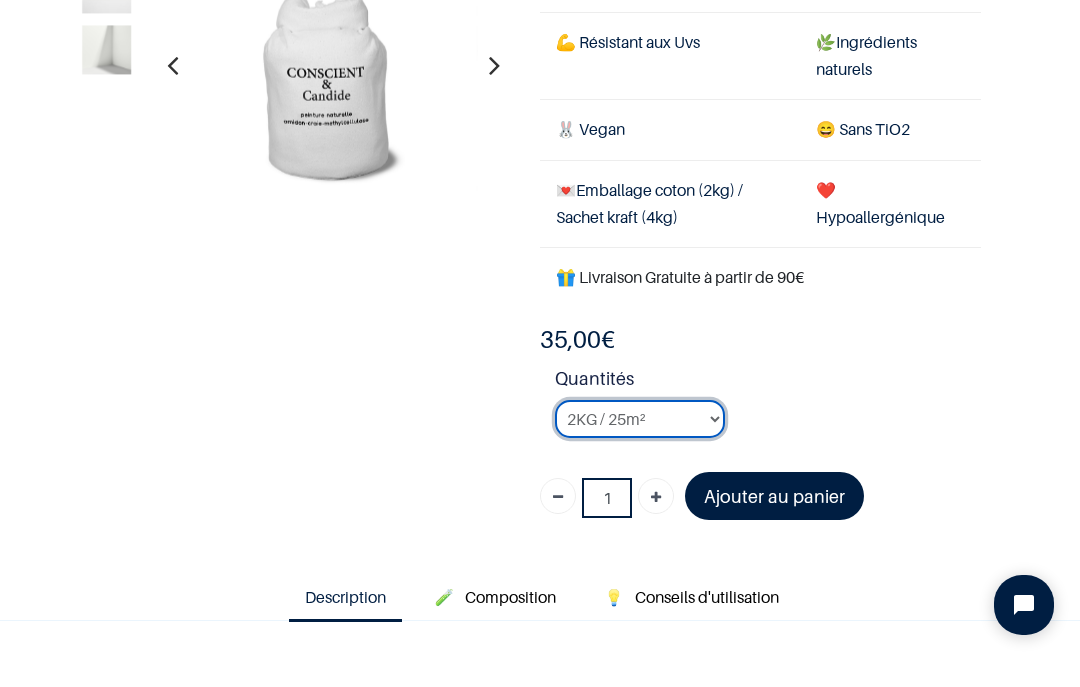 click on "2KG / 25m²
4KG / 50m²
8KG / 100m²
Testeur" at bounding box center (640, 419) 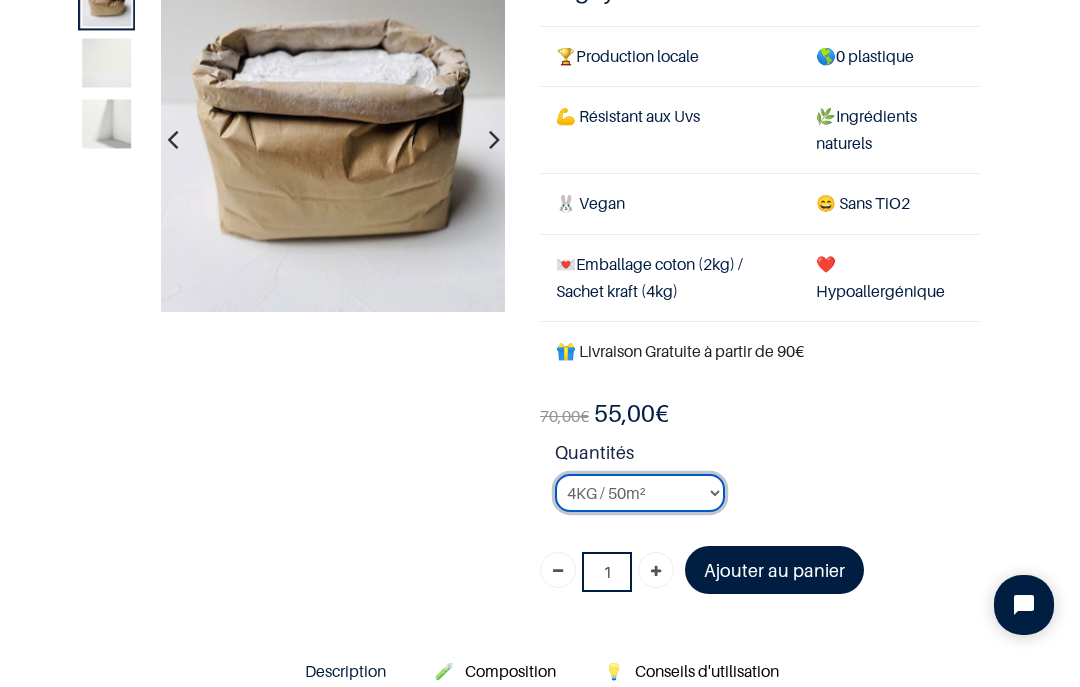 scroll, scrollTop: 217, scrollLeft: 0, axis: vertical 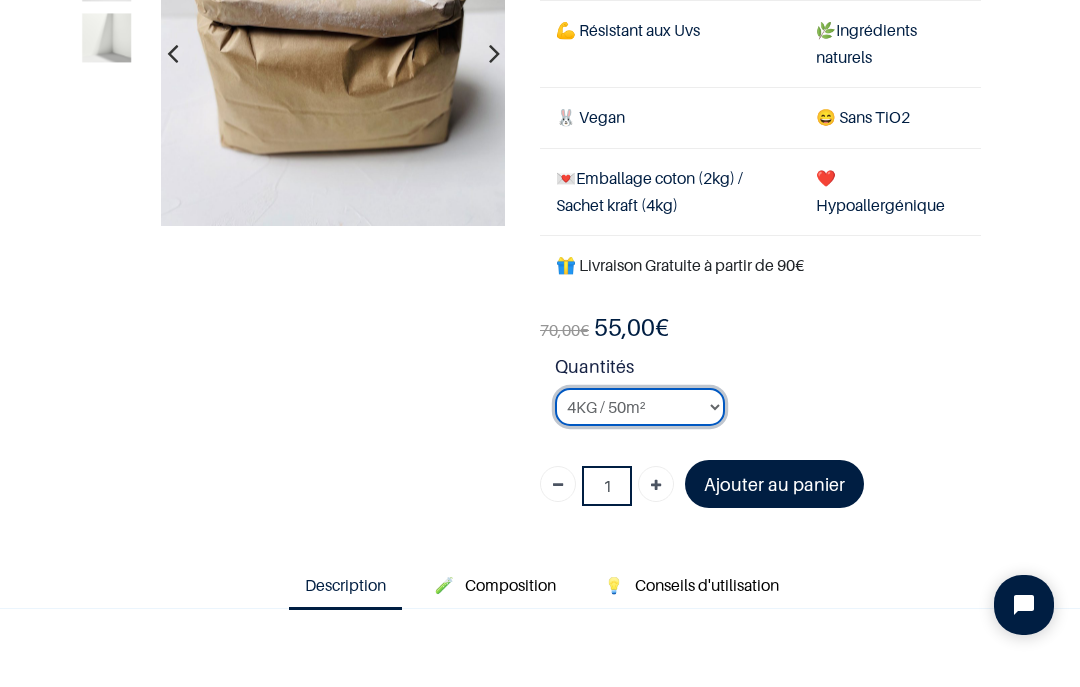 click on "2KG / 25m²
4KG / 50m²
8KG / 100m²
Testeur" at bounding box center [640, 407] 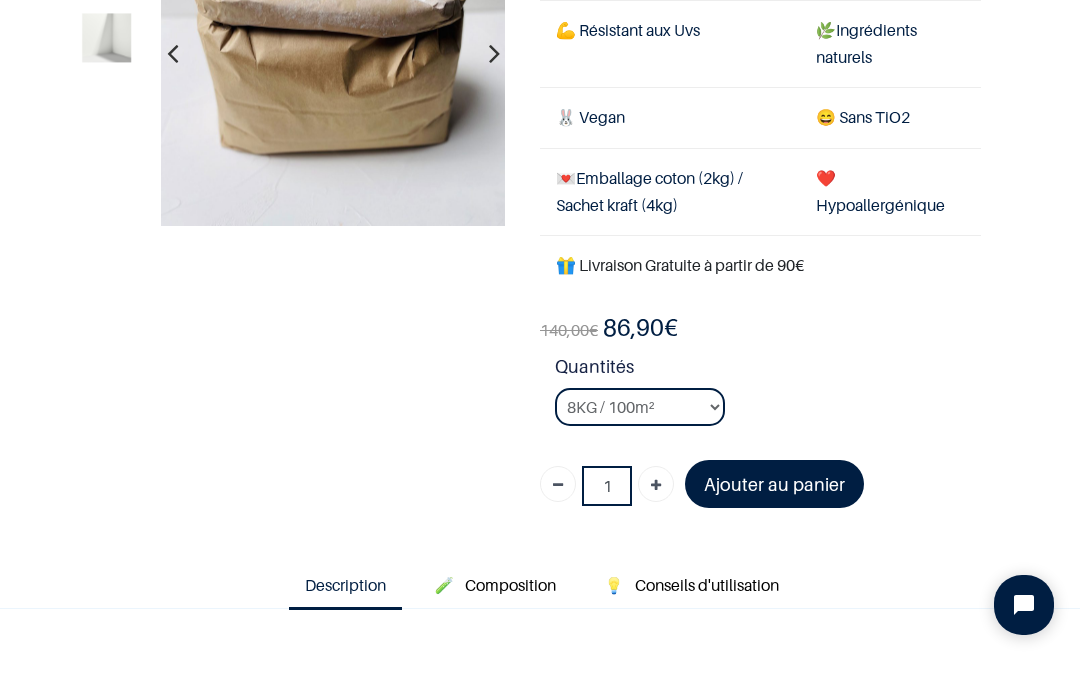 click on "Ajouter au panier" at bounding box center [774, 484] 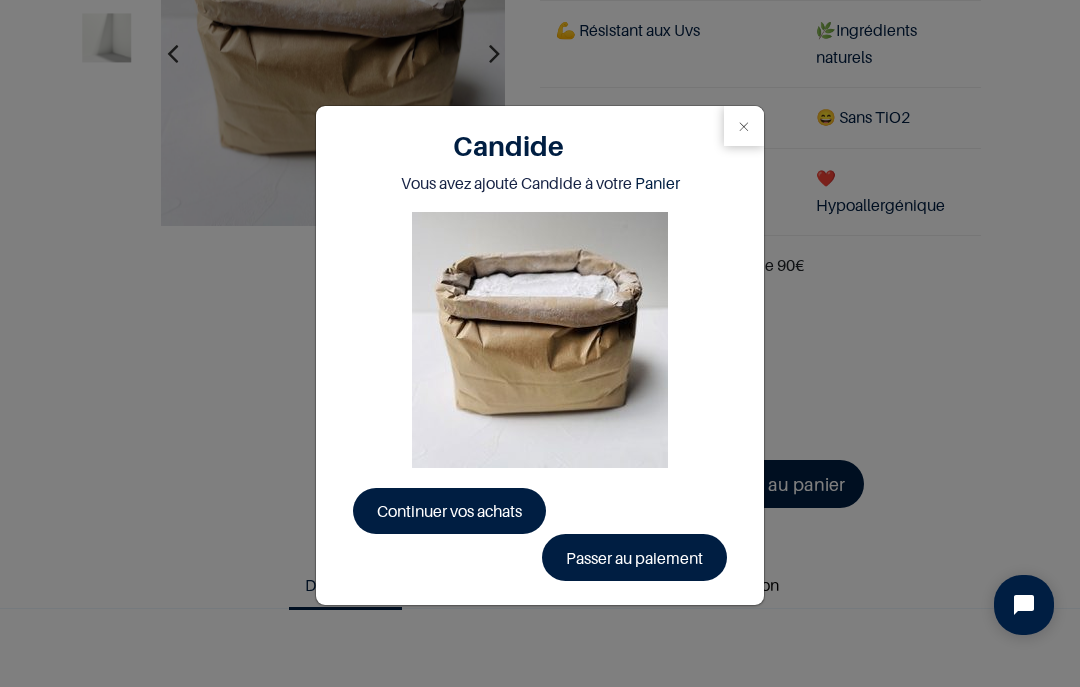 click on "Continuer vos achats" at bounding box center [449, 511] 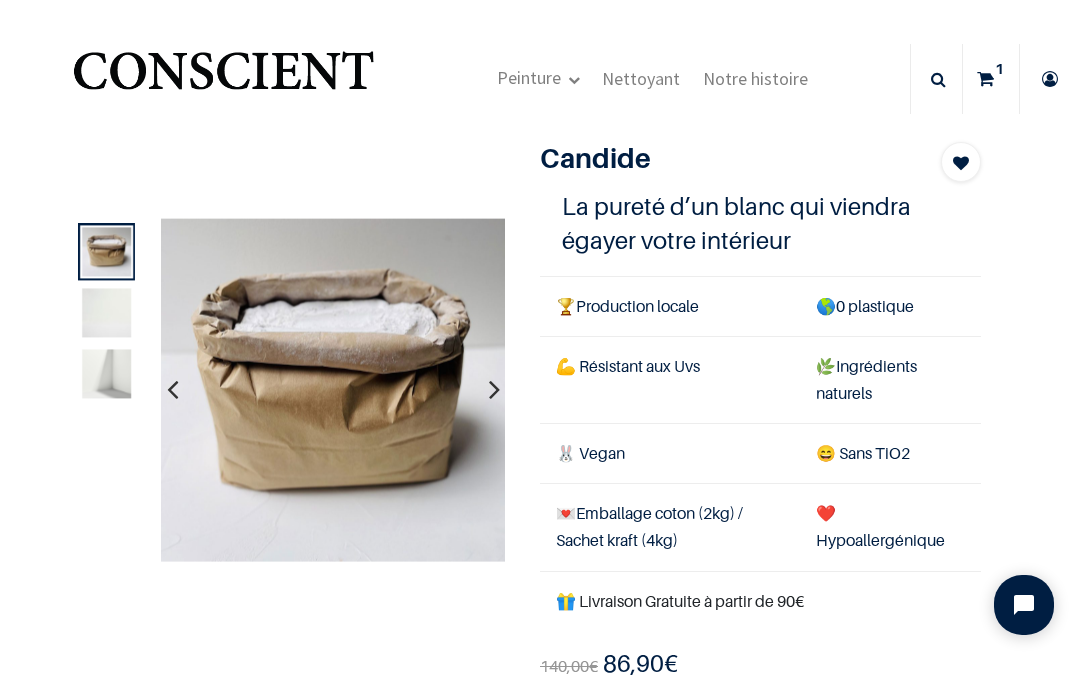 scroll, scrollTop: 0, scrollLeft: 0, axis: both 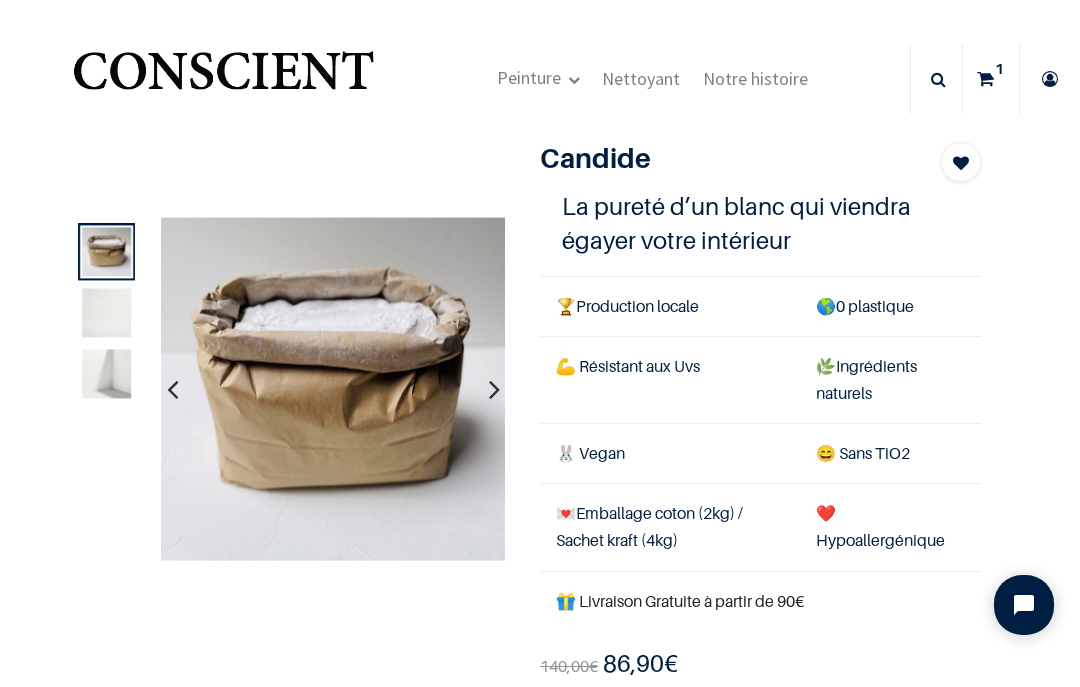 select on "1" 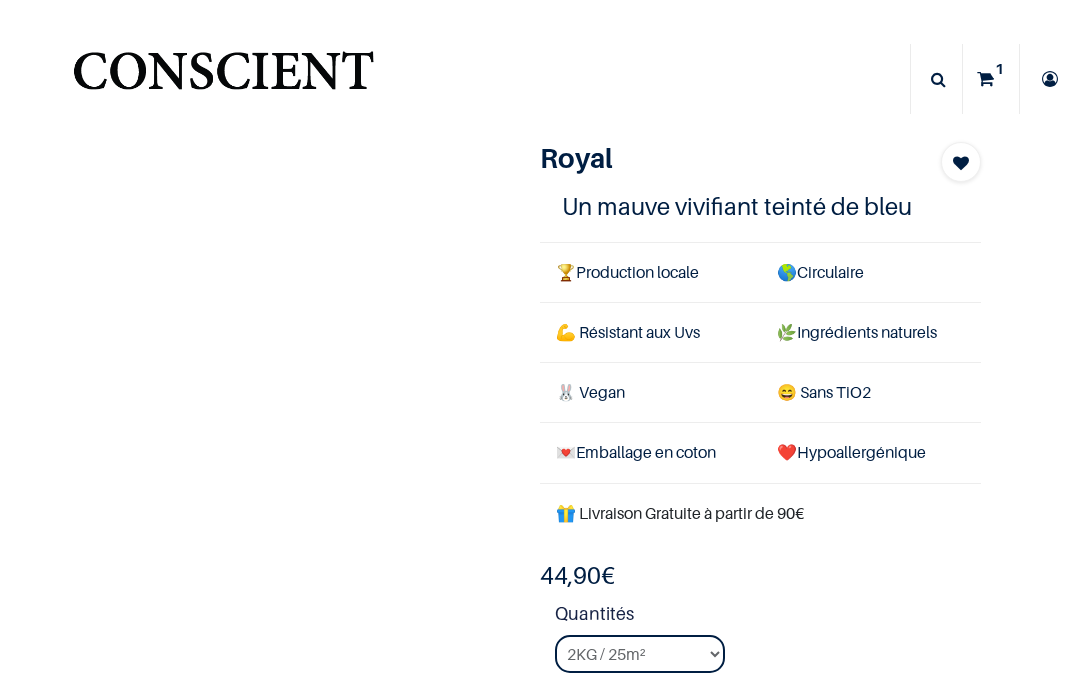scroll, scrollTop: 0, scrollLeft: 0, axis: both 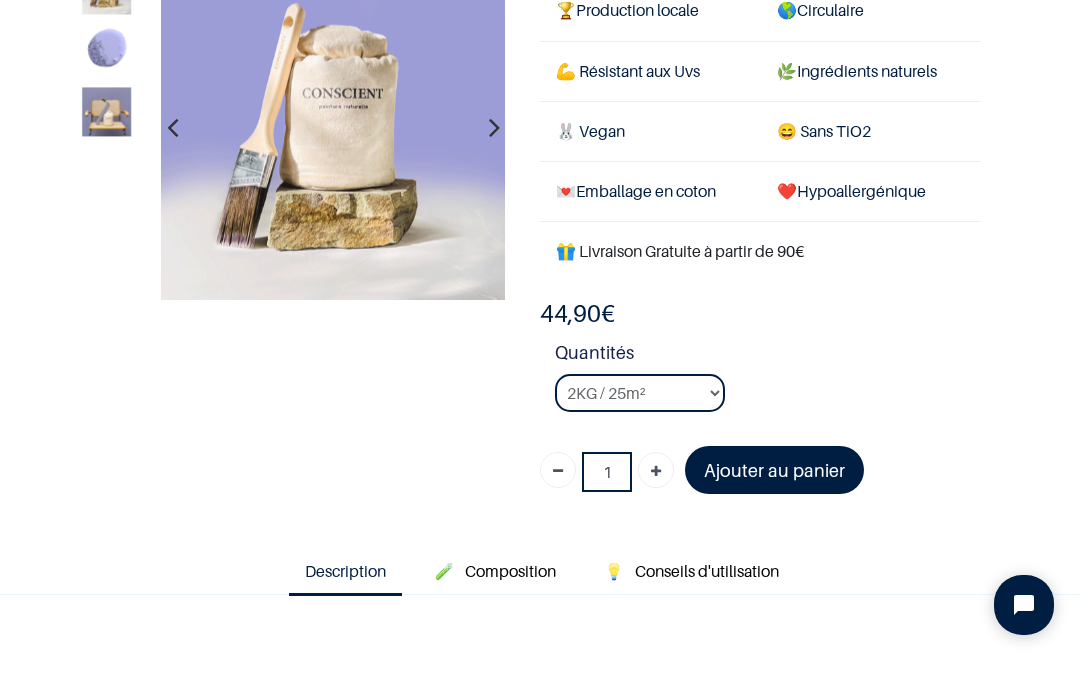 click on "44,90  €
44,90  €
44.9
EUR
44,90  €
Days
:
Hours
:
Mins
:
Secs
Customize
Couleur" at bounding box center (760, 403) 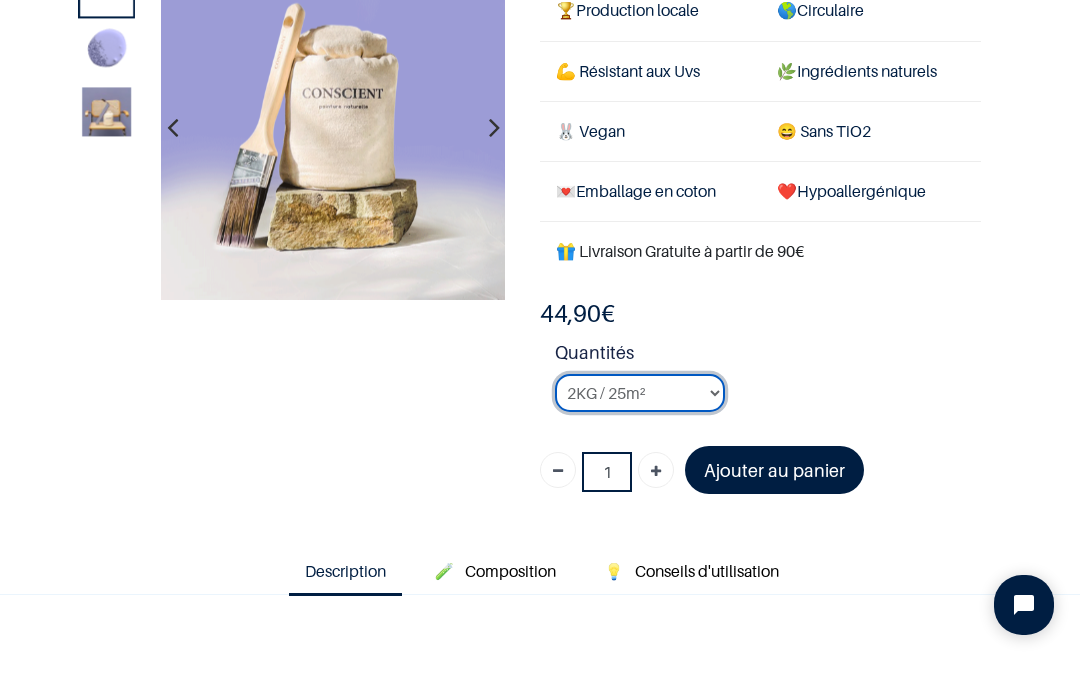 click on "2KG / 25m²
4KG / 50m²
8KG / 100m²
Testeur" at bounding box center (640, 393) 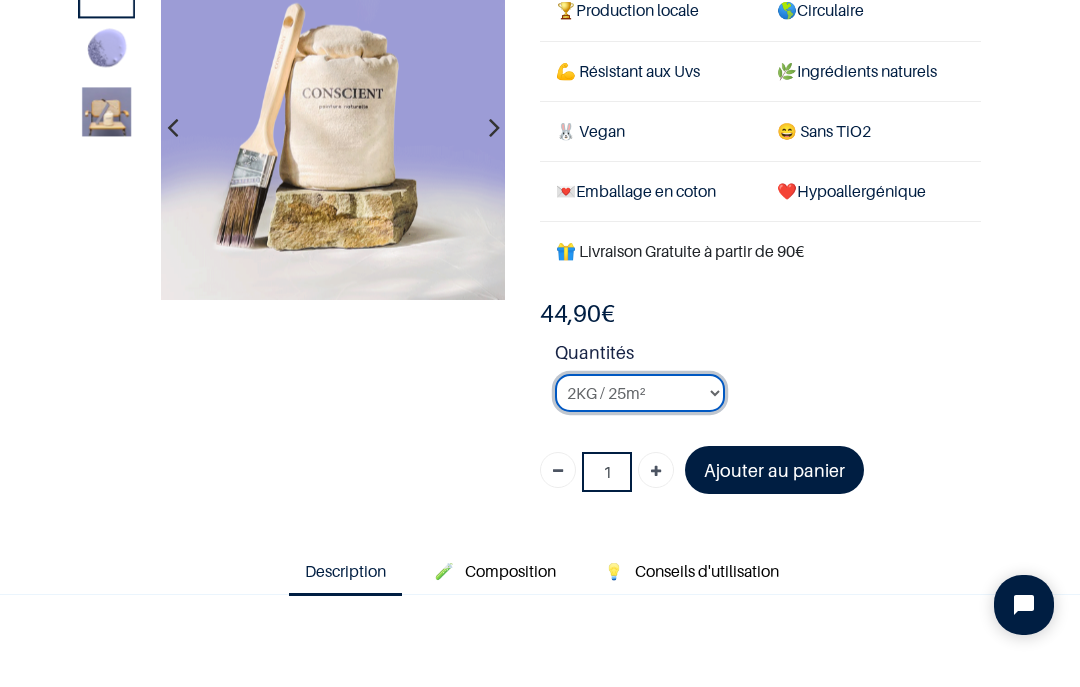select on "186" 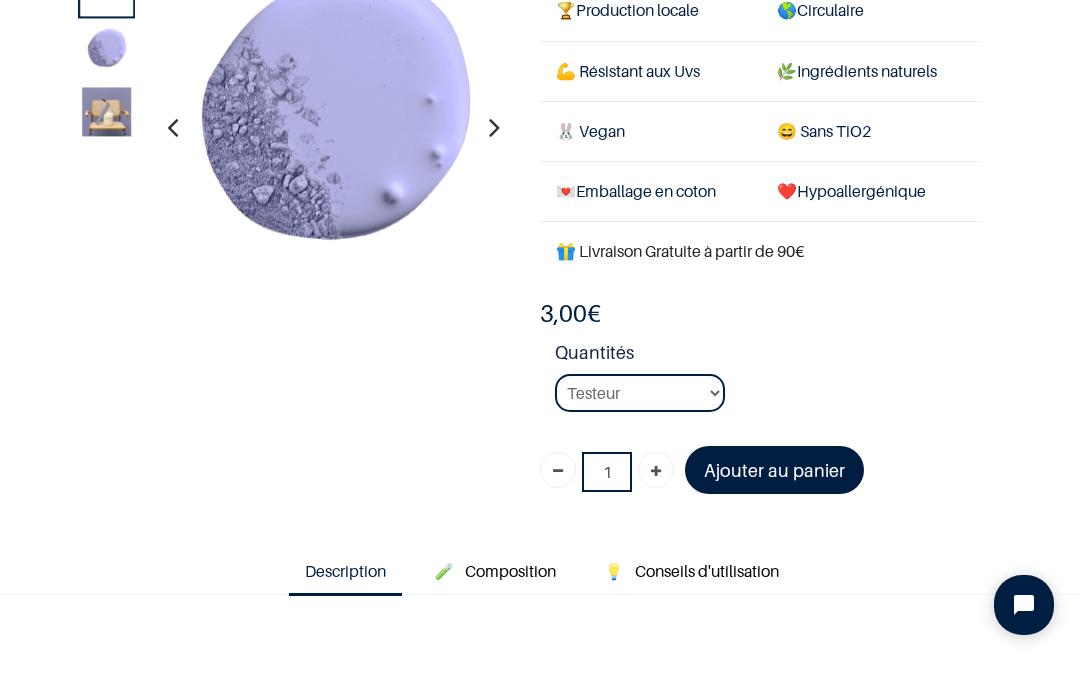 click on "Ajouter au panier" at bounding box center (774, 470) 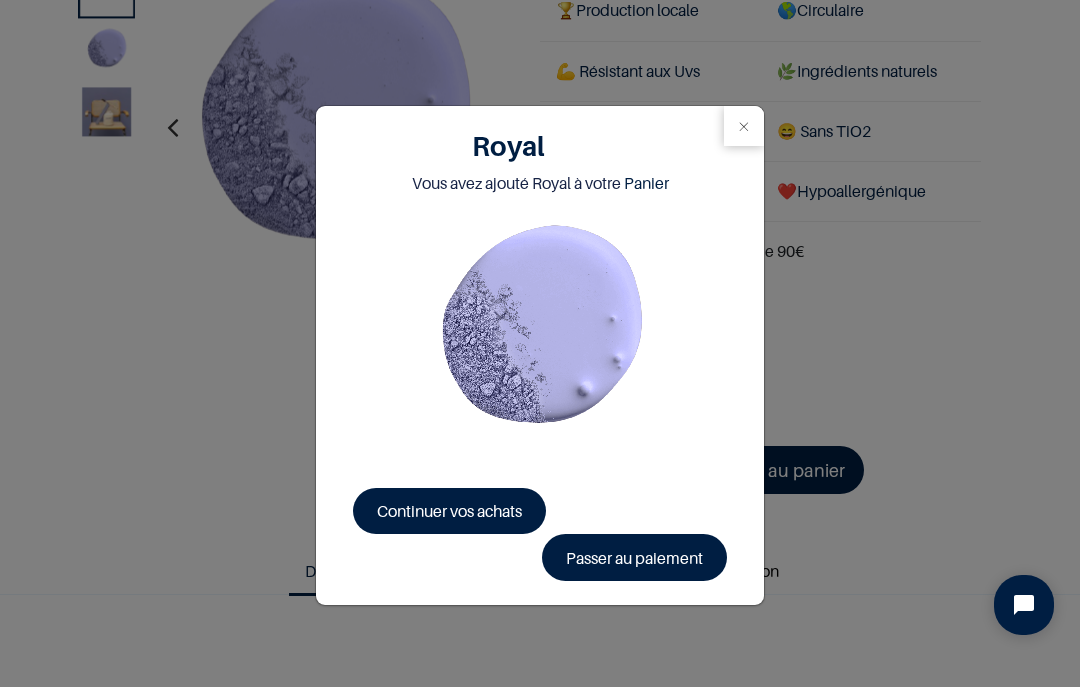 click on "Continuer vos achats" at bounding box center [449, 511] 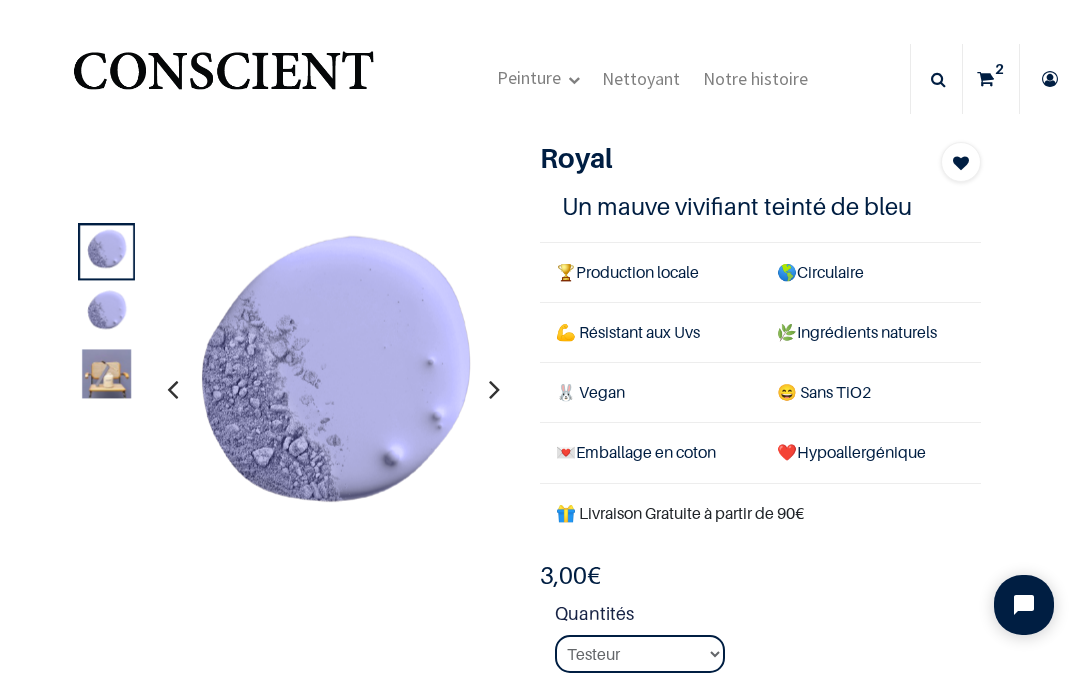 scroll, scrollTop: 0, scrollLeft: 0, axis: both 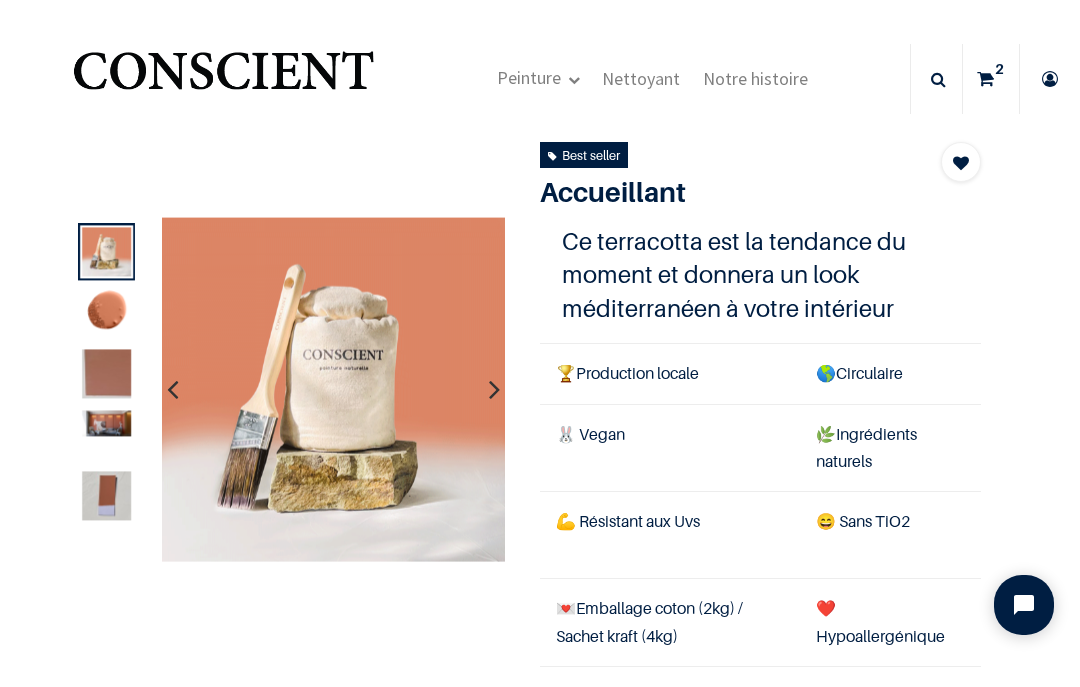 click at bounding box center [494, 389] 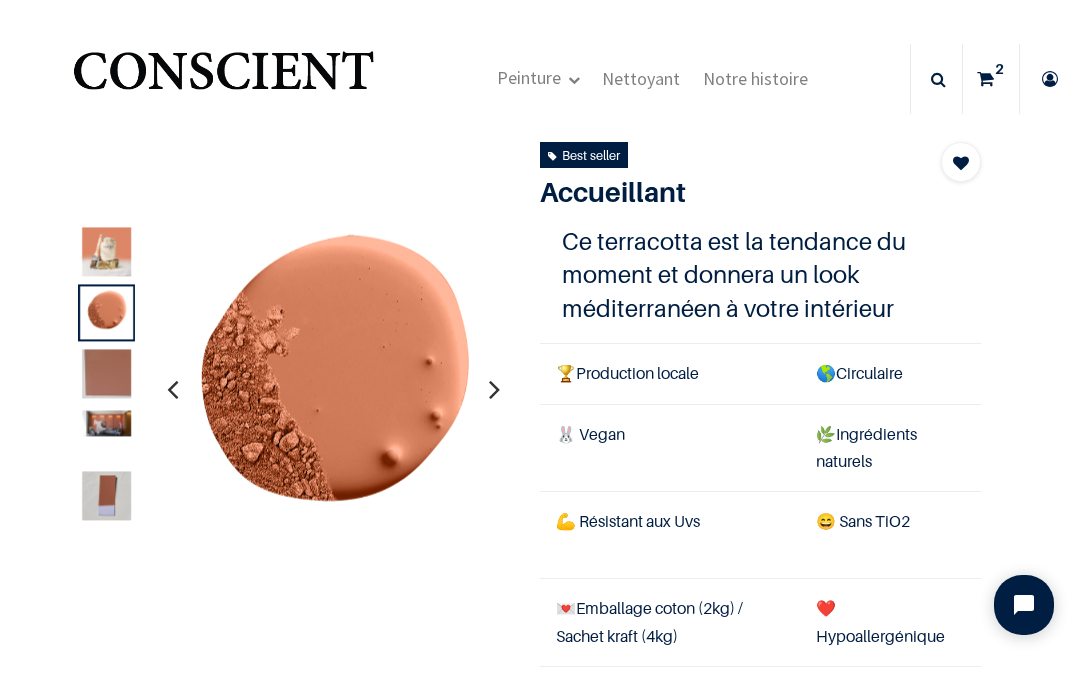 click at bounding box center [494, 389] 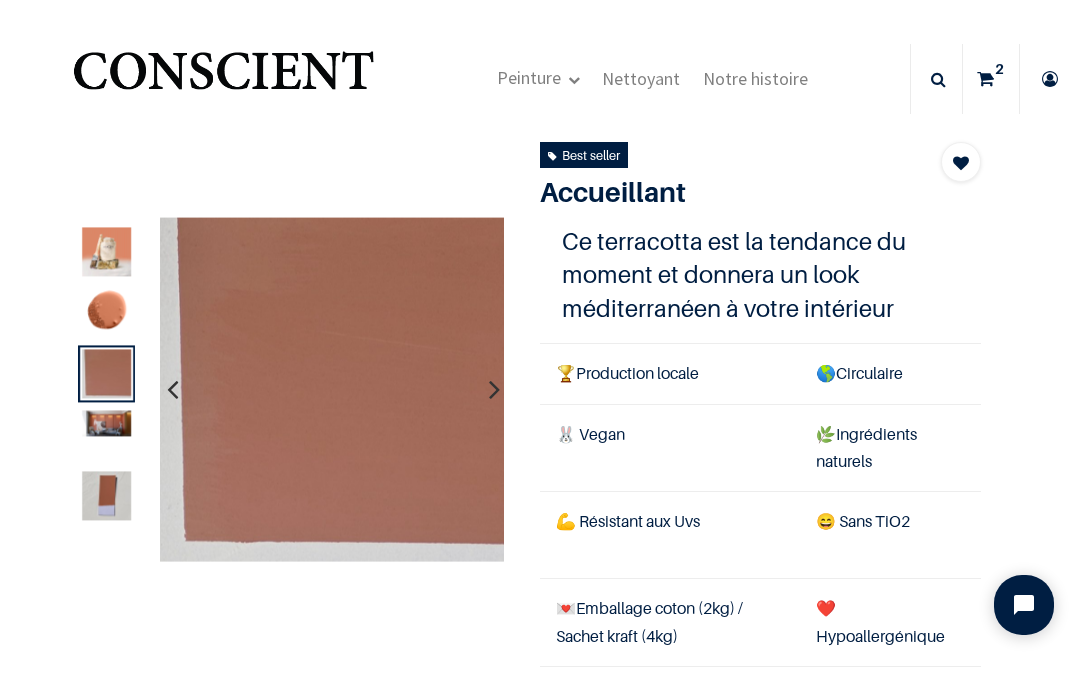 click at bounding box center (494, 389) 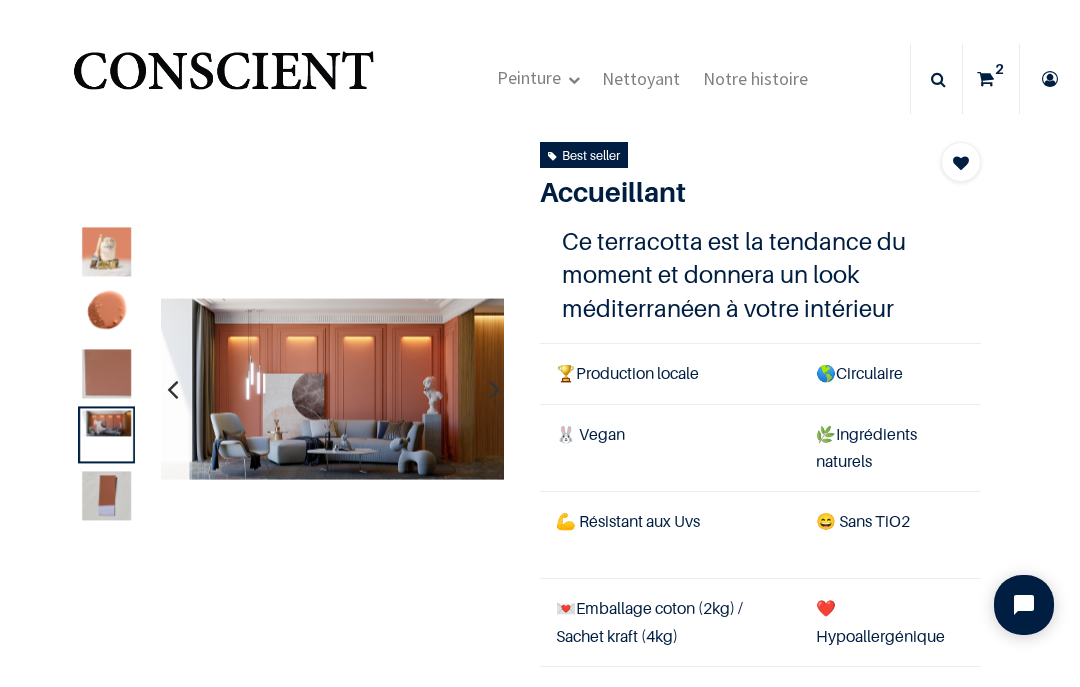 click at bounding box center [289, 389] 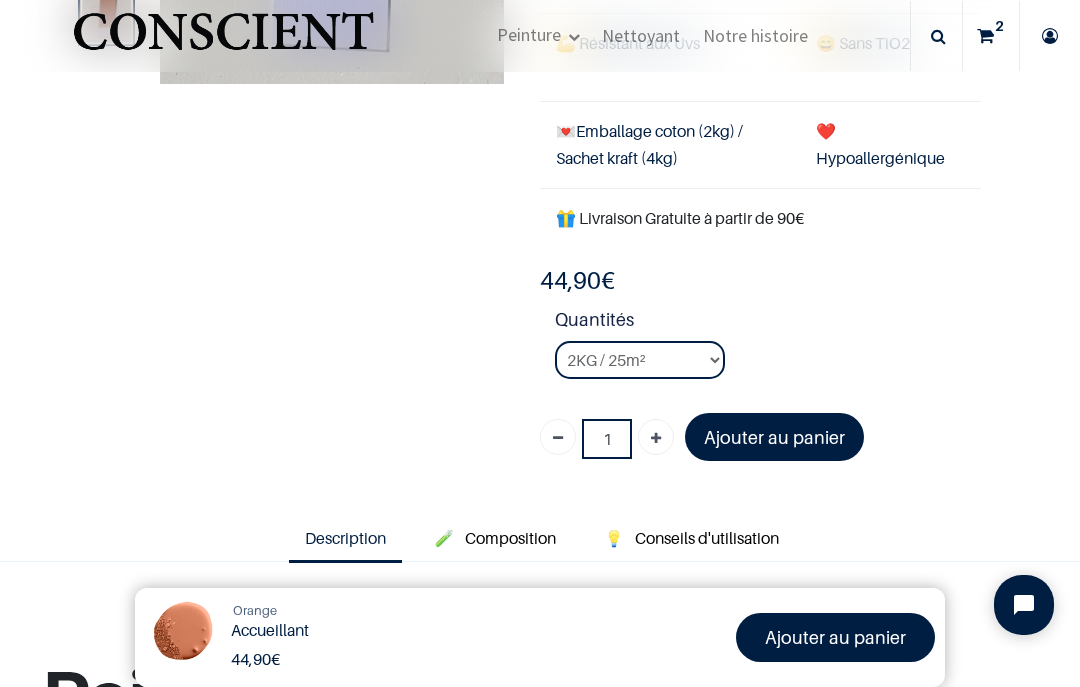 scroll, scrollTop: 350, scrollLeft: 0, axis: vertical 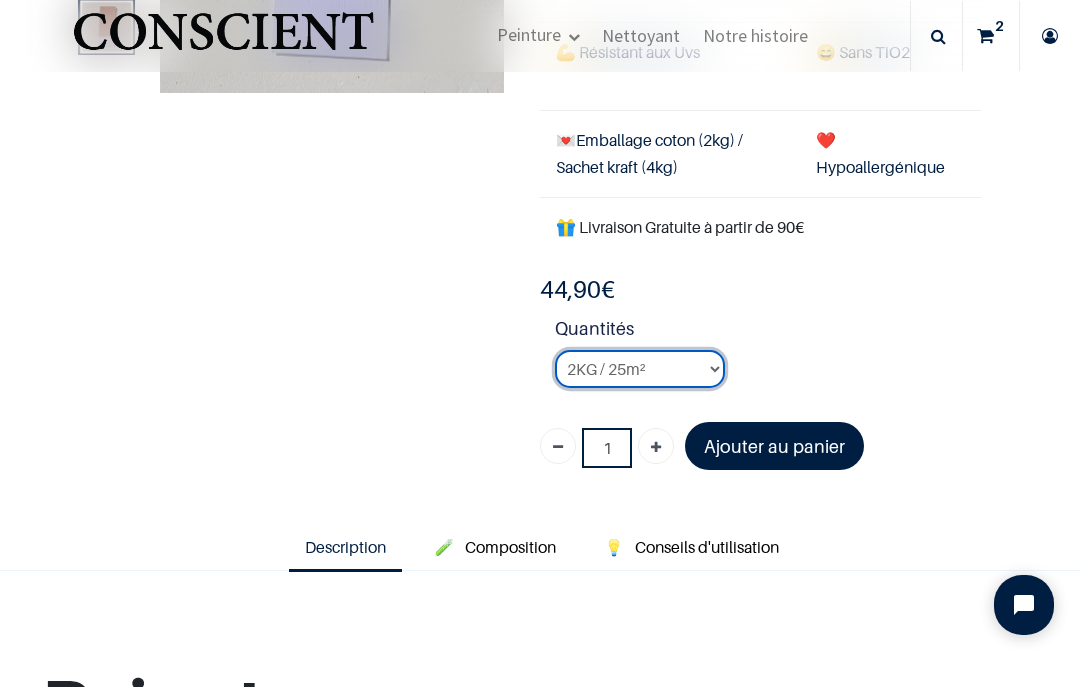 click on "2KG / 25m²
4KG / 50m²
8KG / 100m²
Testeur" at bounding box center (640, 369) 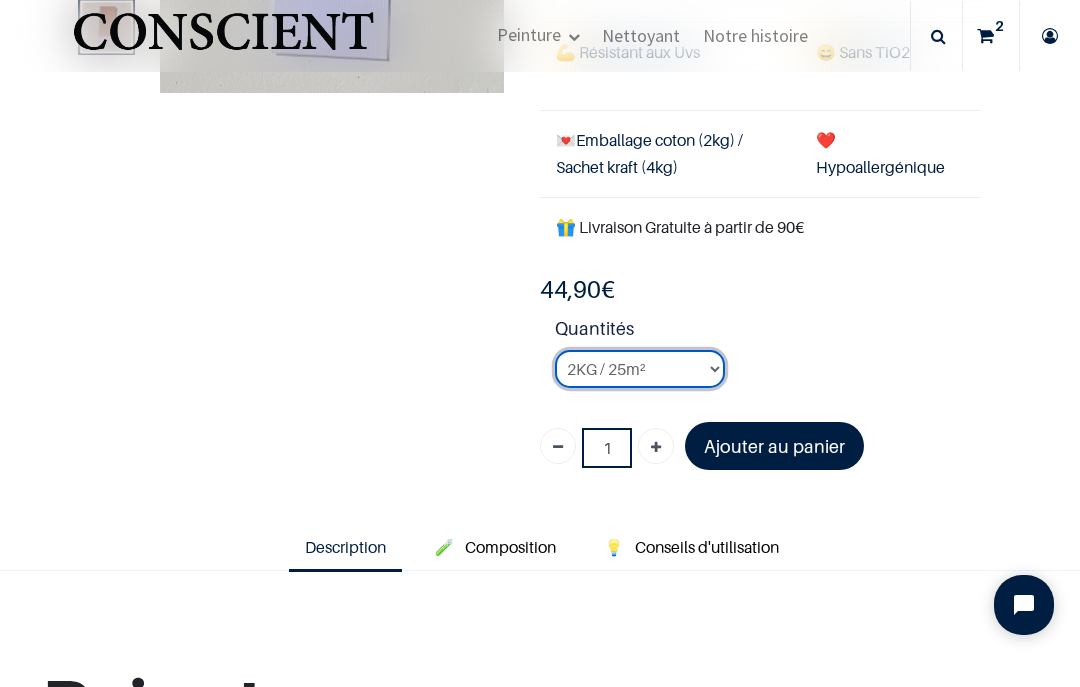 select on "96" 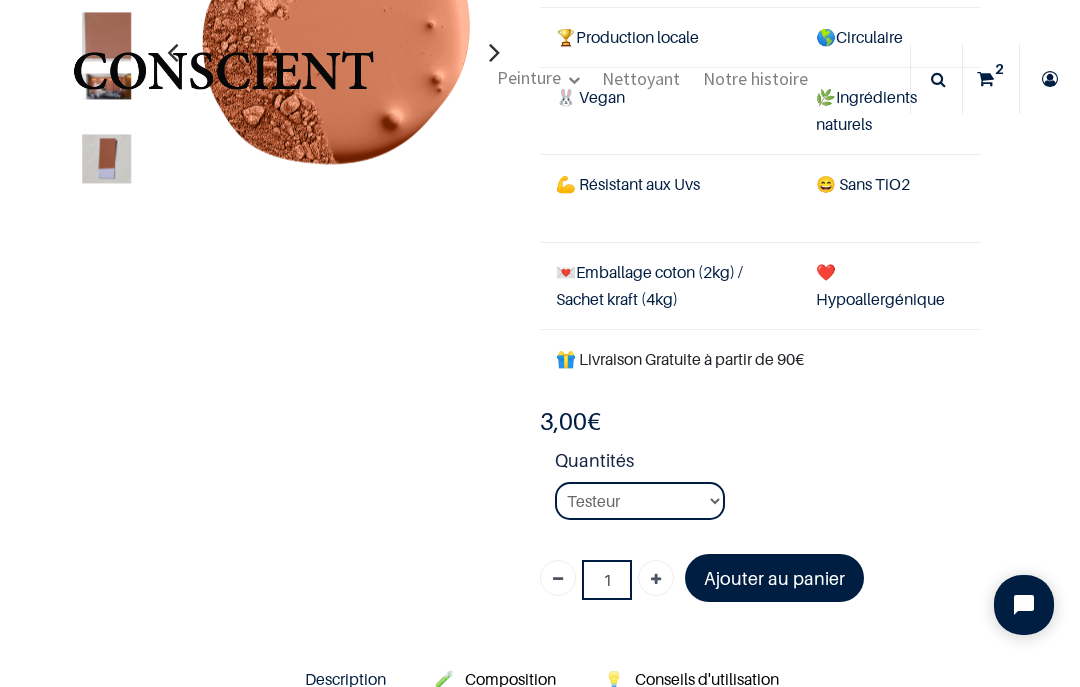 scroll, scrollTop: 282, scrollLeft: 0, axis: vertical 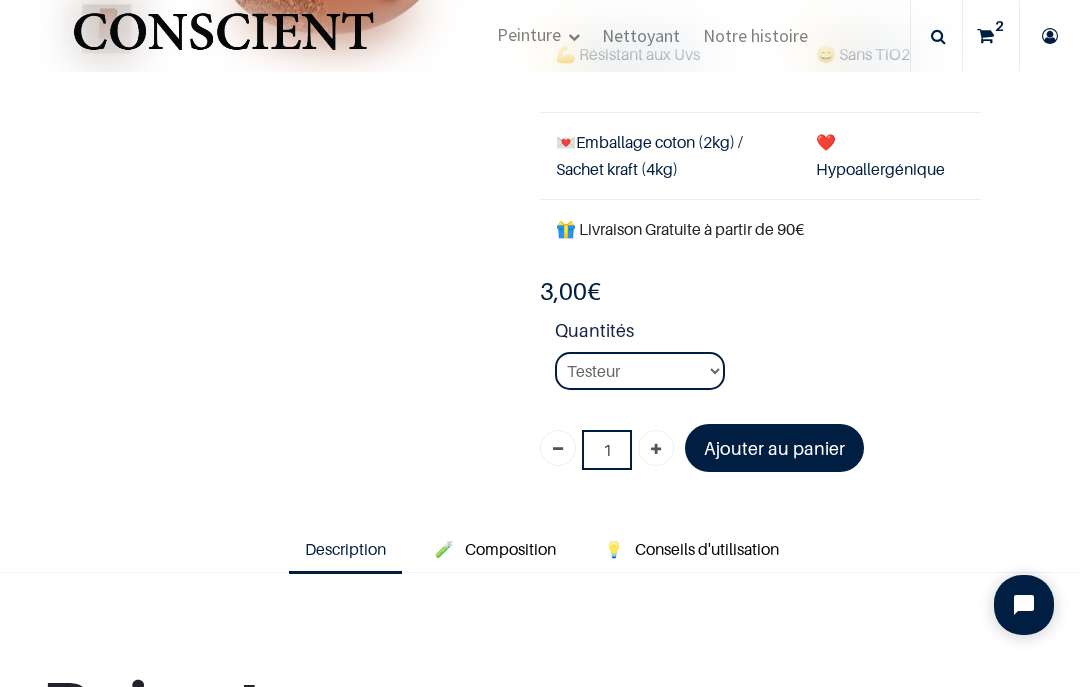 click on "2" at bounding box center (999, 26) 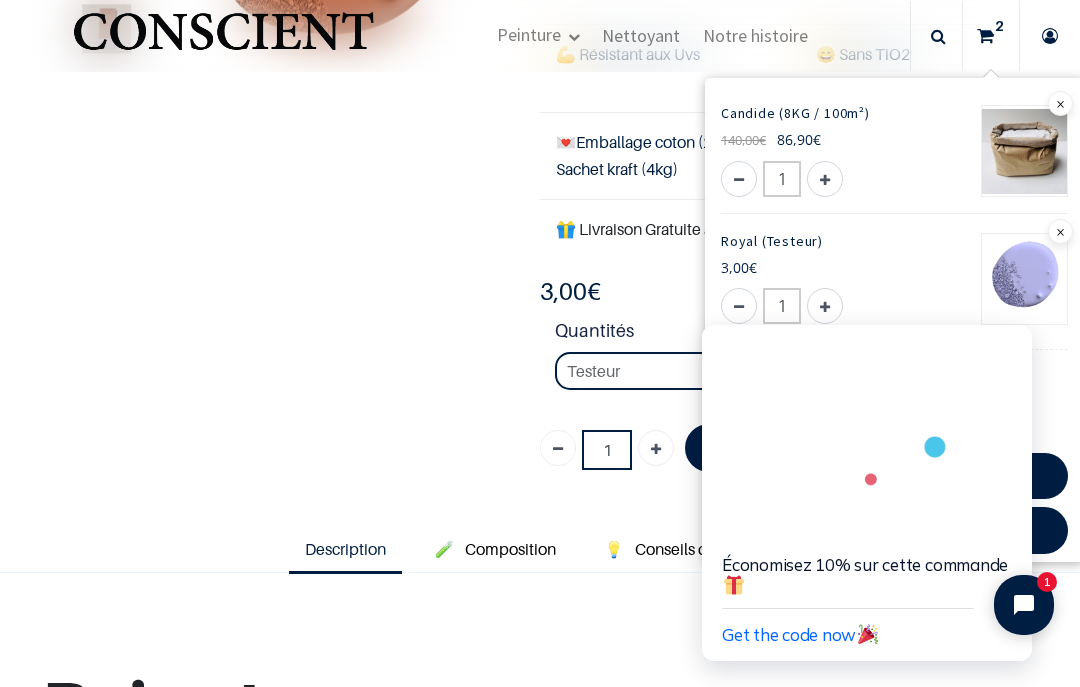 click on "Best seller" at bounding box center [525, 81] 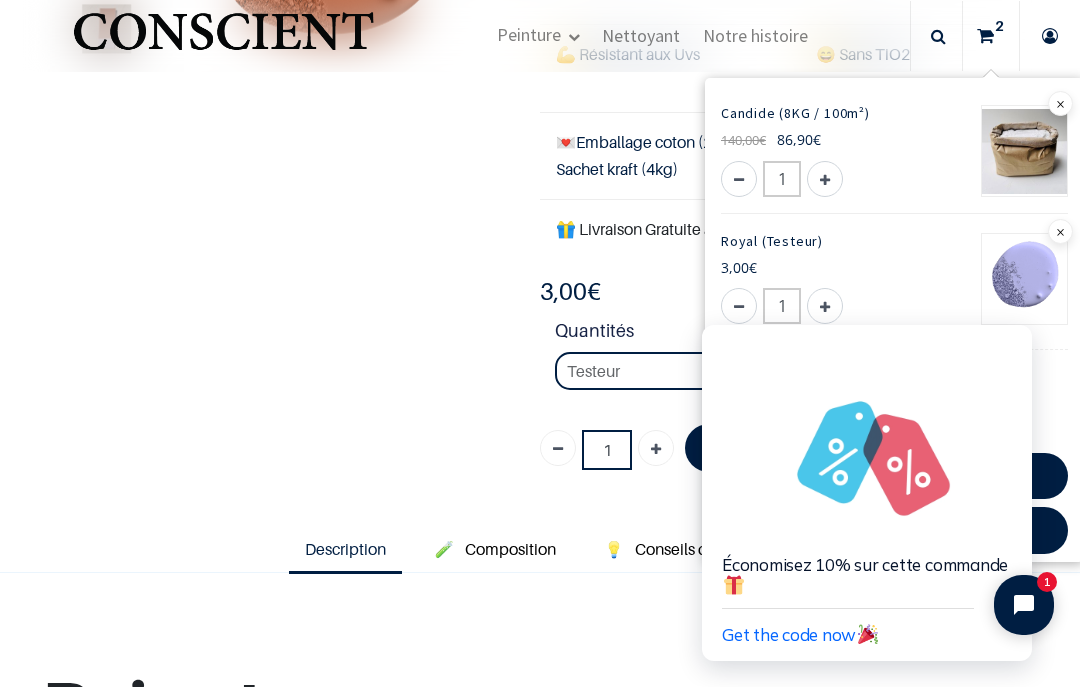 click at bounding box center (1060, 103) 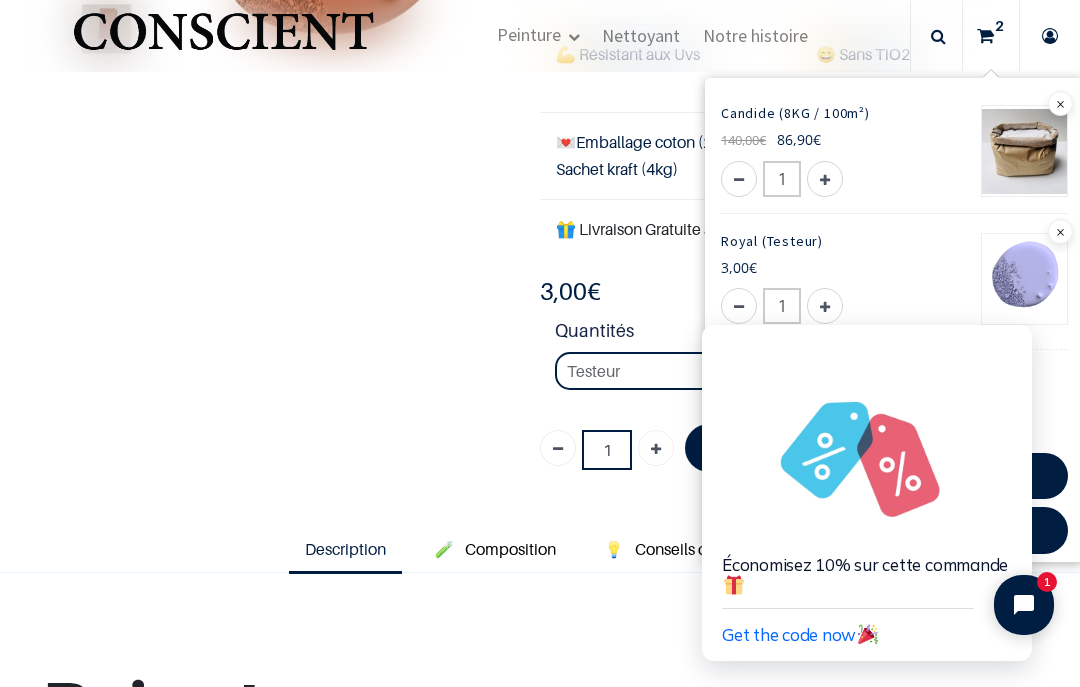 type on "0" 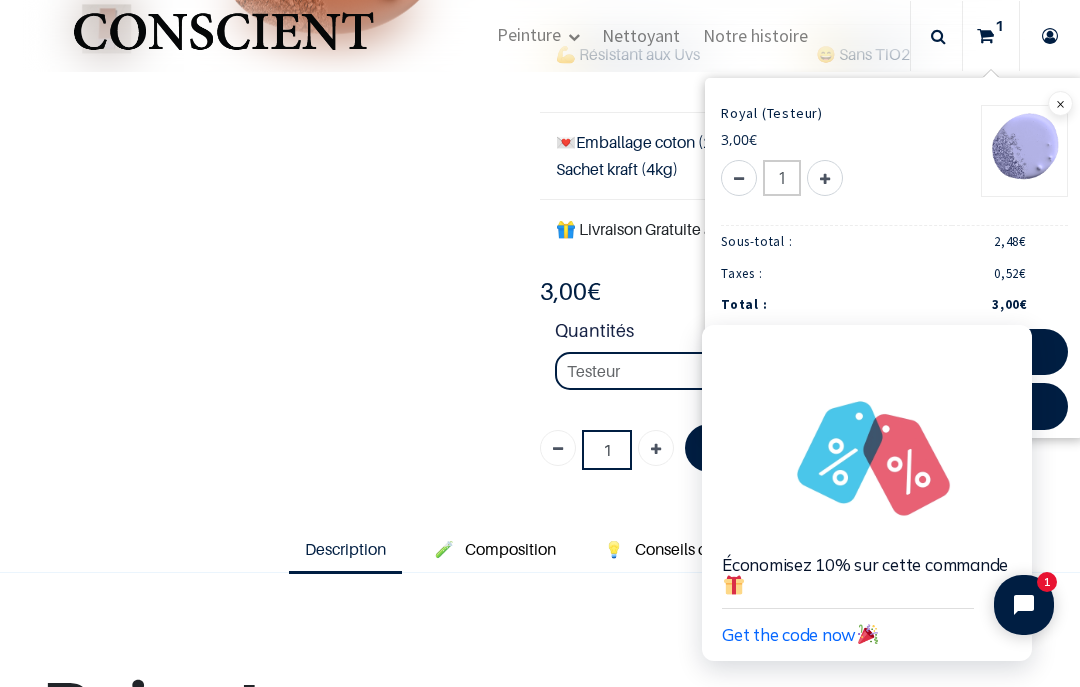 click at bounding box center [1060, 103] 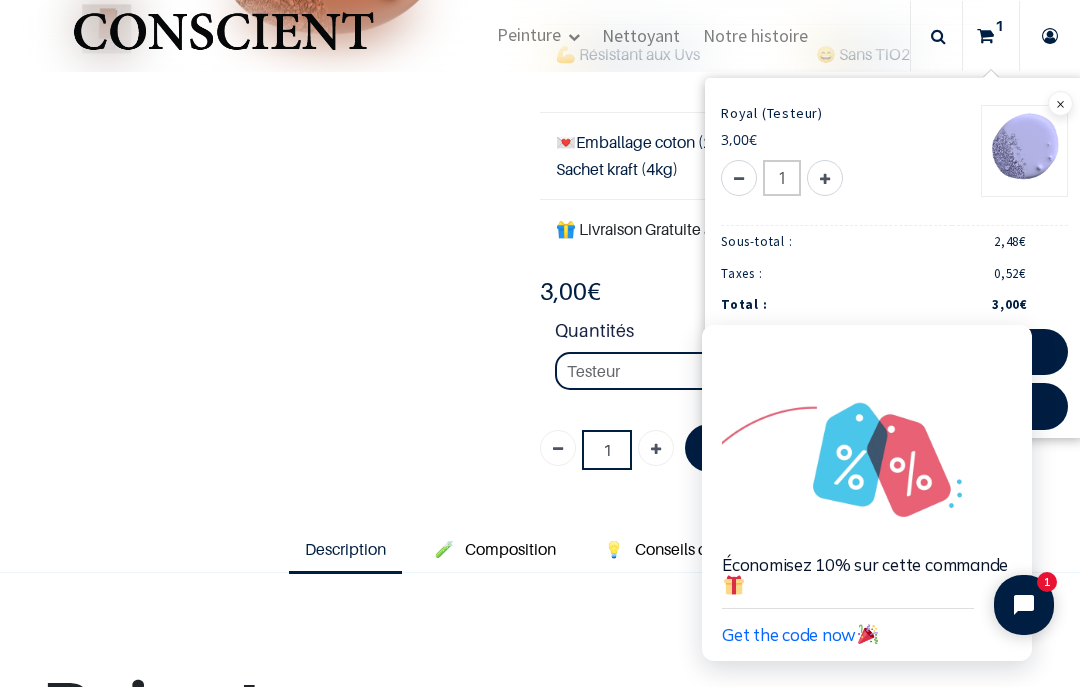 type on "0" 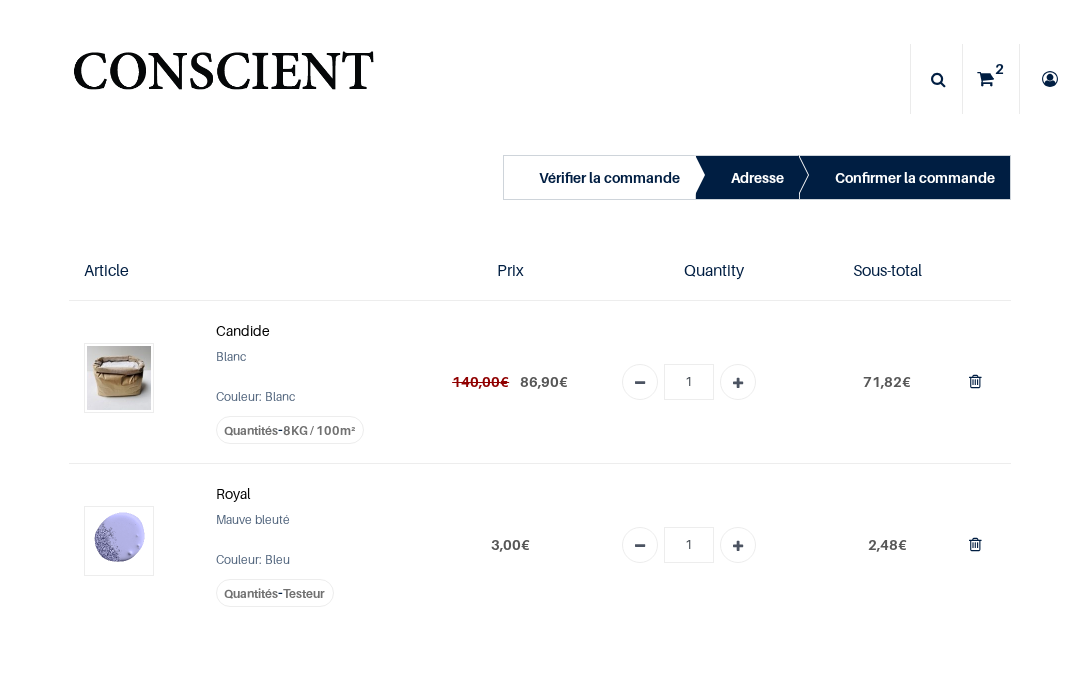 scroll, scrollTop: 0, scrollLeft: 0, axis: both 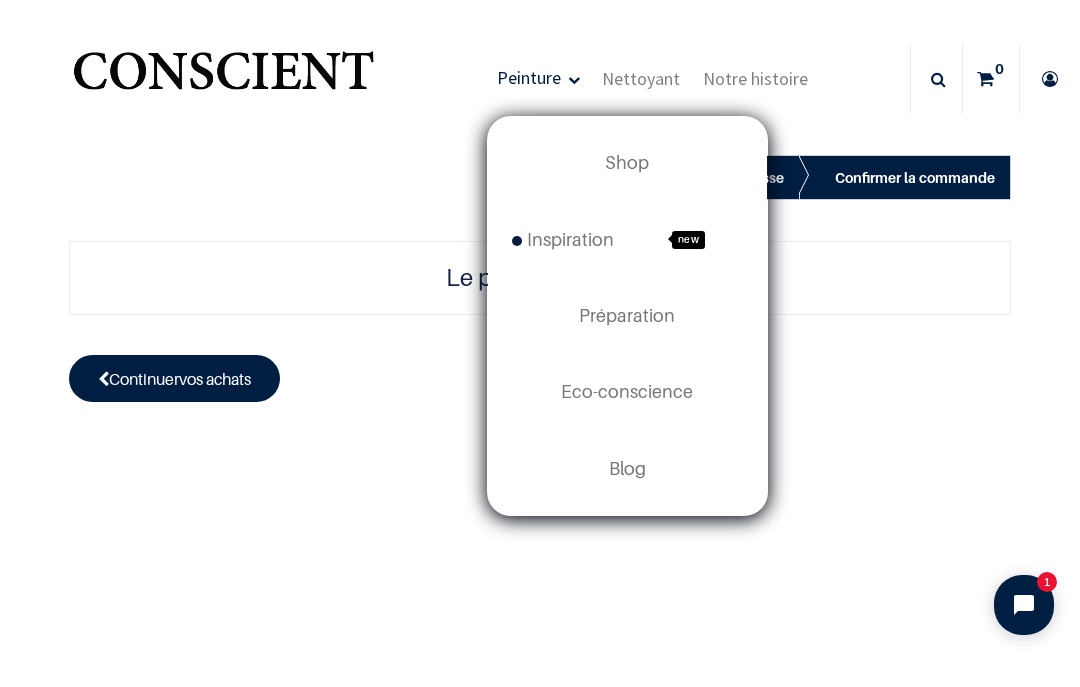 click on "Shop" at bounding box center [627, 162] 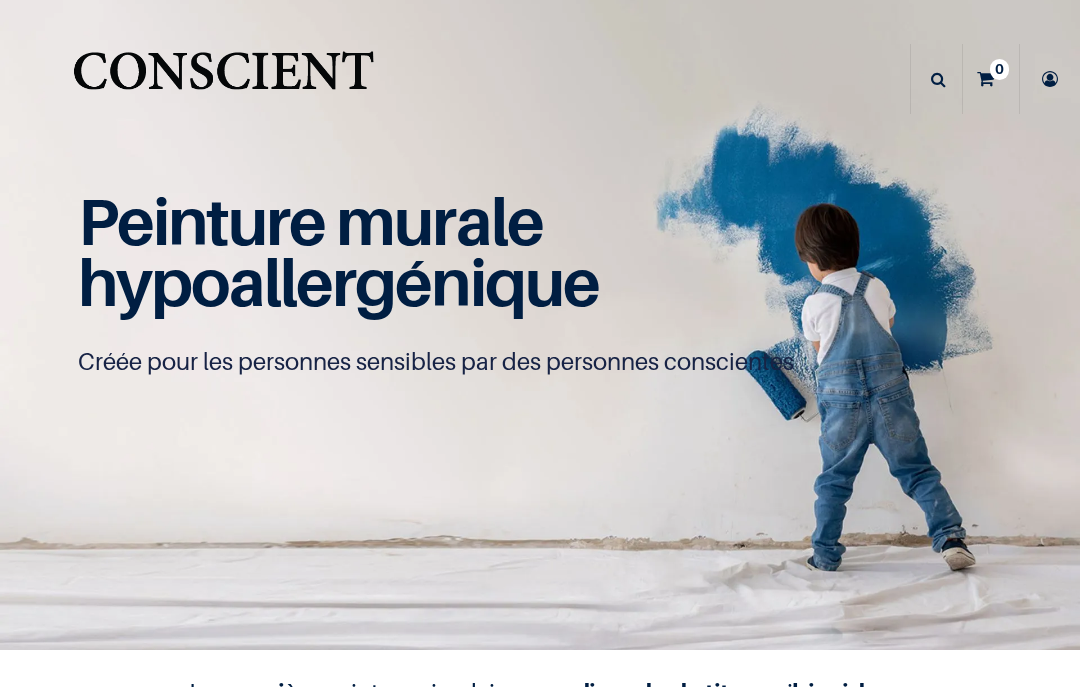 scroll, scrollTop: 0, scrollLeft: 0, axis: both 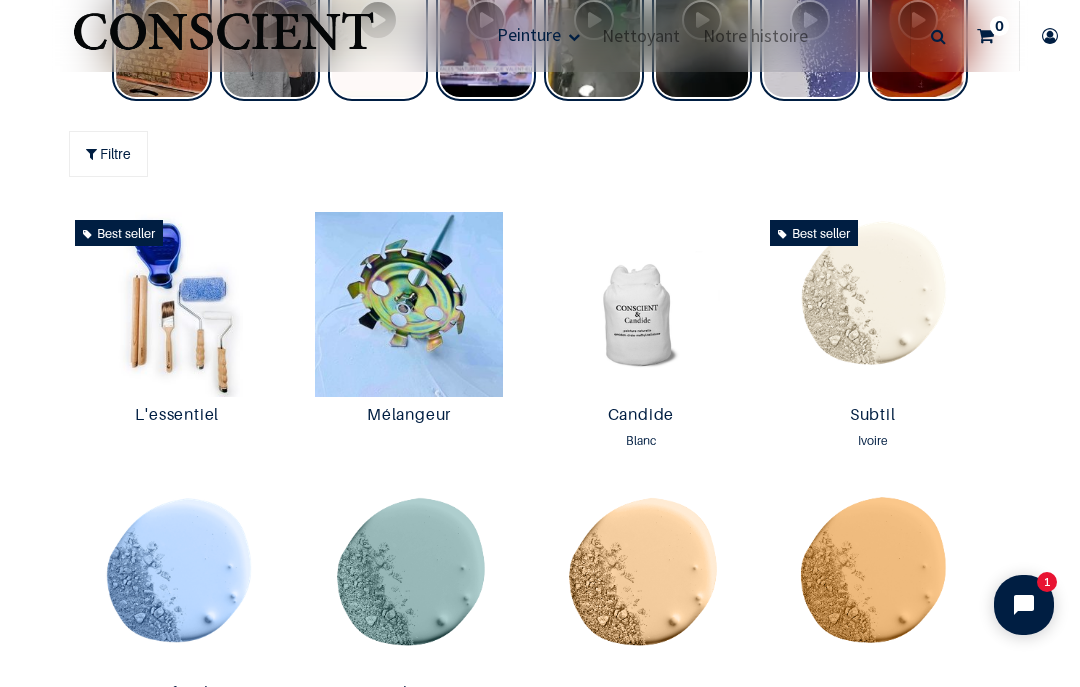 click at bounding box center (641, 305) 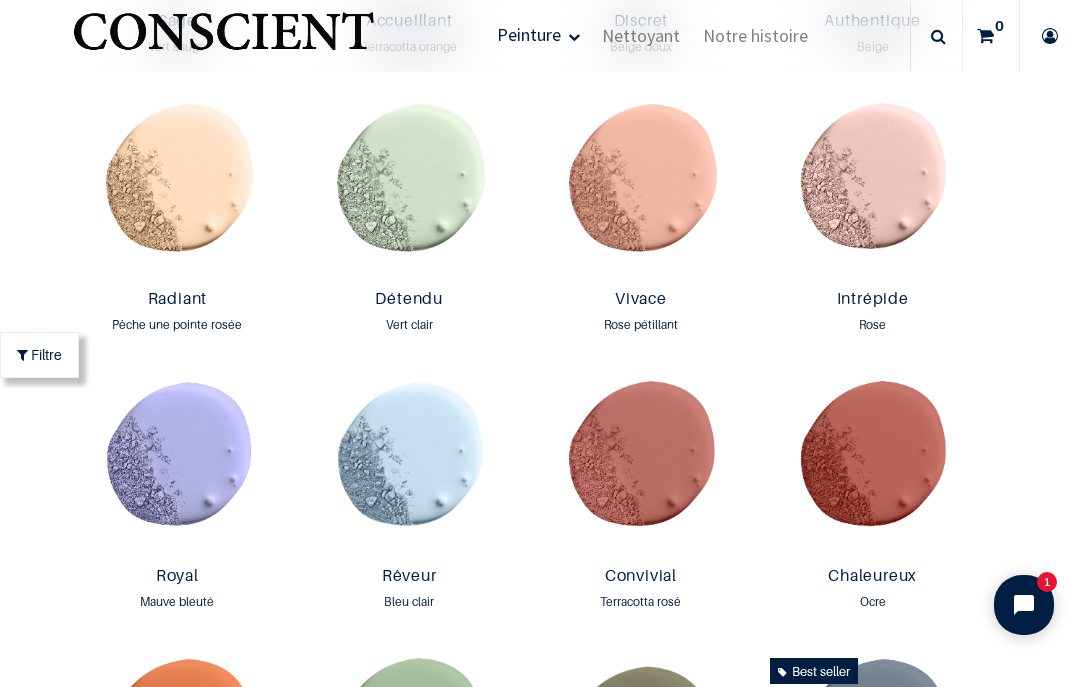 scroll, scrollTop: 1872, scrollLeft: 0, axis: vertical 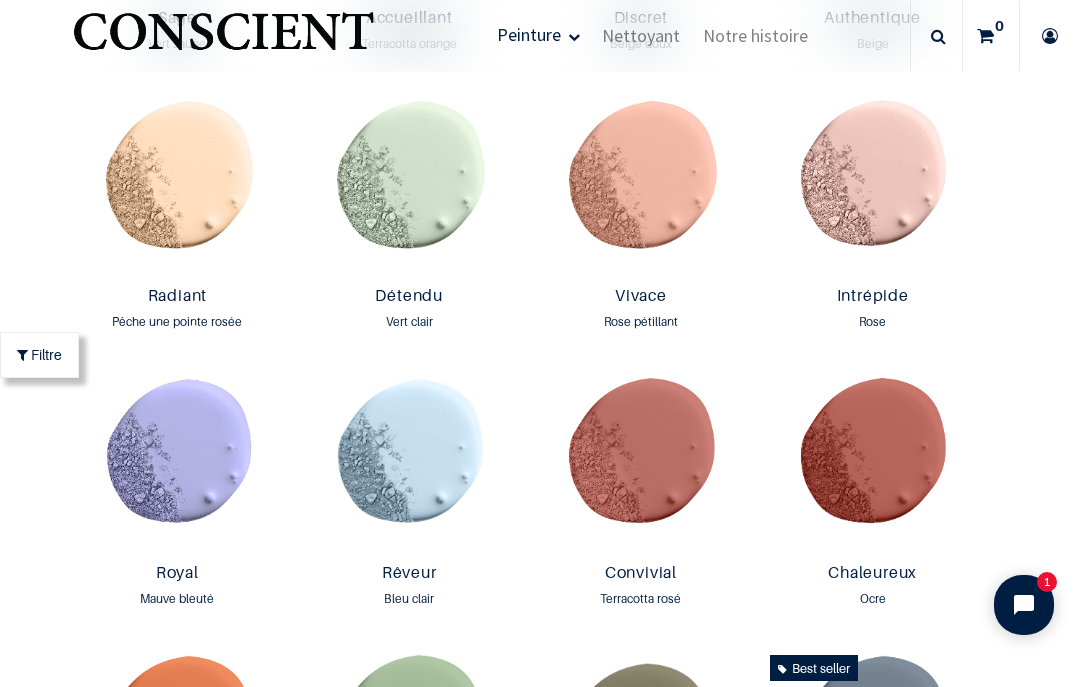 click at bounding box center (178, 463) 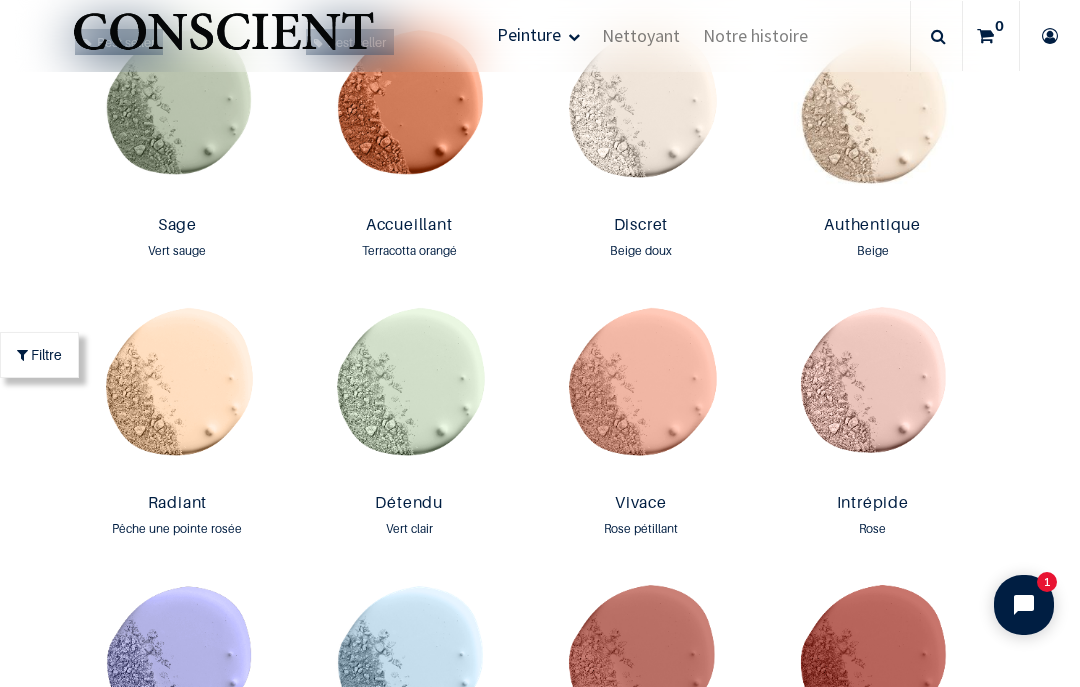 scroll, scrollTop: 1664, scrollLeft: 0, axis: vertical 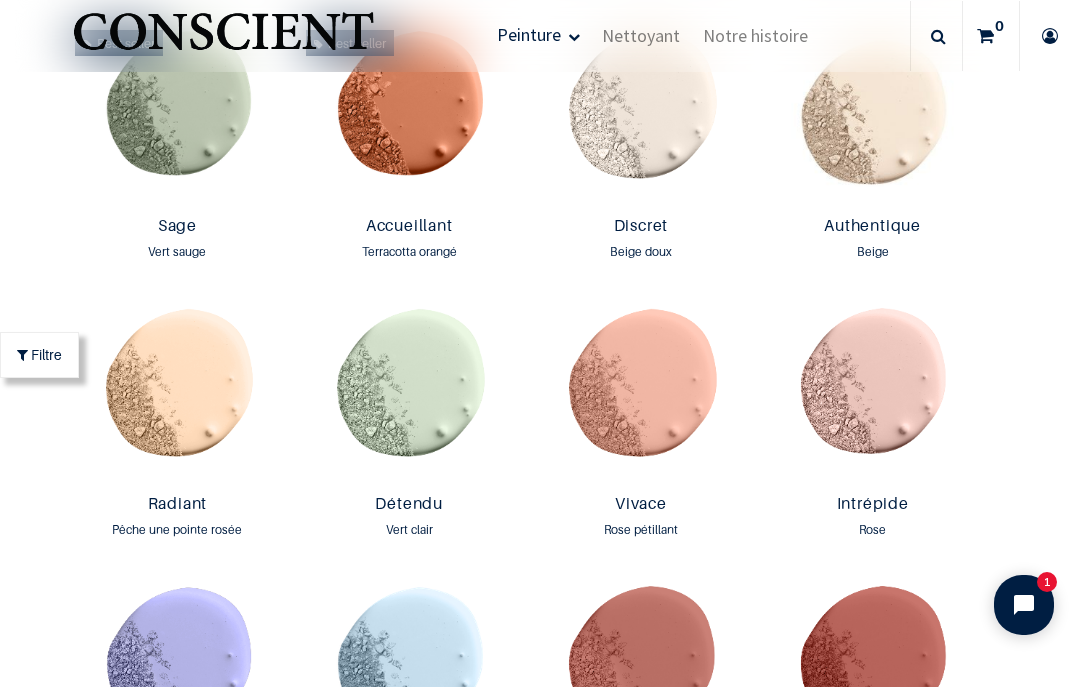 click on "Accueillant" at bounding box center (409, 227) 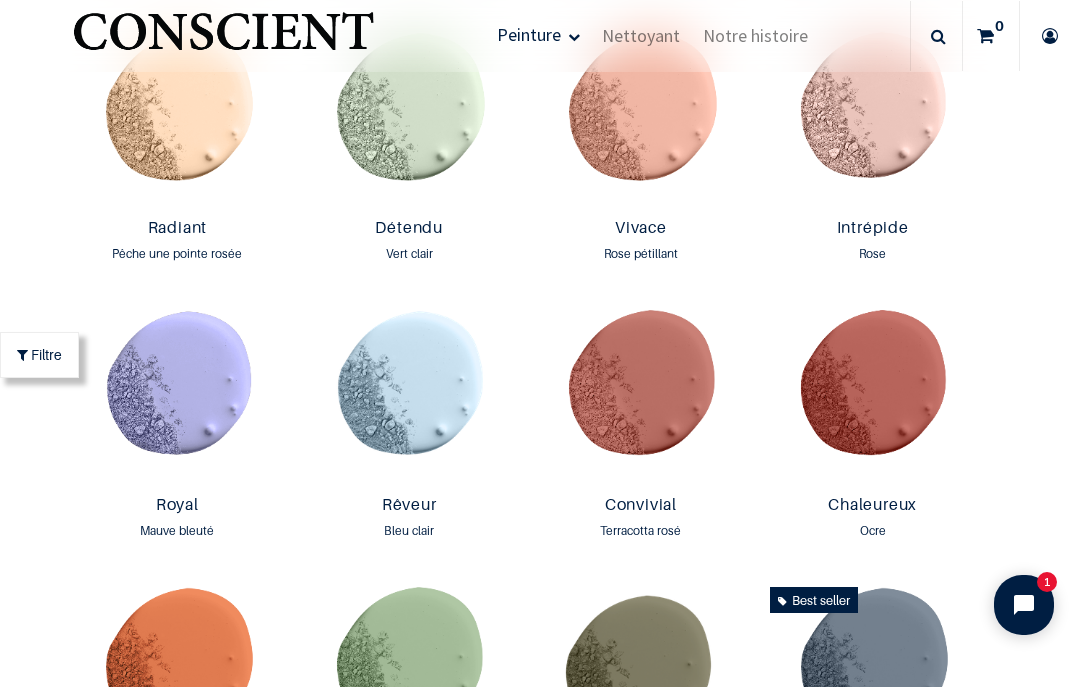 scroll, scrollTop: 1941, scrollLeft: 0, axis: vertical 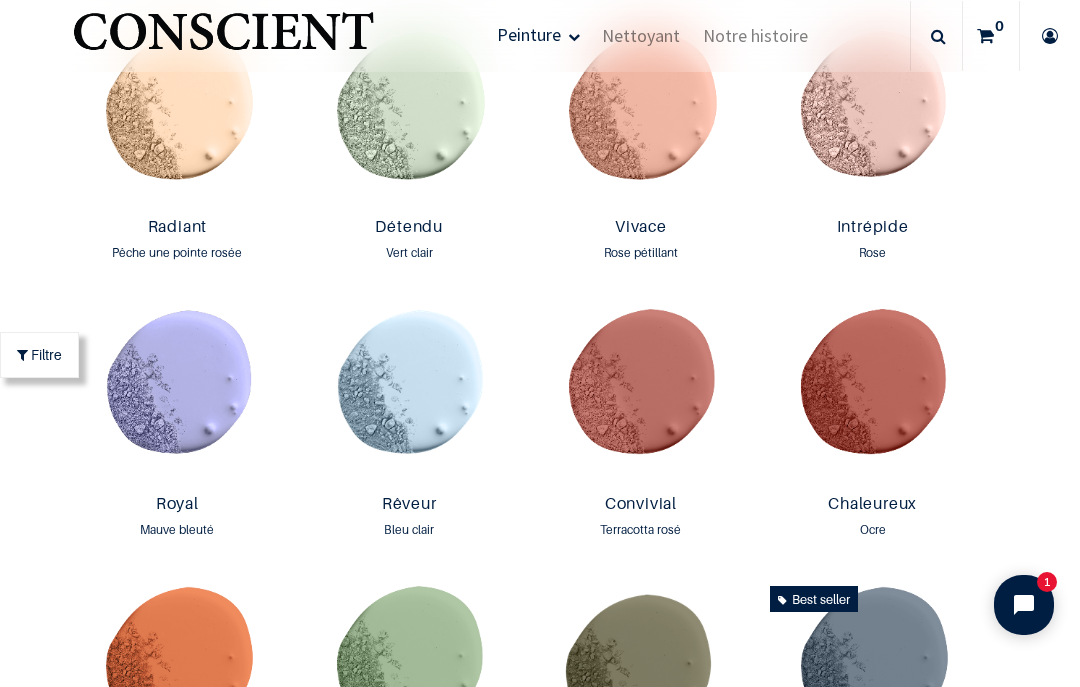 click on "Convivial" at bounding box center (641, 505) 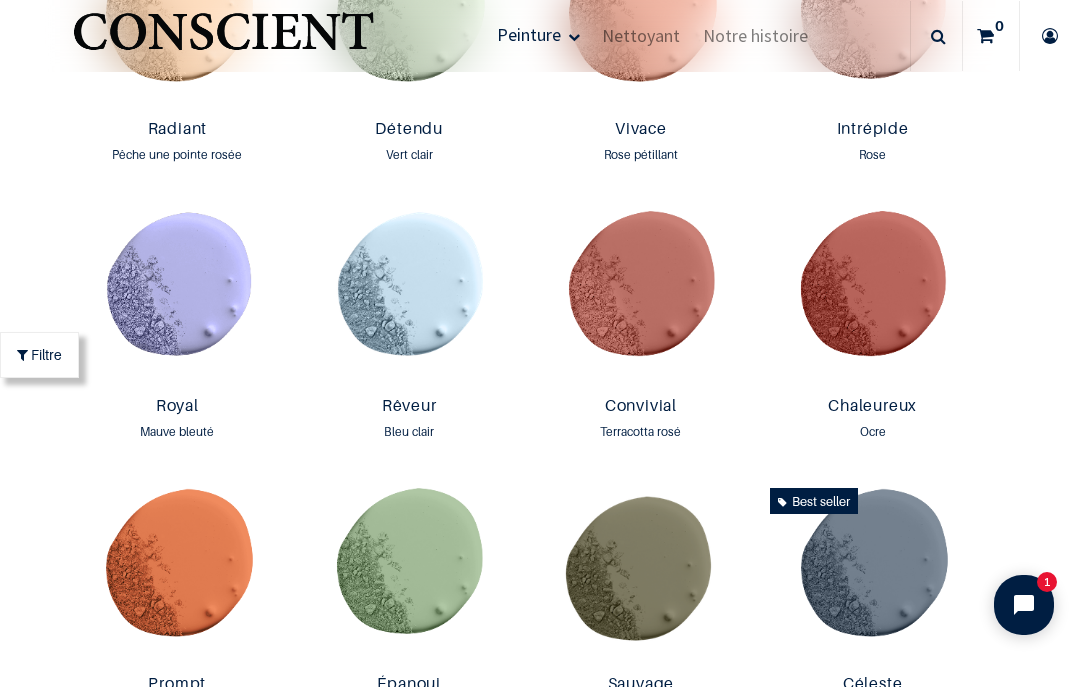 scroll, scrollTop: 2041, scrollLeft: 0, axis: vertical 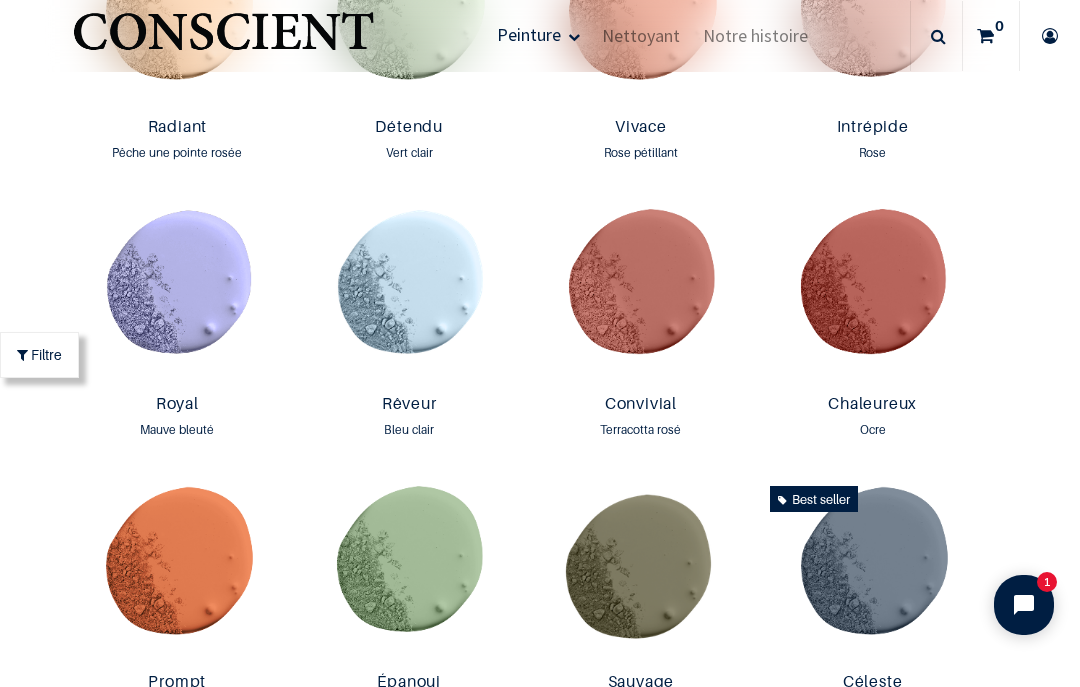 click at bounding box center (873, 294) 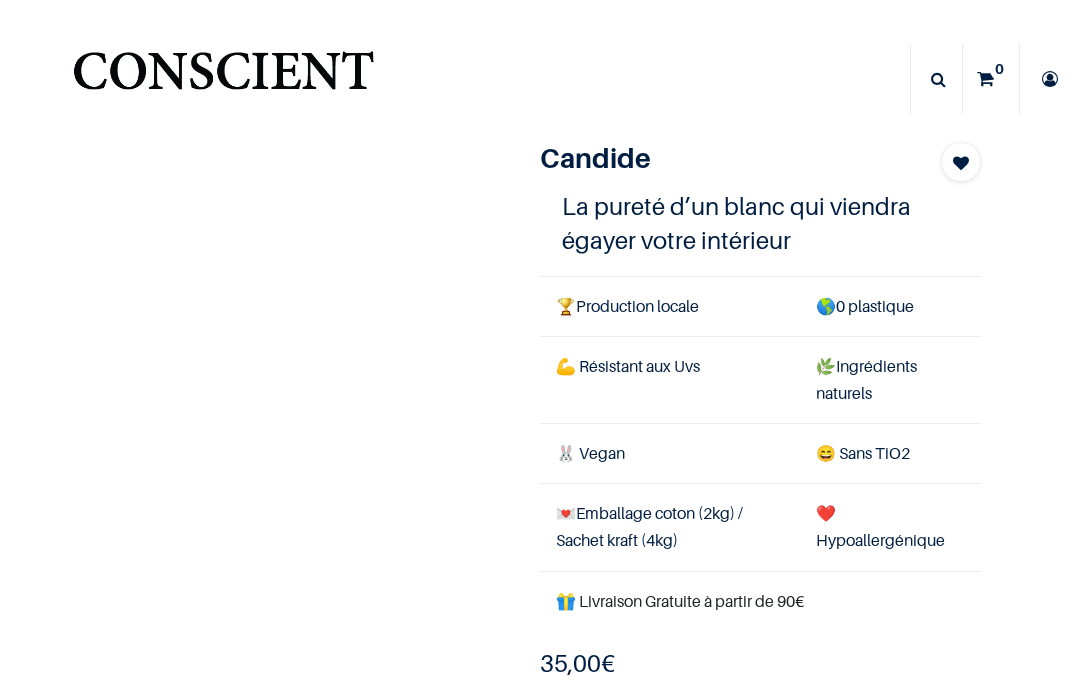 scroll, scrollTop: 0, scrollLeft: 0, axis: both 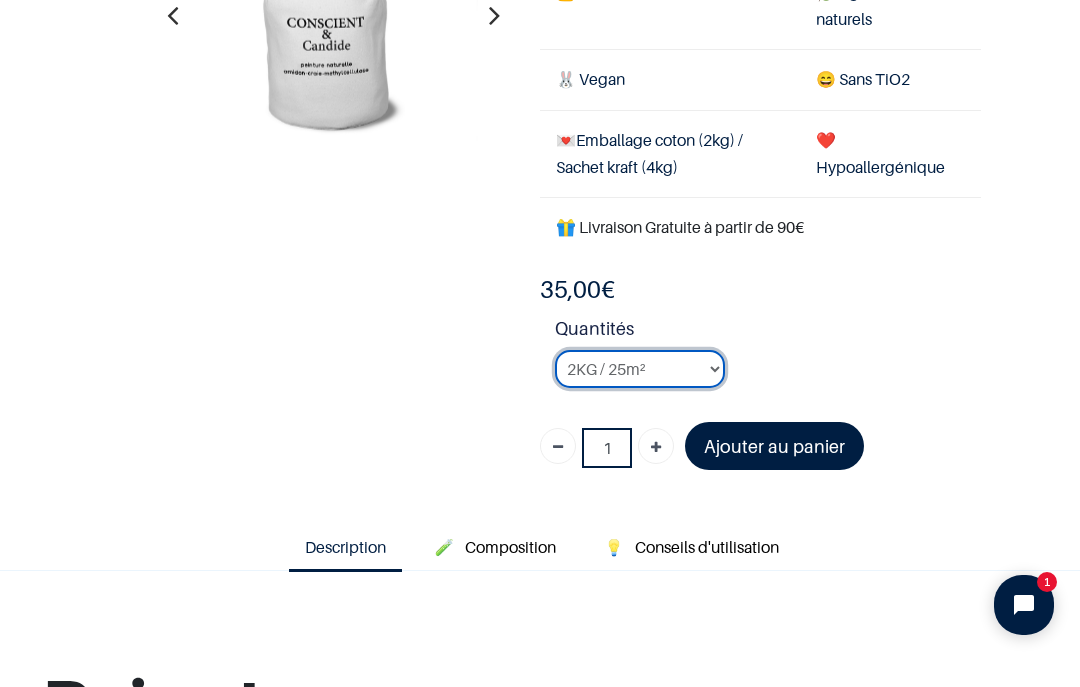 click on "2KG / 25m²
4KG / 50m²
8KG / 100m²
Testeur" at bounding box center (640, 369) 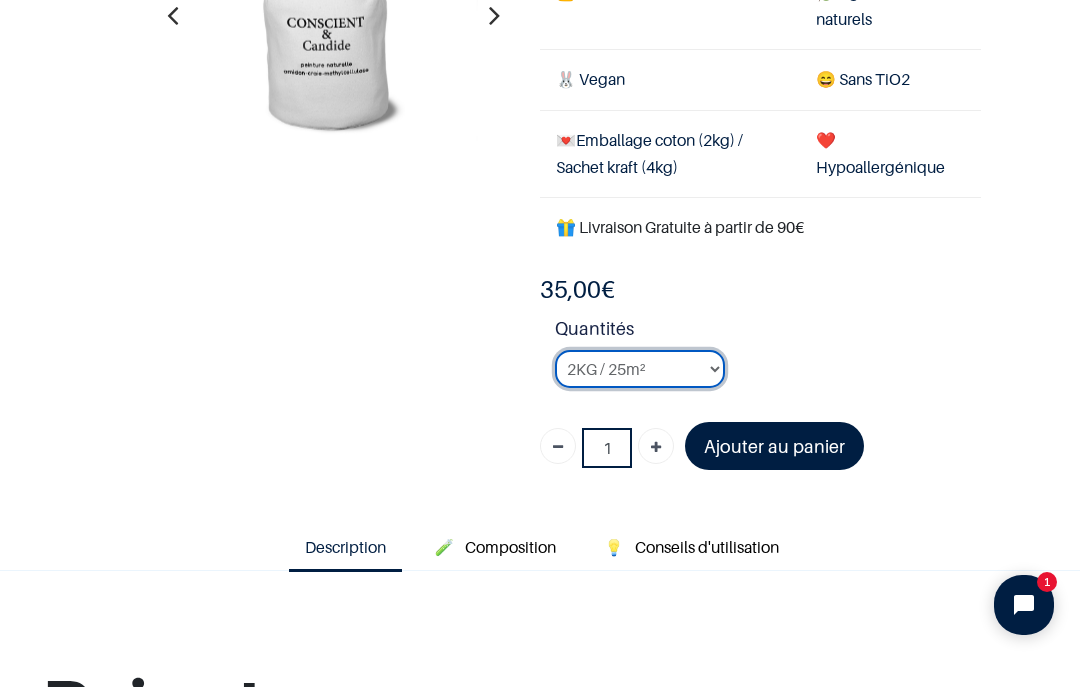 select on "3" 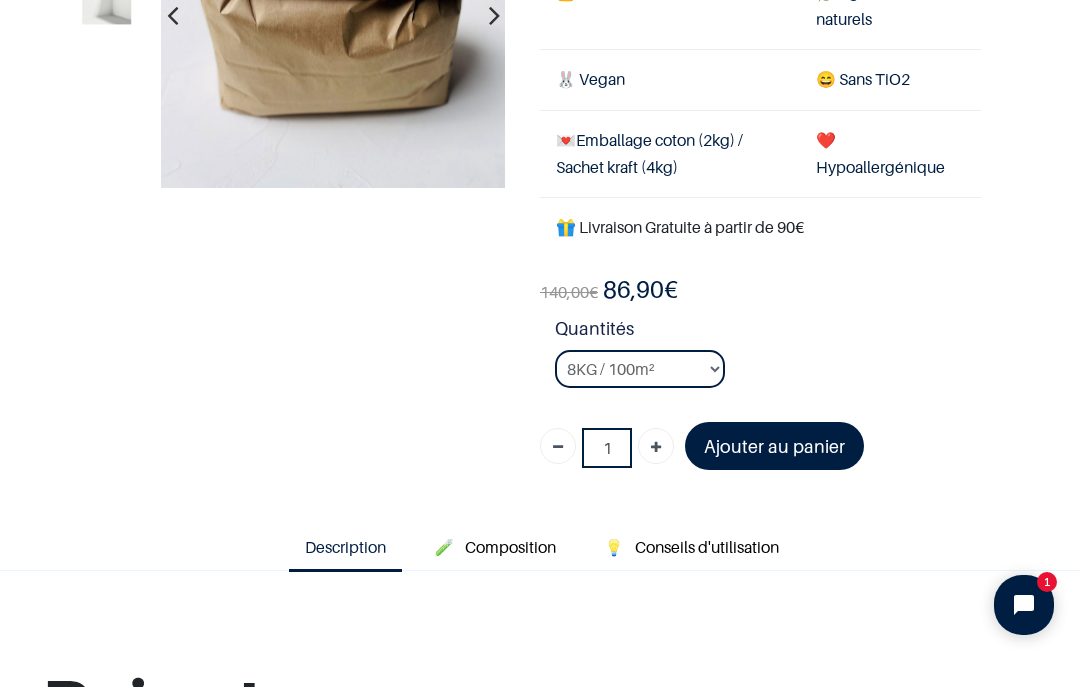 click on "Ajouter au panier" at bounding box center (774, 446) 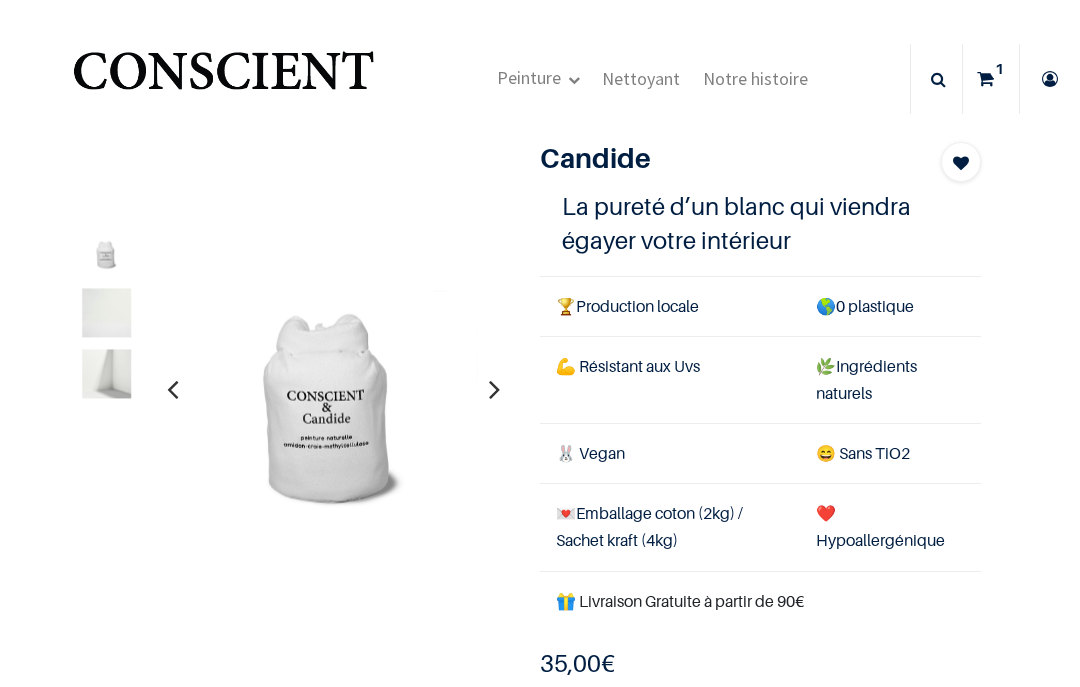 scroll, scrollTop: 0, scrollLeft: 0, axis: both 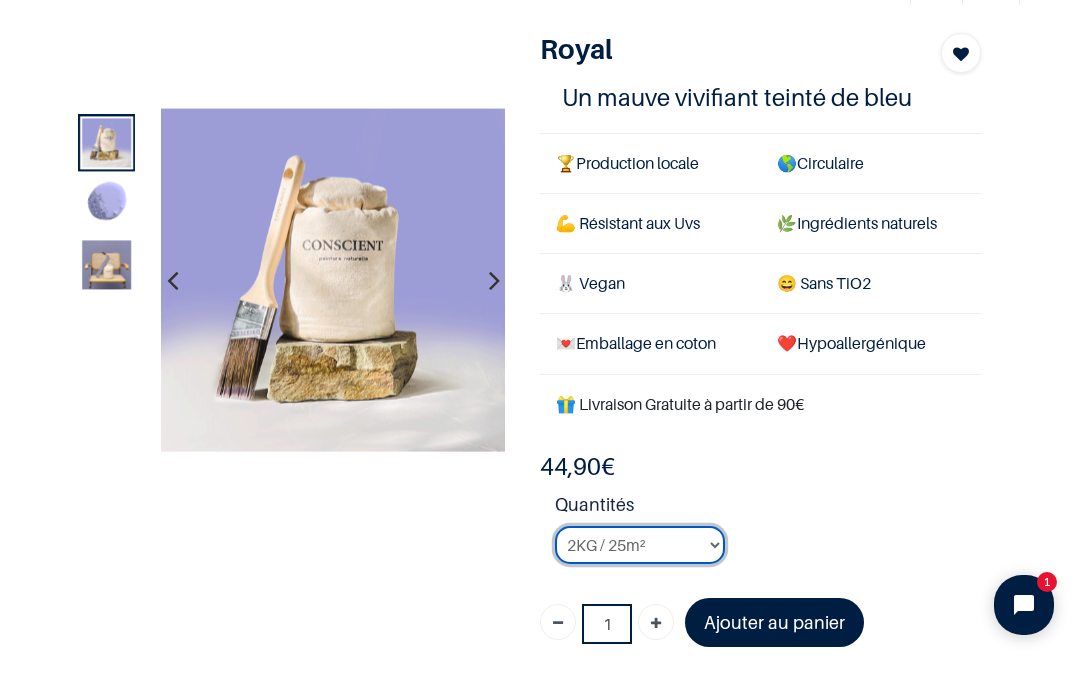 click on "2KG / 25m²
4KG / 50m²
8KG / 100m²
Testeur" at bounding box center (640, 545) 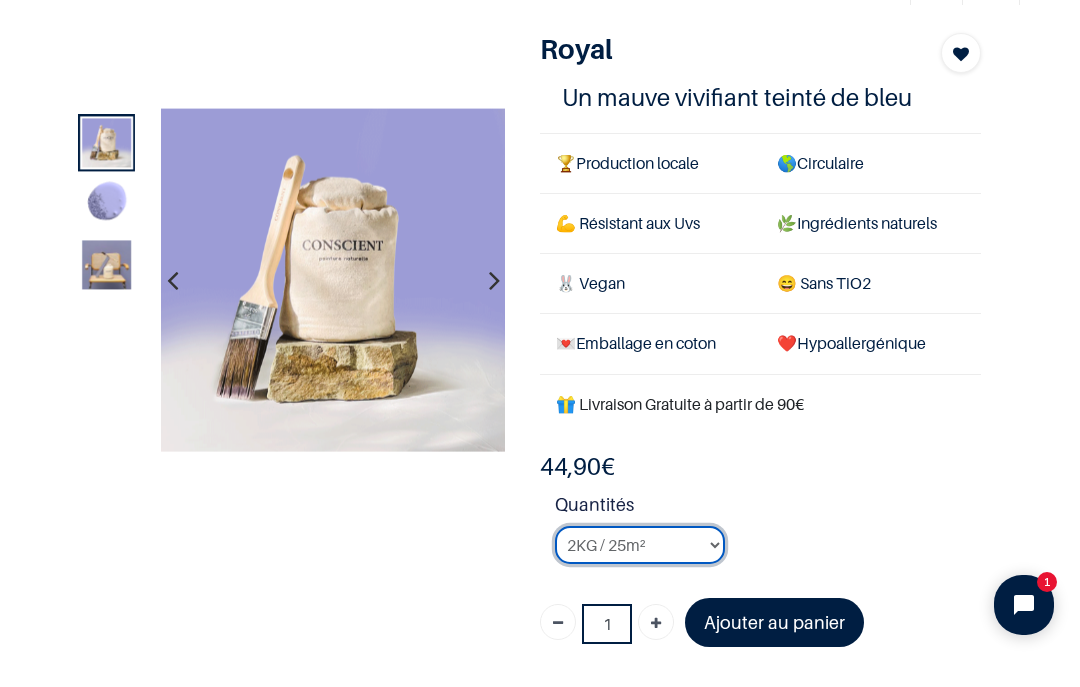 select on "186" 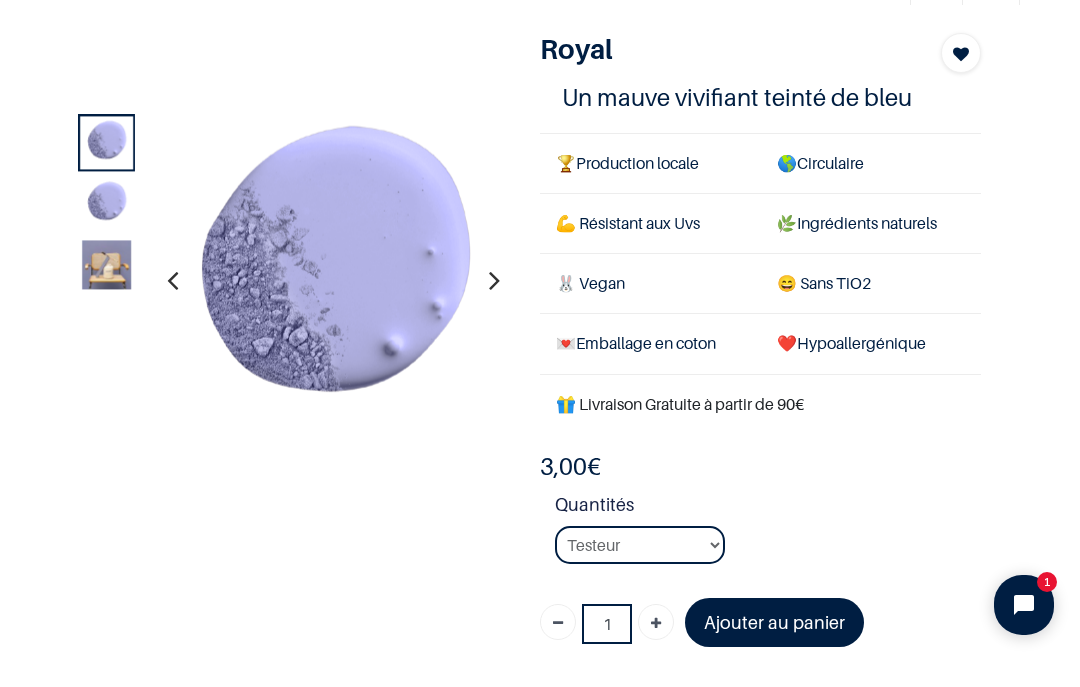 click on "Ajouter au panier" at bounding box center (774, 622) 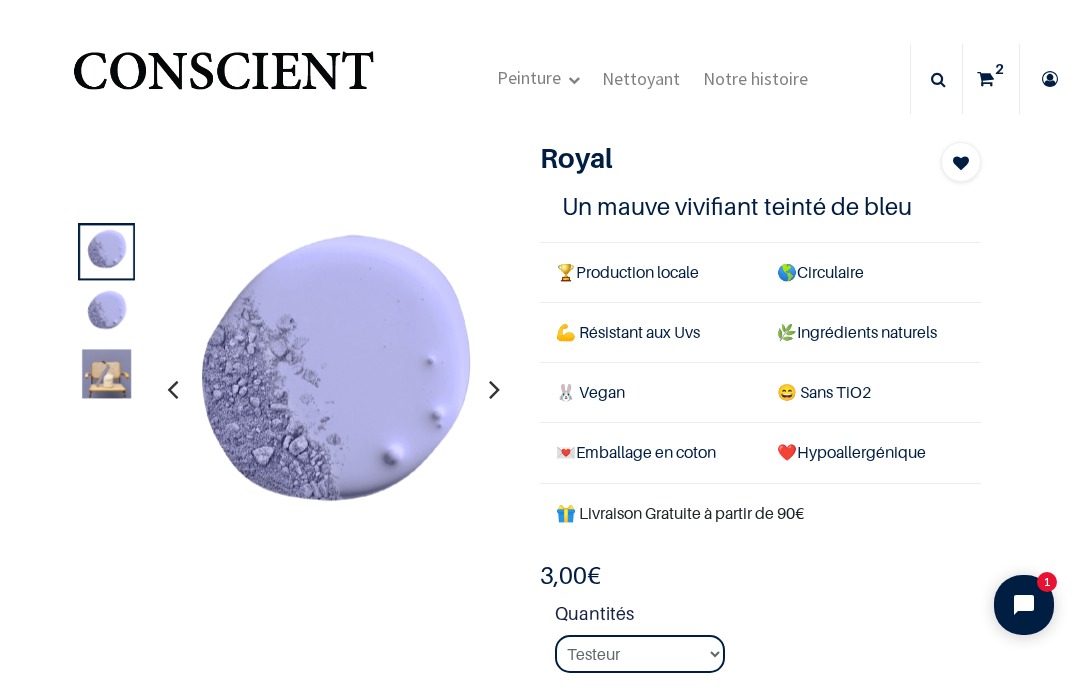 scroll, scrollTop: 0, scrollLeft: 0, axis: both 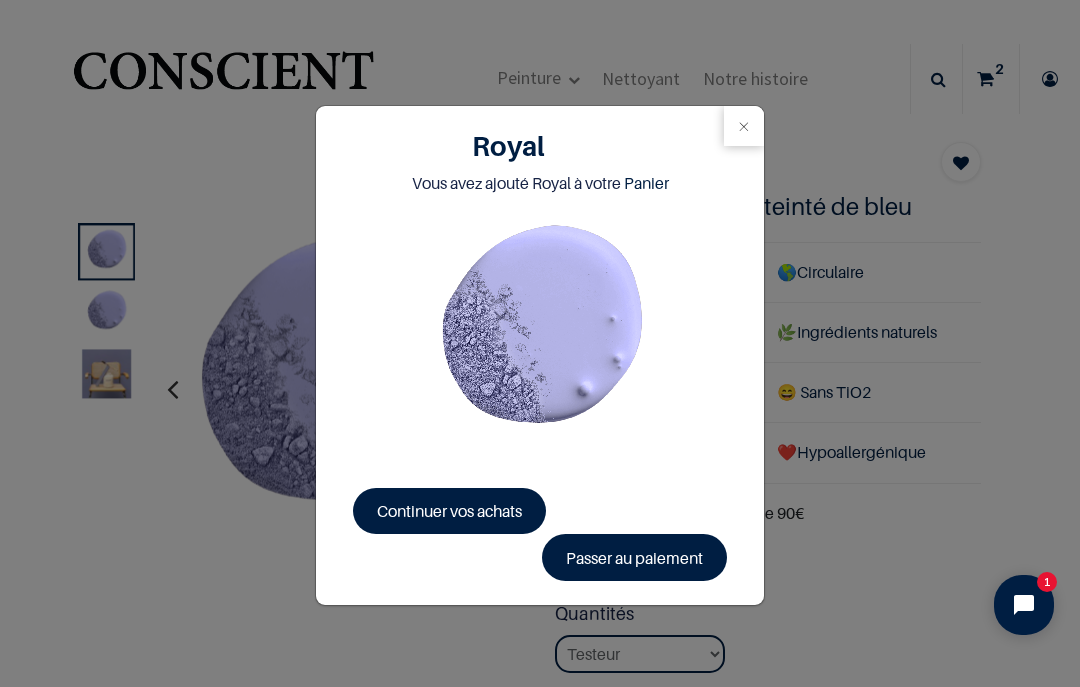 click on "Continuer vos achats" at bounding box center (449, 511) 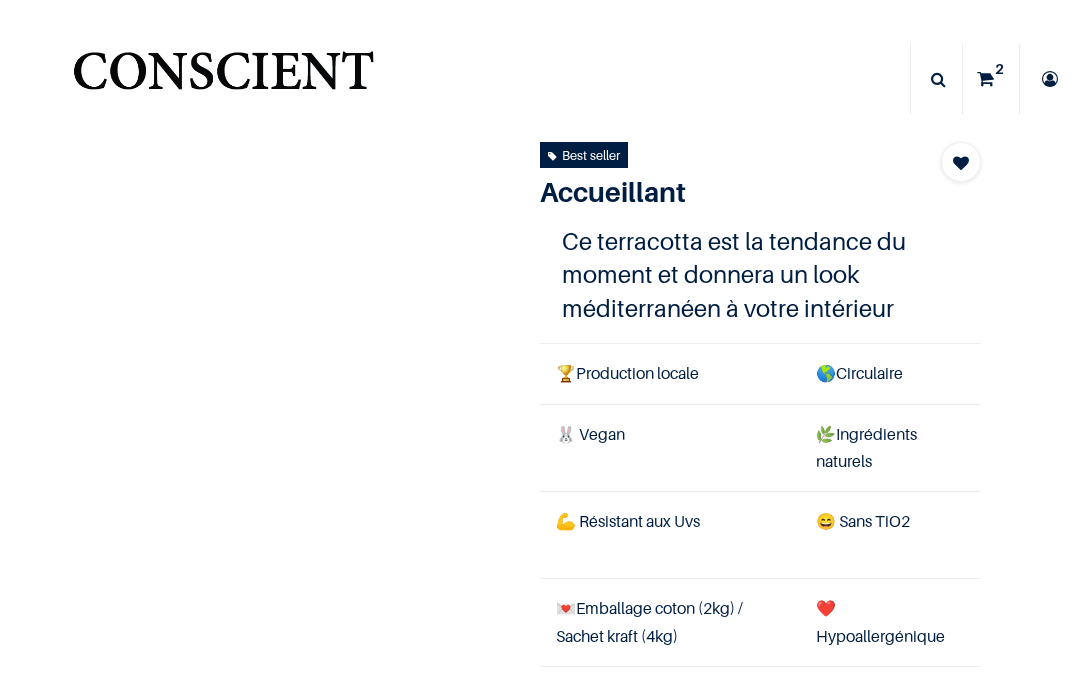 scroll, scrollTop: 0, scrollLeft: 0, axis: both 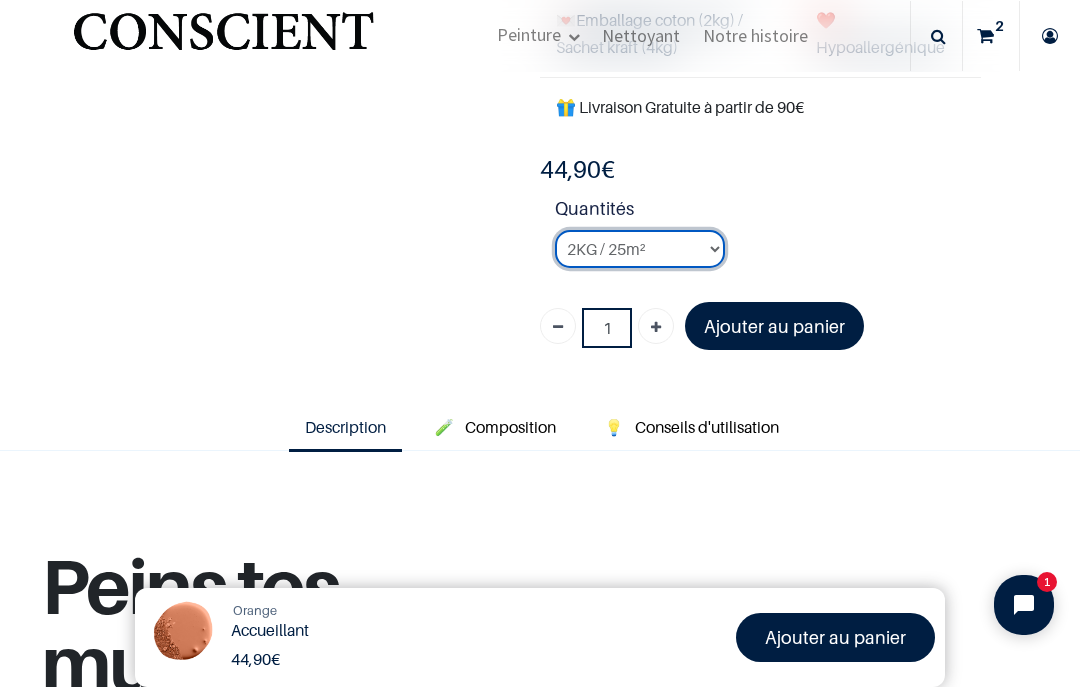 click on "2KG / 25m²
4KG / 50m²
8KG / 100m²
Testeur" at bounding box center (640, 249) 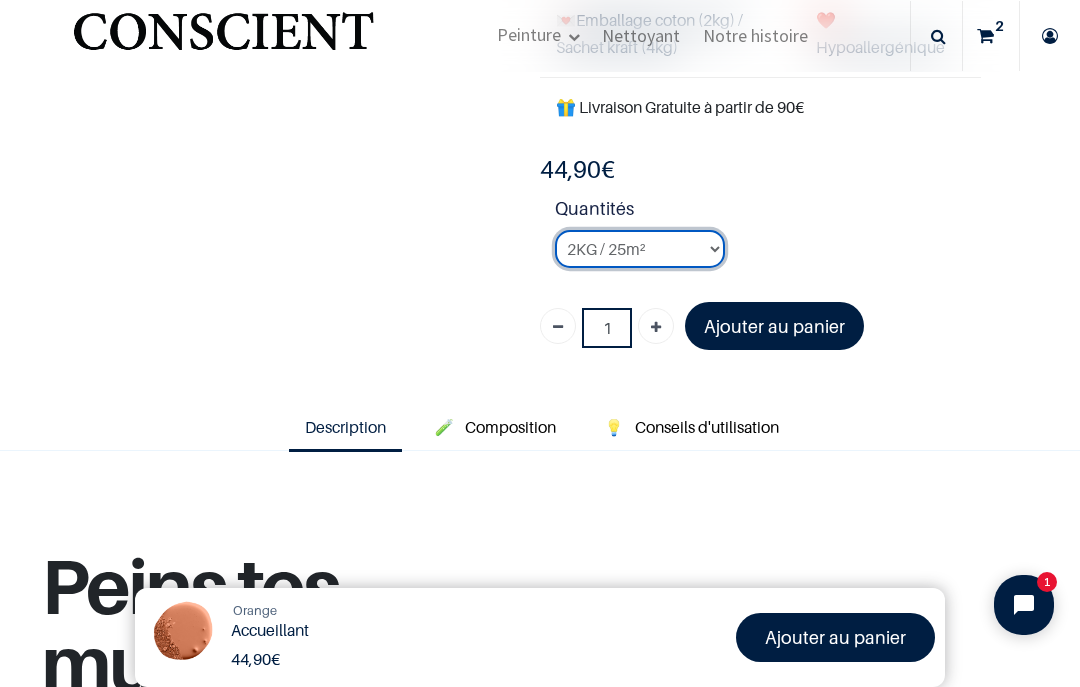 select on "96" 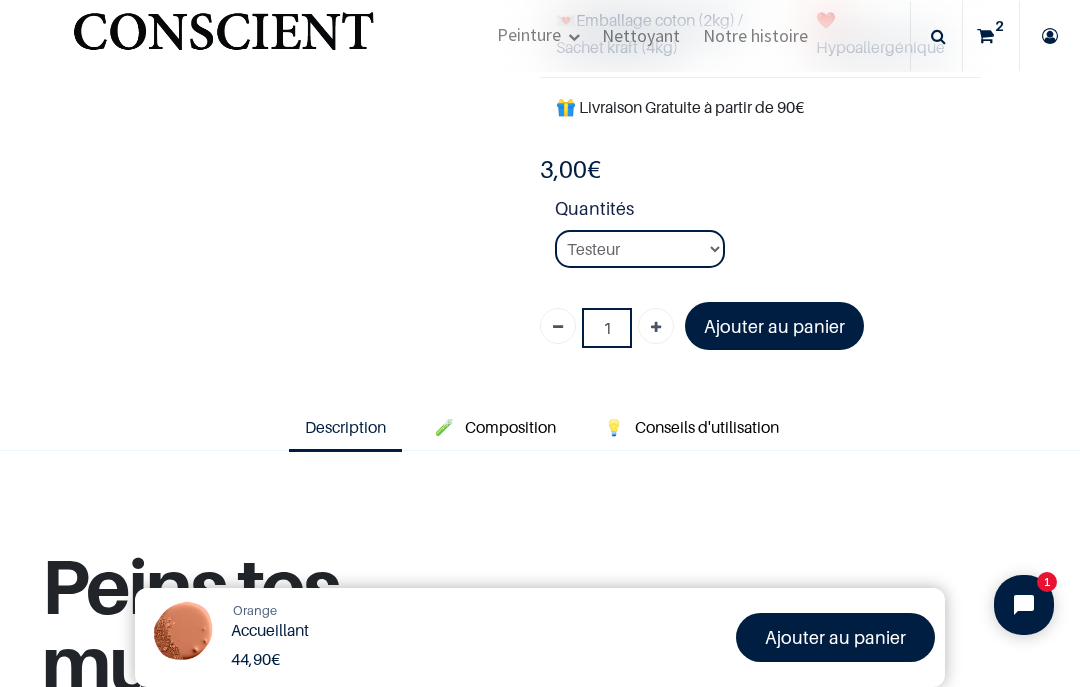 click on "Ajouter au panier" at bounding box center (774, 326) 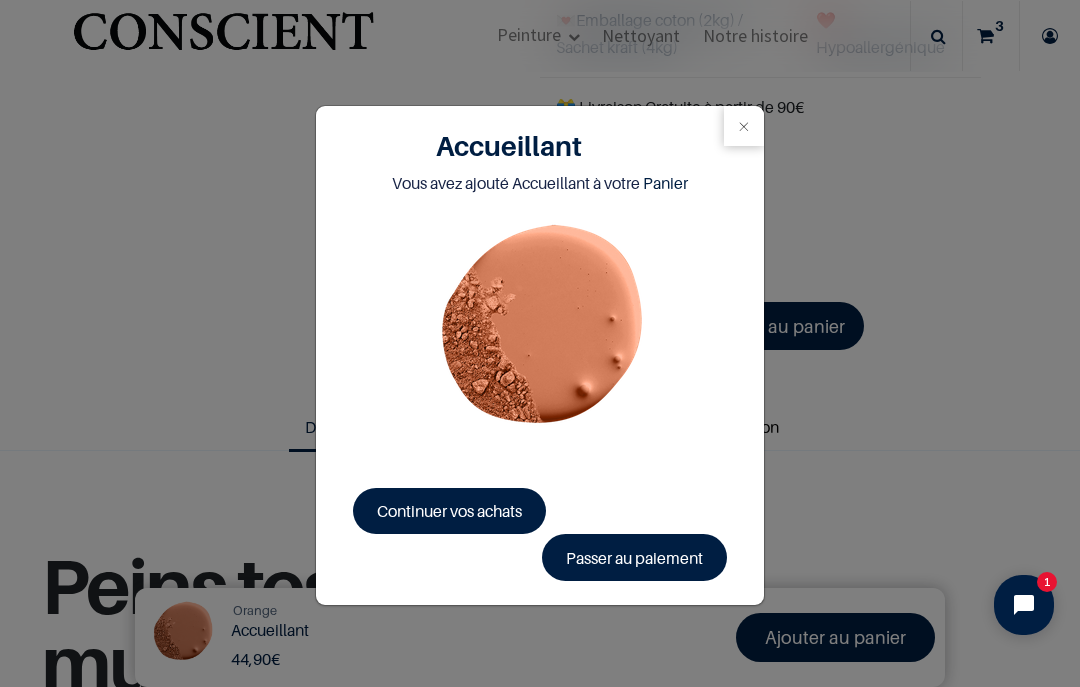 click on "Continuer vos achats" at bounding box center [449, 511] 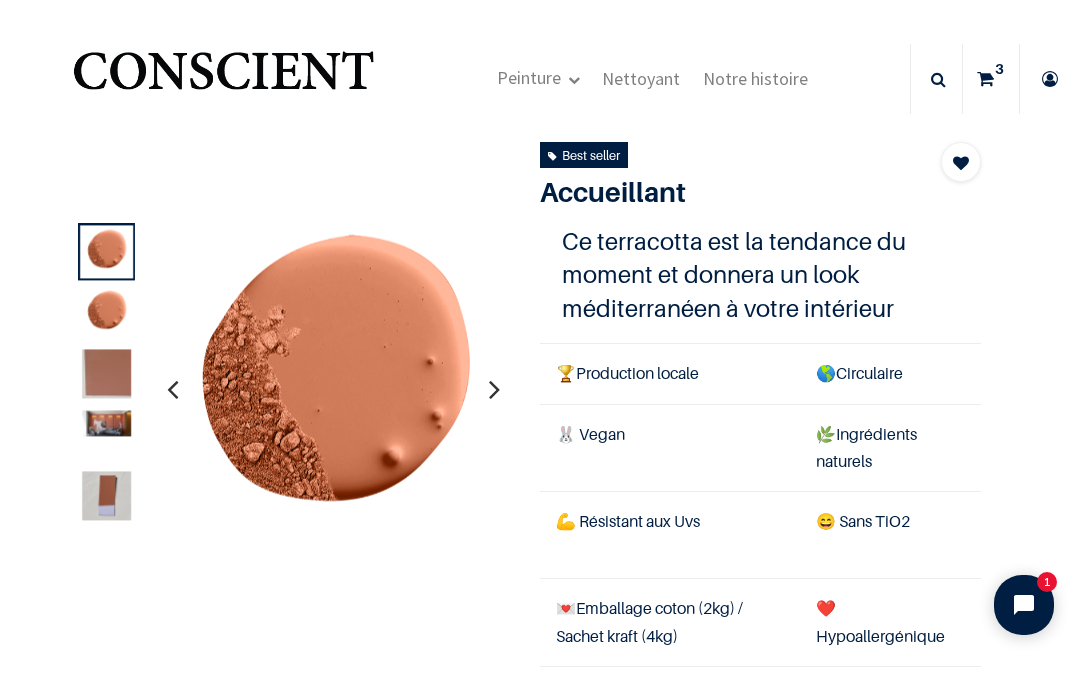 scroll, scrollTop: 0, scrollLeft: 0, axis: both 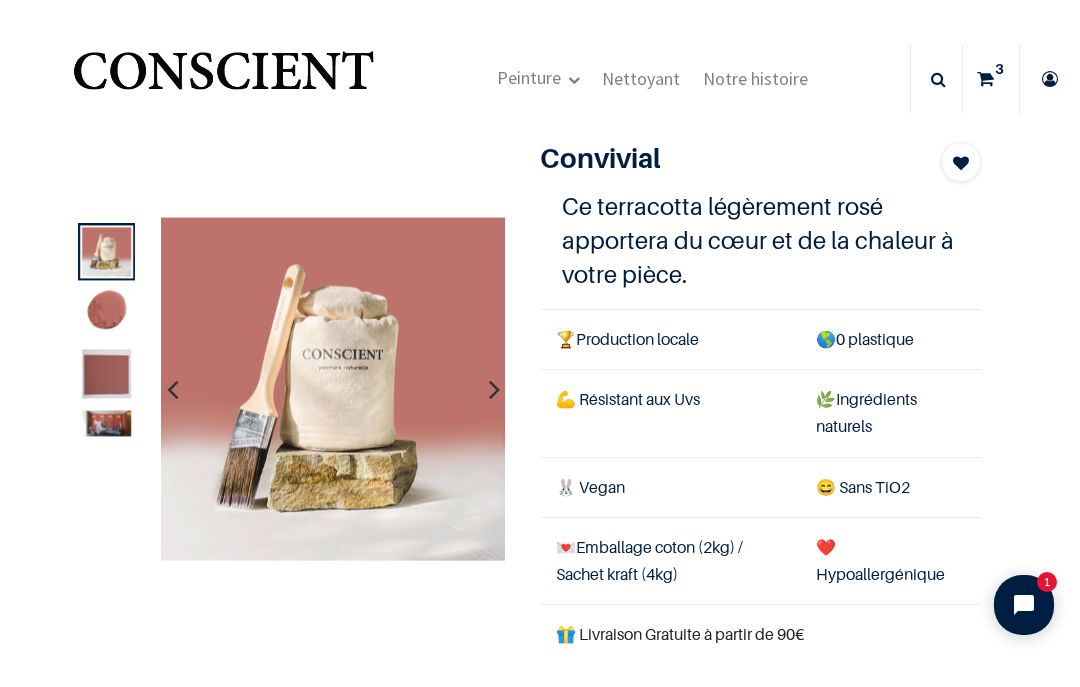 click at bounding box center (494, 389) 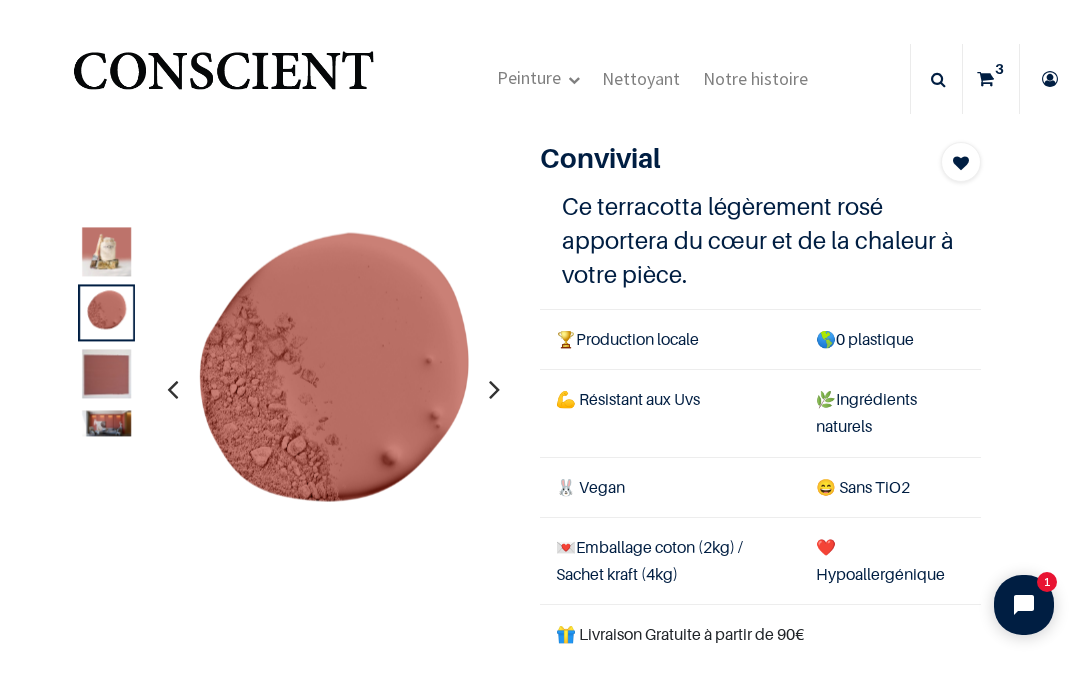 click at bounding box center [494, 389] 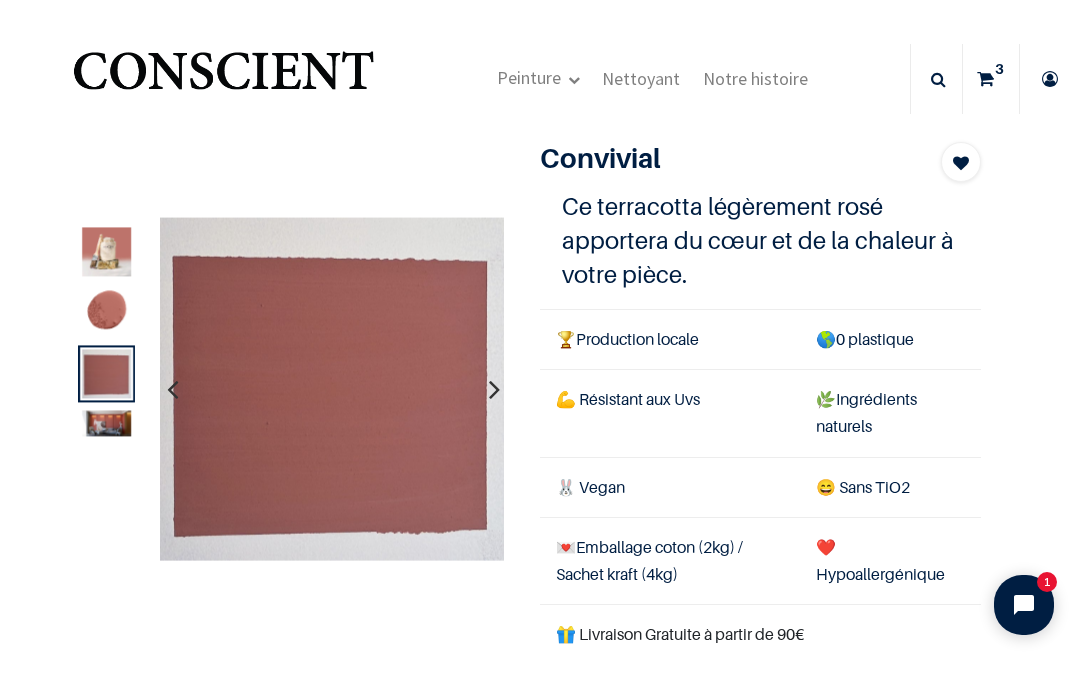 click at bounding box center (494, 389) 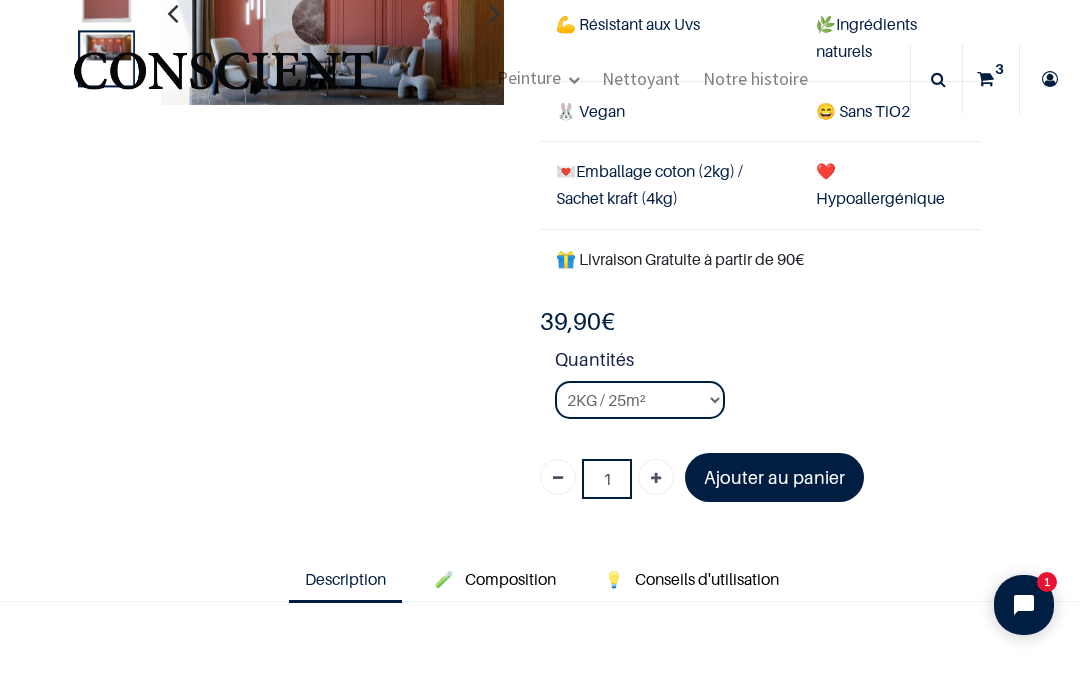 scroll, scrollTop: 262, scrollLeft: 0, axis: vertical 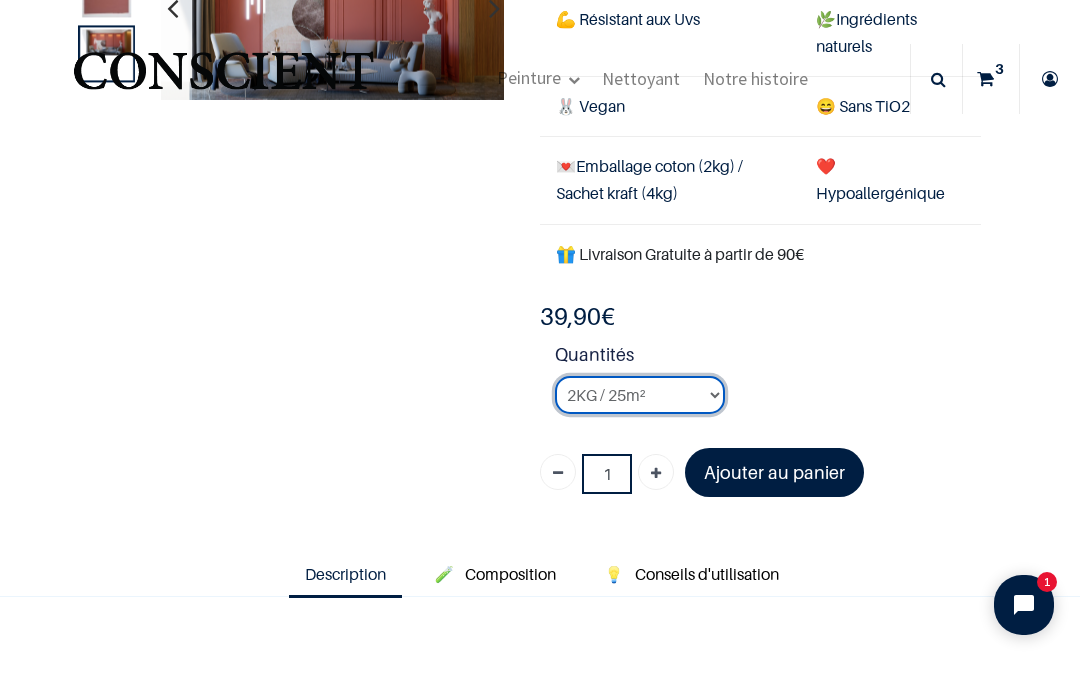 click on "2KG / 25m²
4KG / 50m²
8KG / 100m²
Testeur" at bounding box center [640, 395] 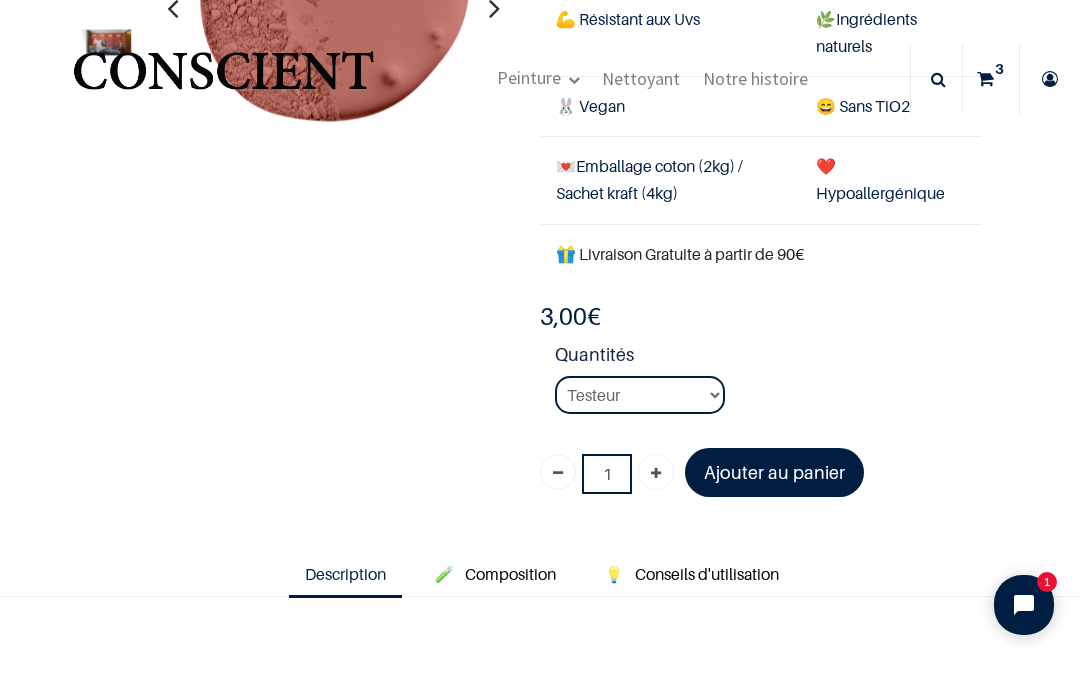 click on "Ajouter au panier" at bounding box center (774, 472) 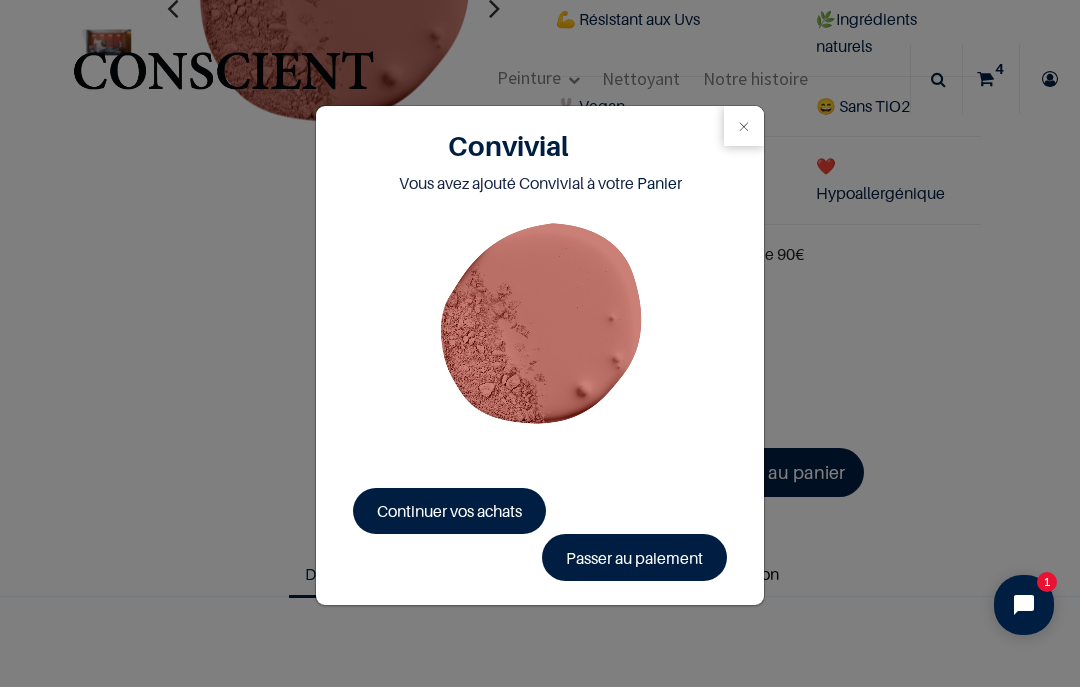 click at bounding box center [744, 126] 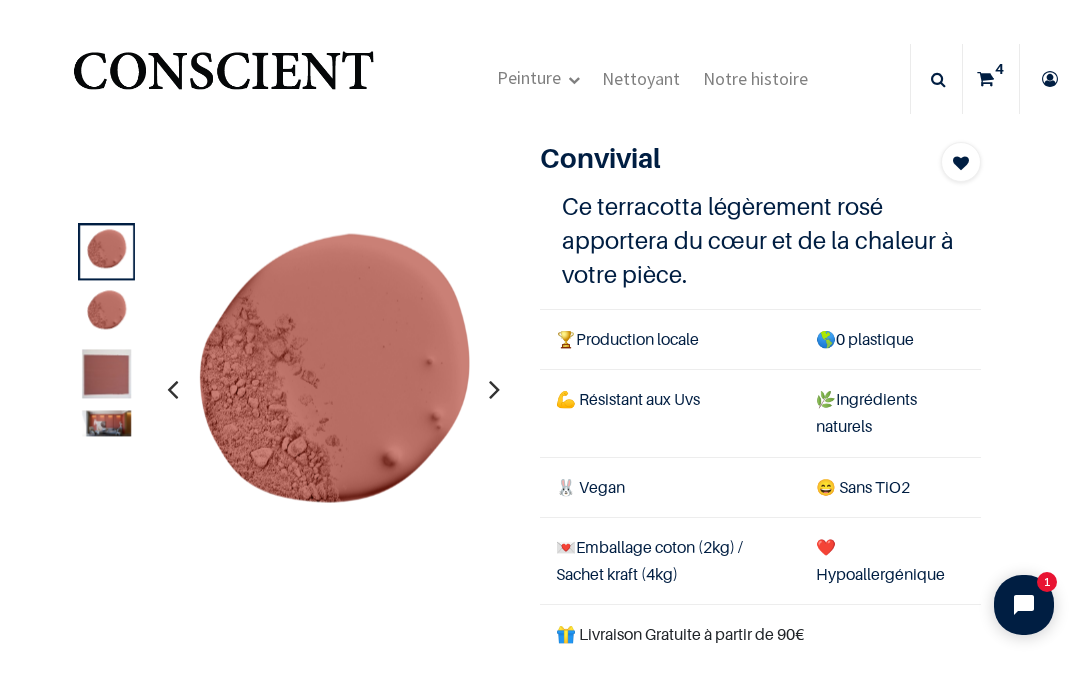 scroll, scrollTop: 0, scrollLeft: 0, axis: both 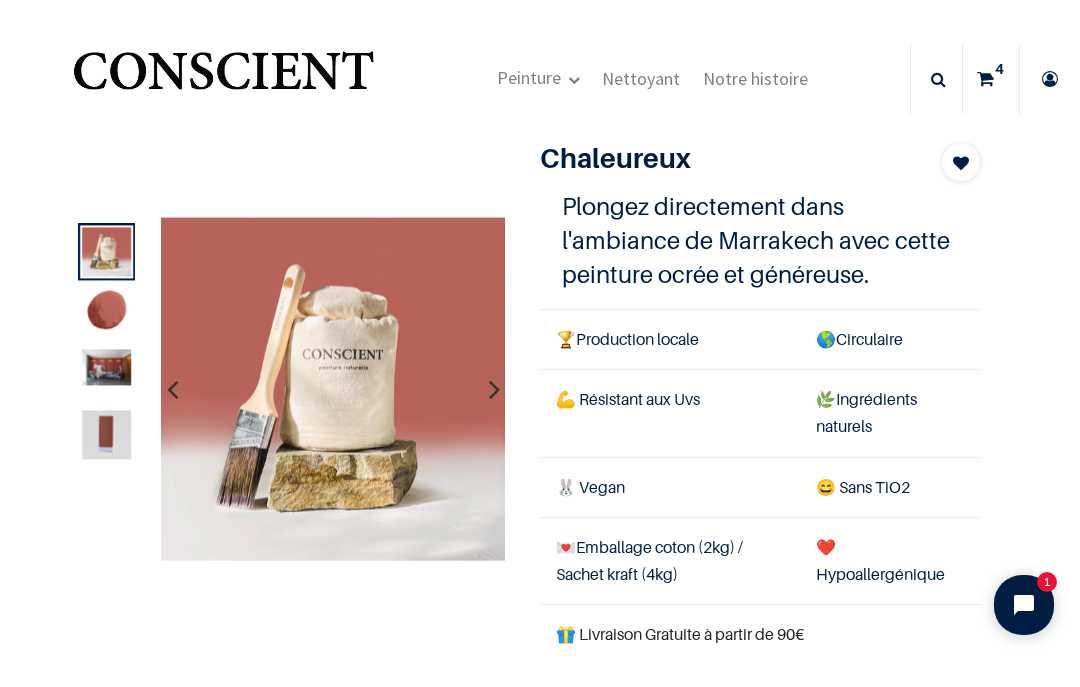 click at bounding box center [494, 389] 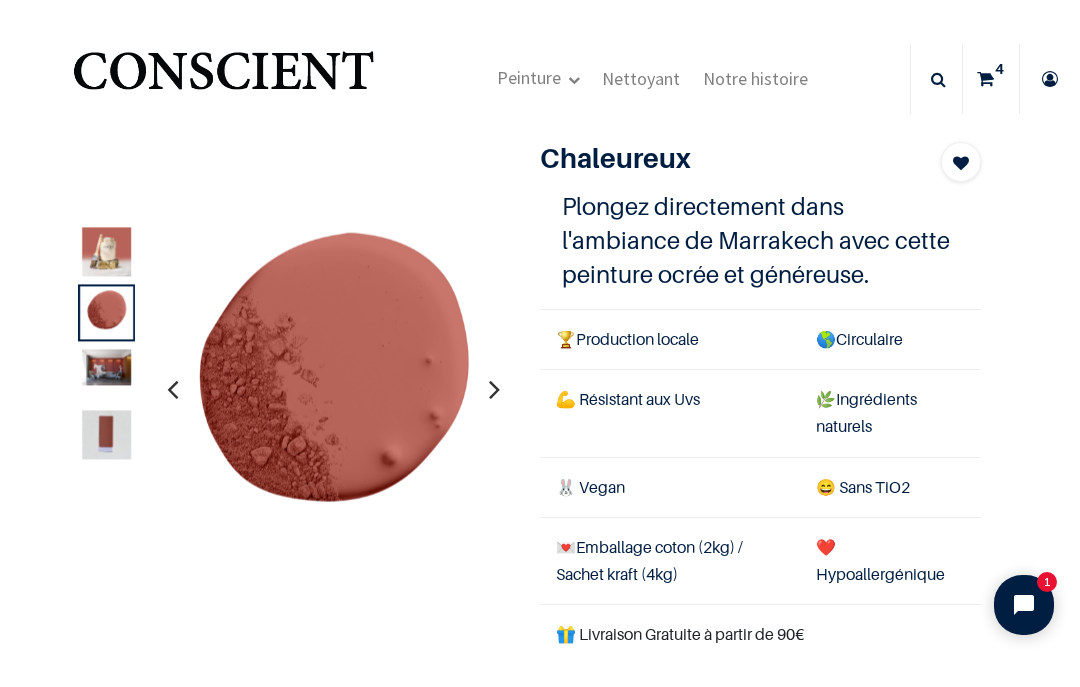 click at bounding box center [494, 389] 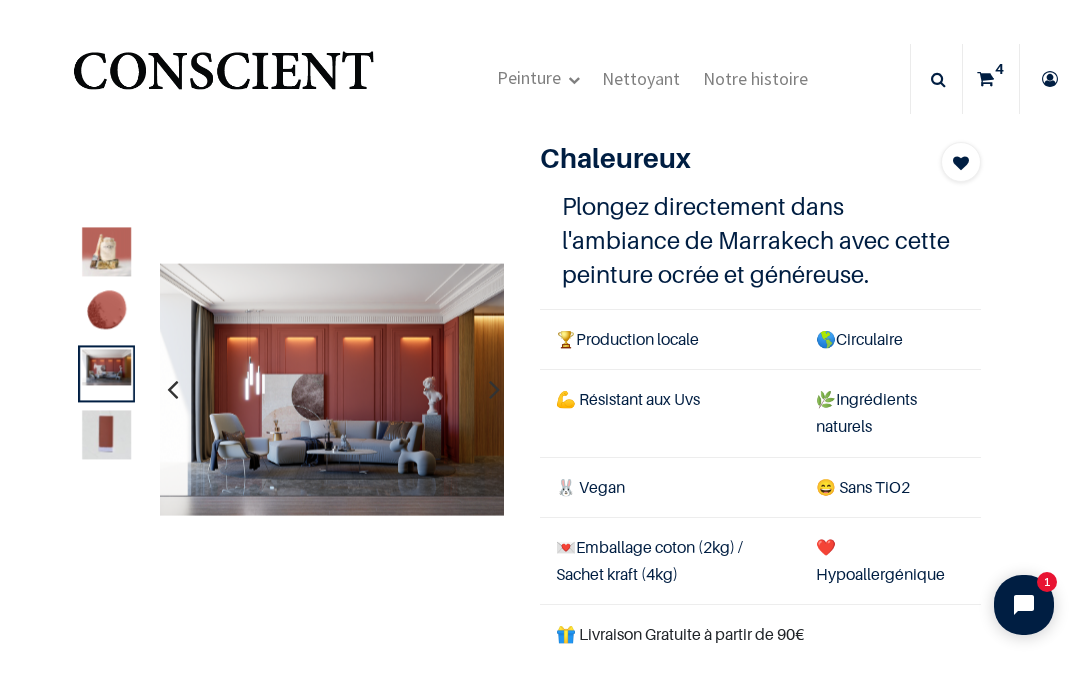 click at bounding box center (494, 389) 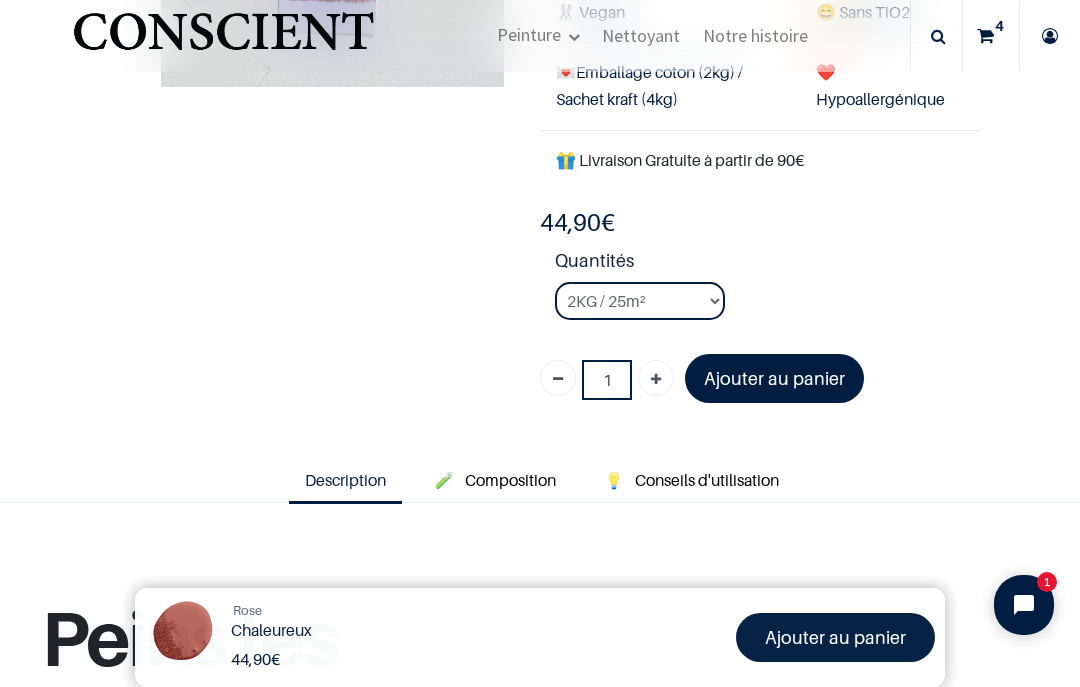 scroll, scrollTop: 357, scrollLeft: 0, axis: vertical 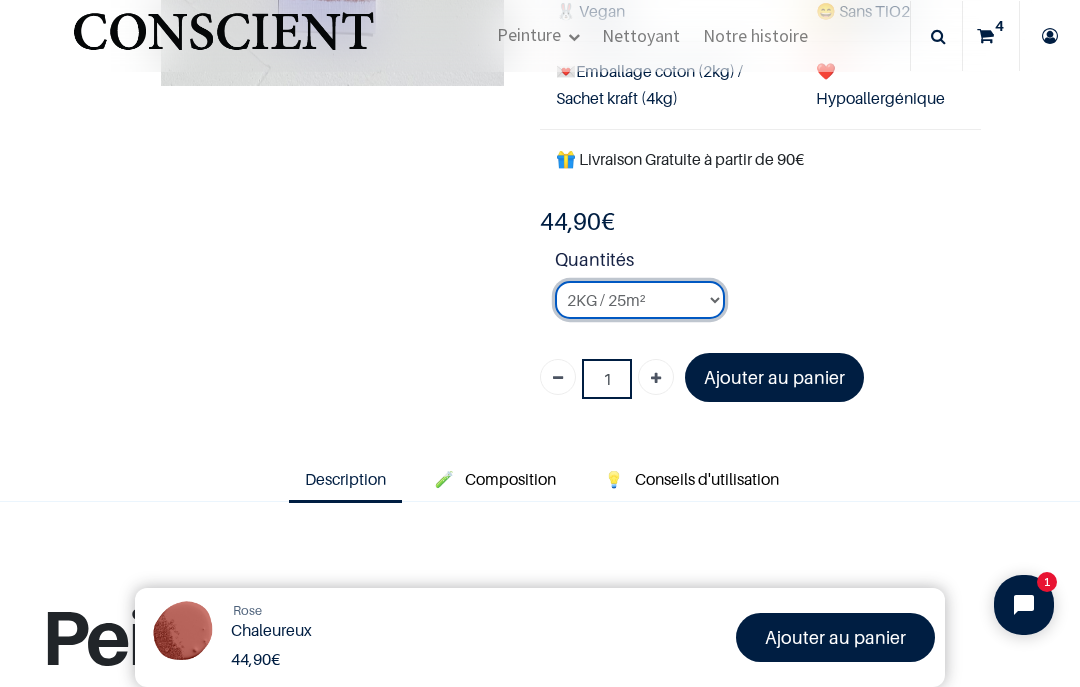 click on "2KG / 25m²
4KG / 50m²
8KG / 100m²
Testeur" at bounding box center [640, 300] 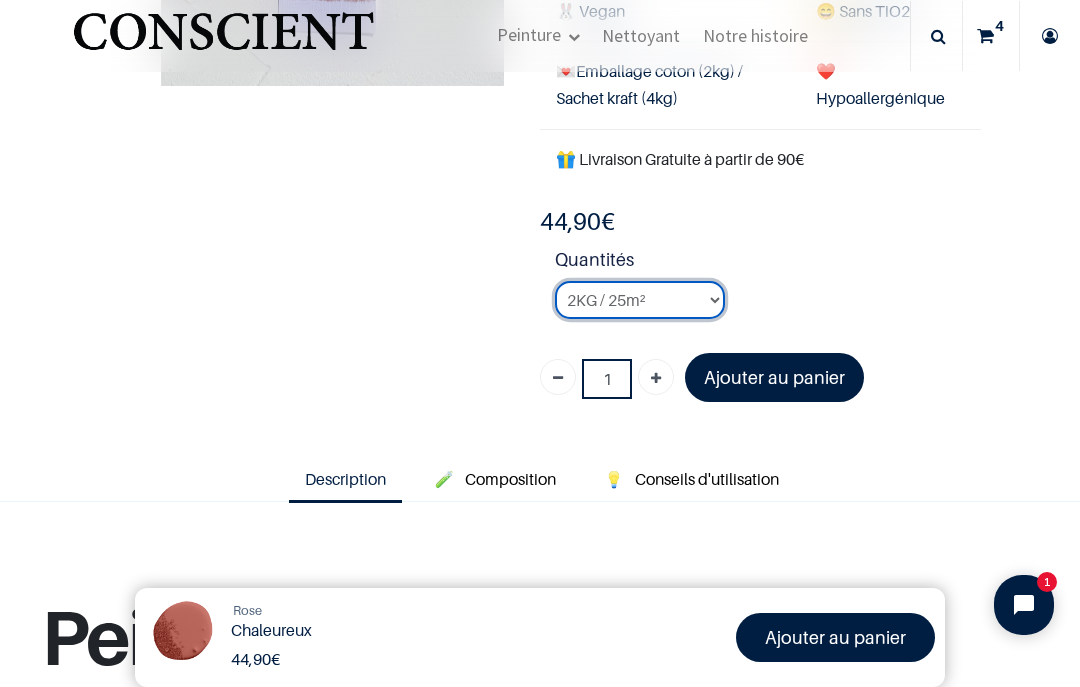 select on "88" 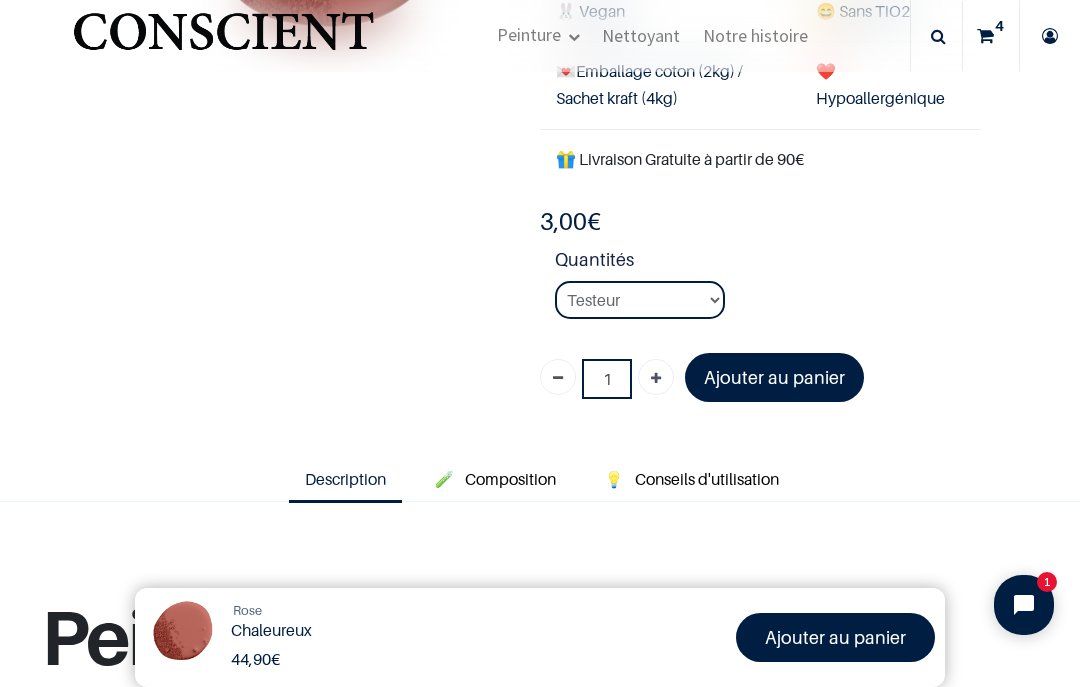 click on "Rose
Chaleureux
44,90  €
44,90  €
44.9
EUR
44,90  €
Ajouter au panier
All" at bounding box center (540, 45) 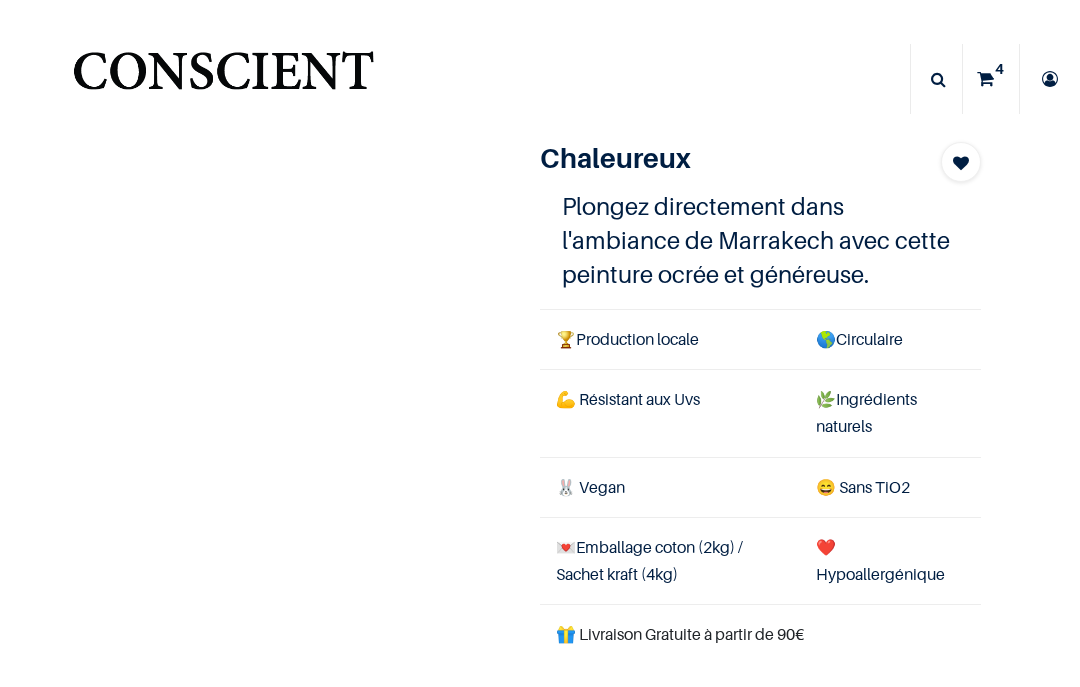 scroll, scrollTop: 0, scrollLeft: 0, axis: both 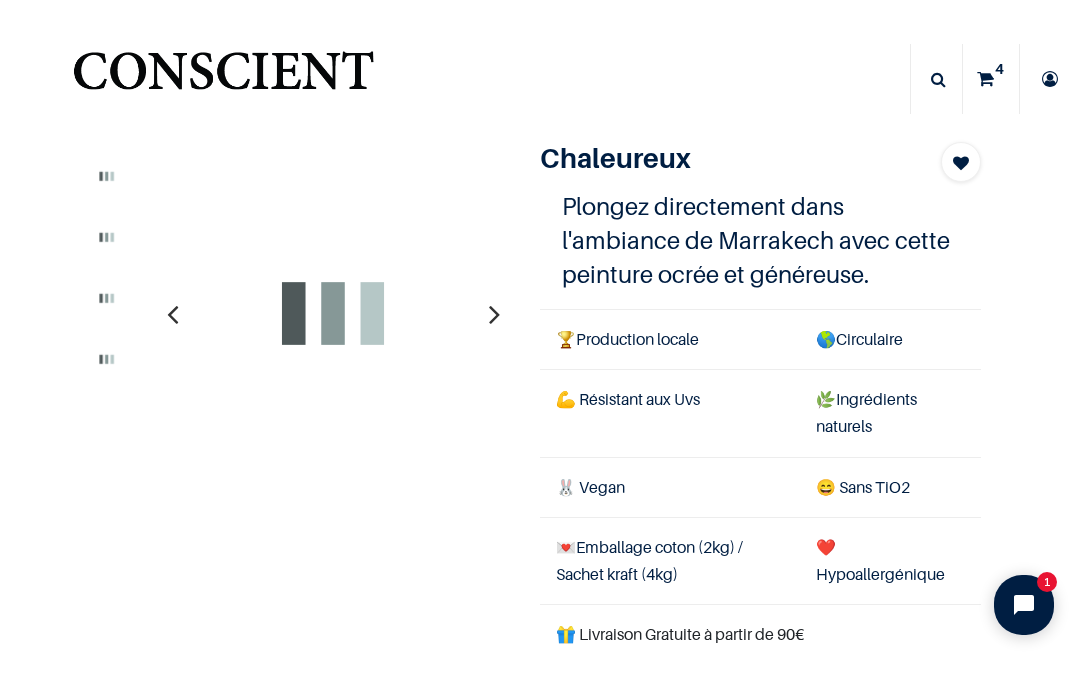 select on "88" 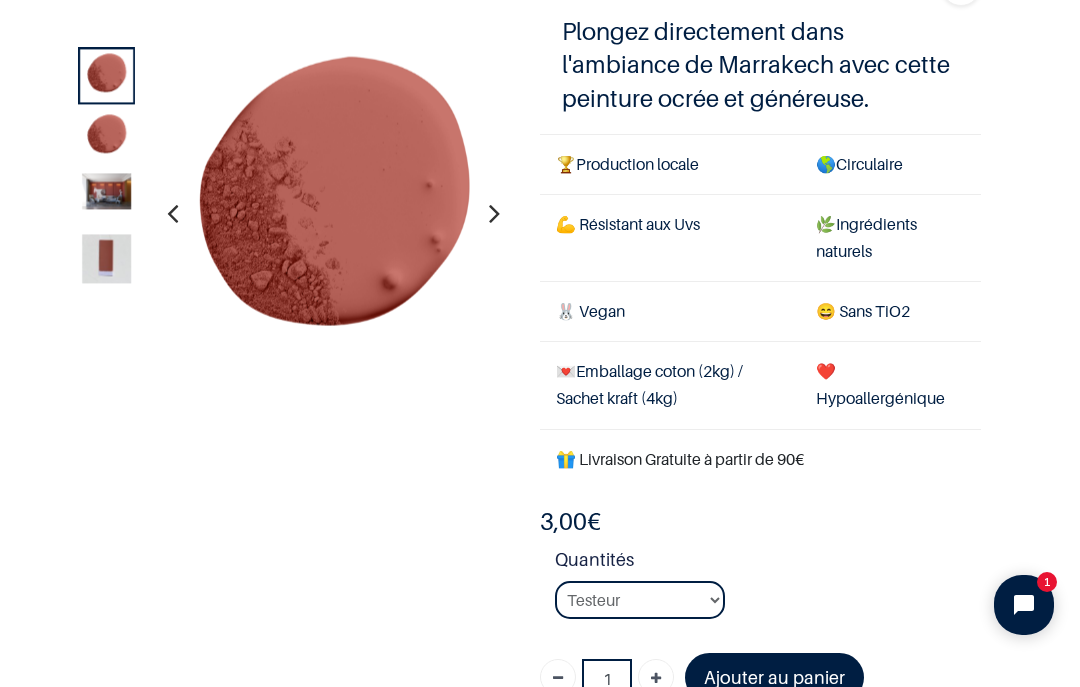 scroll, scrollTop: 194, scrollLeft: 0, axis: vertical 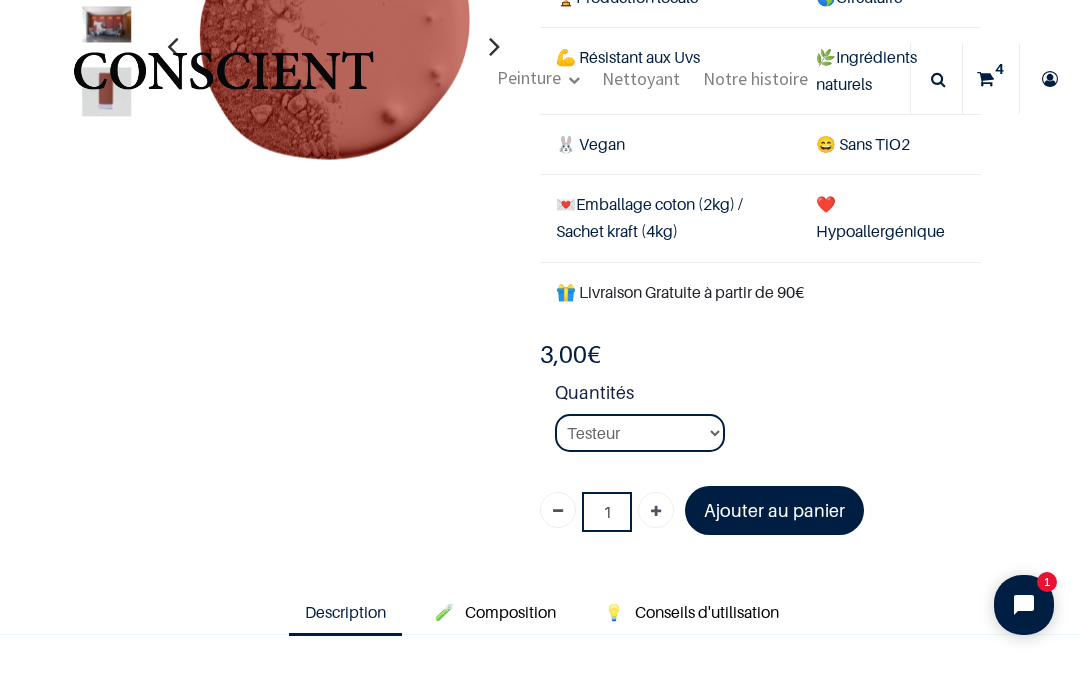 click on "Ajouter au panier" at bounding box center [774, 510] 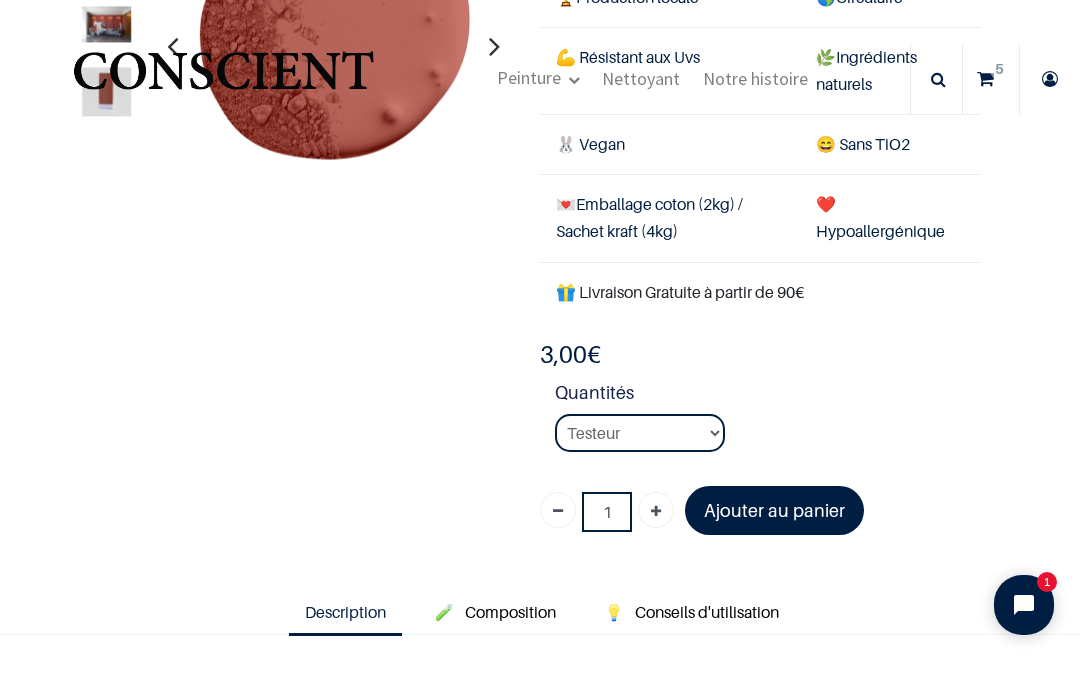 click on "Ajouter au panier" at bounding box center (774, 510) 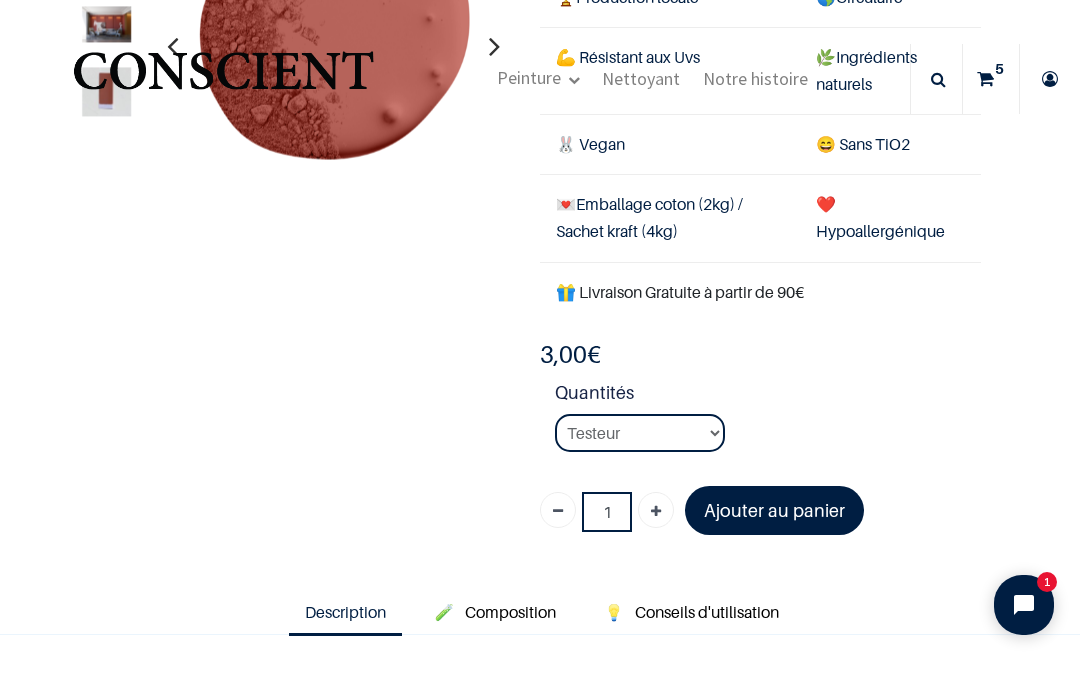 click on "Ajouter au panier" at bounding box center [774, 510] 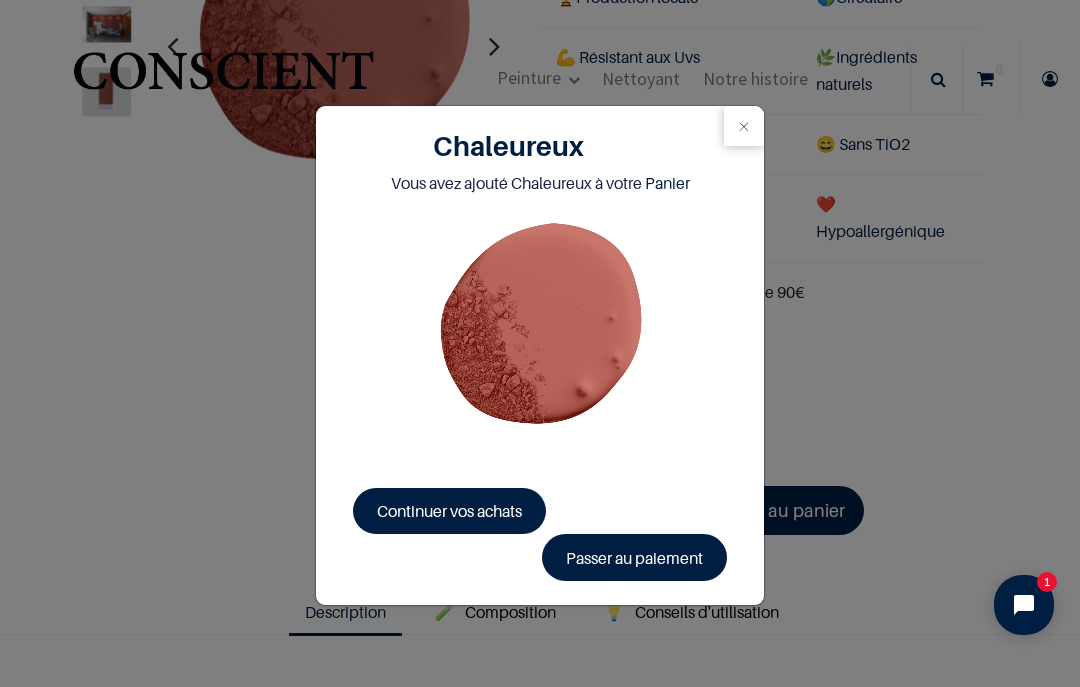 click on "Chaleureux
Vous avez ajouté
Chaleureux
à votre
Panier
Continuer vos achats
Passer au paiement" at bounding box center (540, 343) 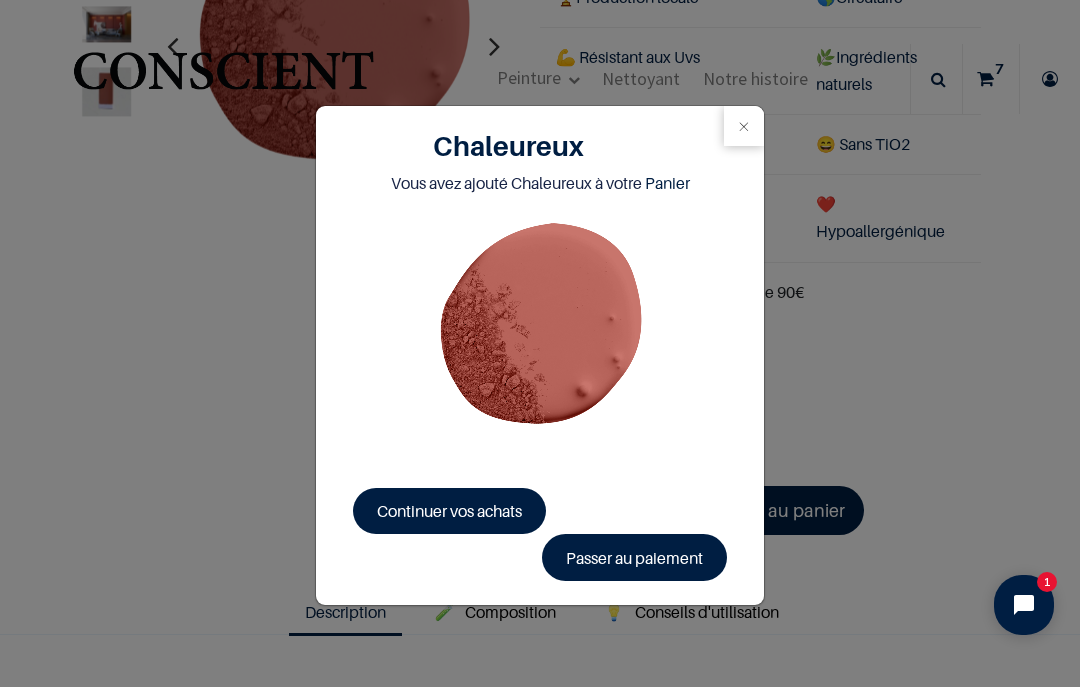 click at bounding box center (744, 126) 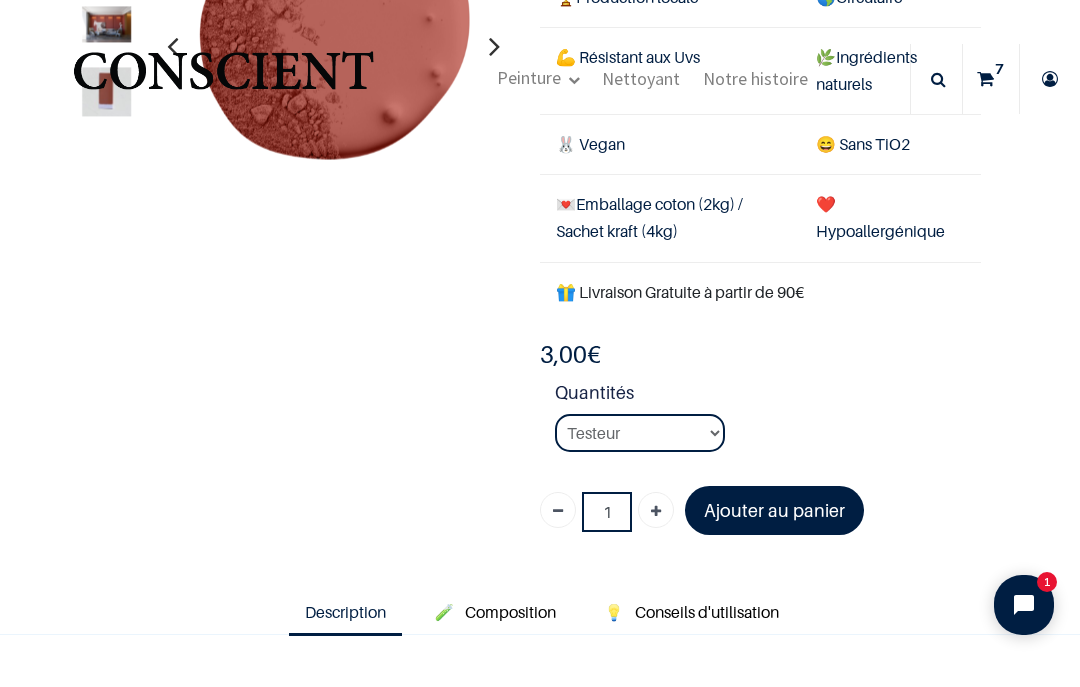 click on "7" at bounding box center (999, 69) 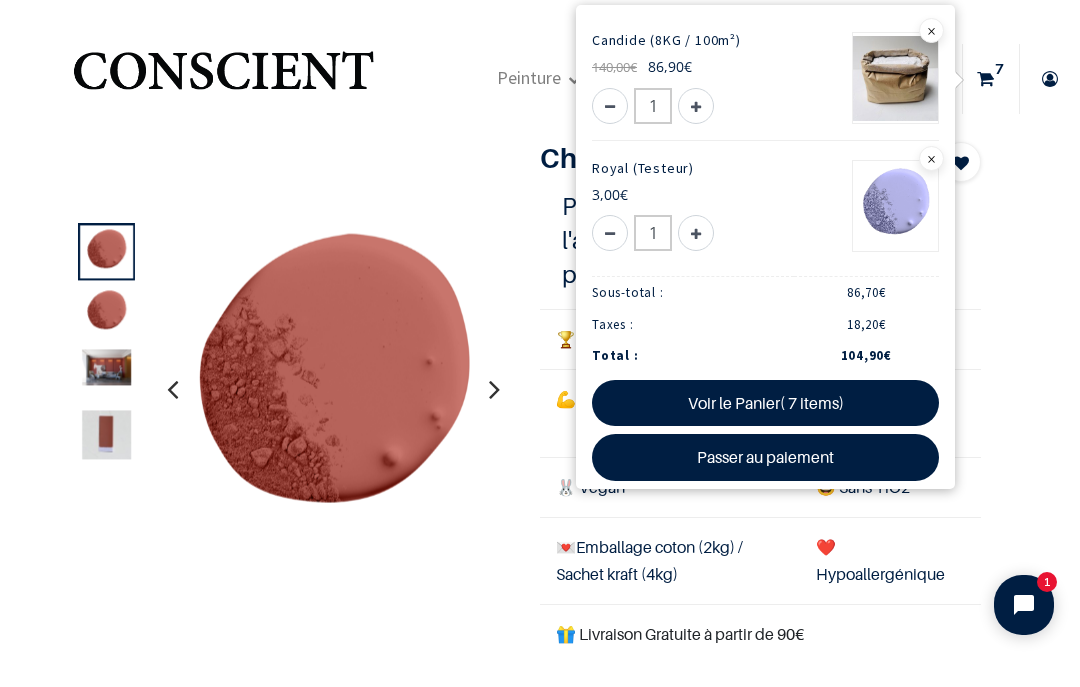 scroll, scrollTop: 0, scrollLeft: 0, axis: both 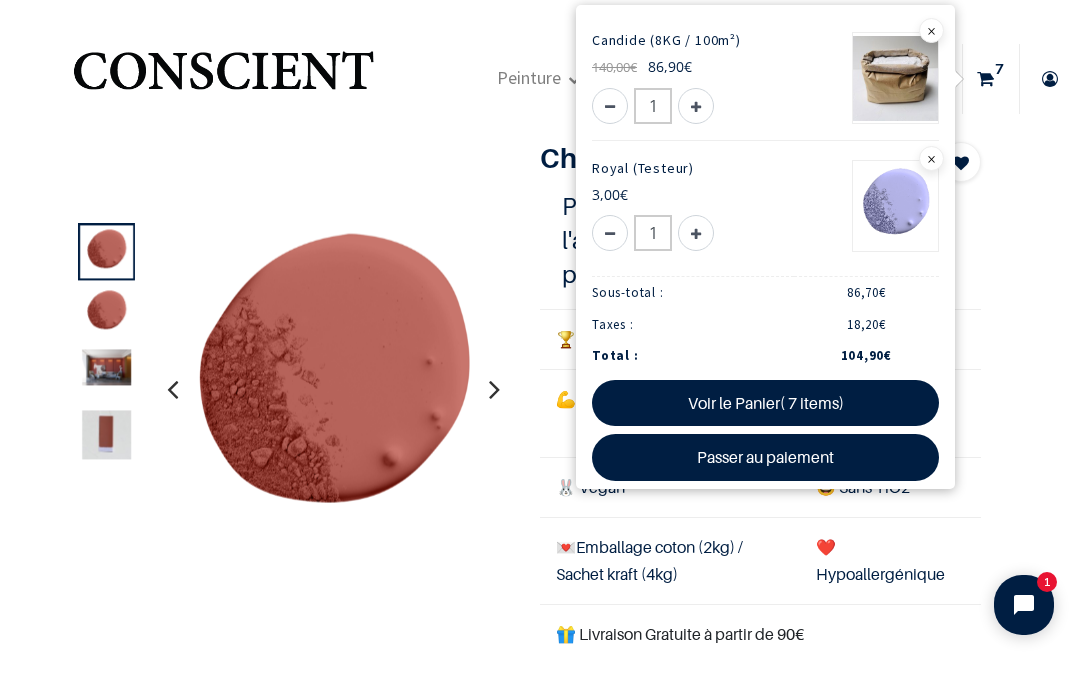 click at bounding box center (333, 389) 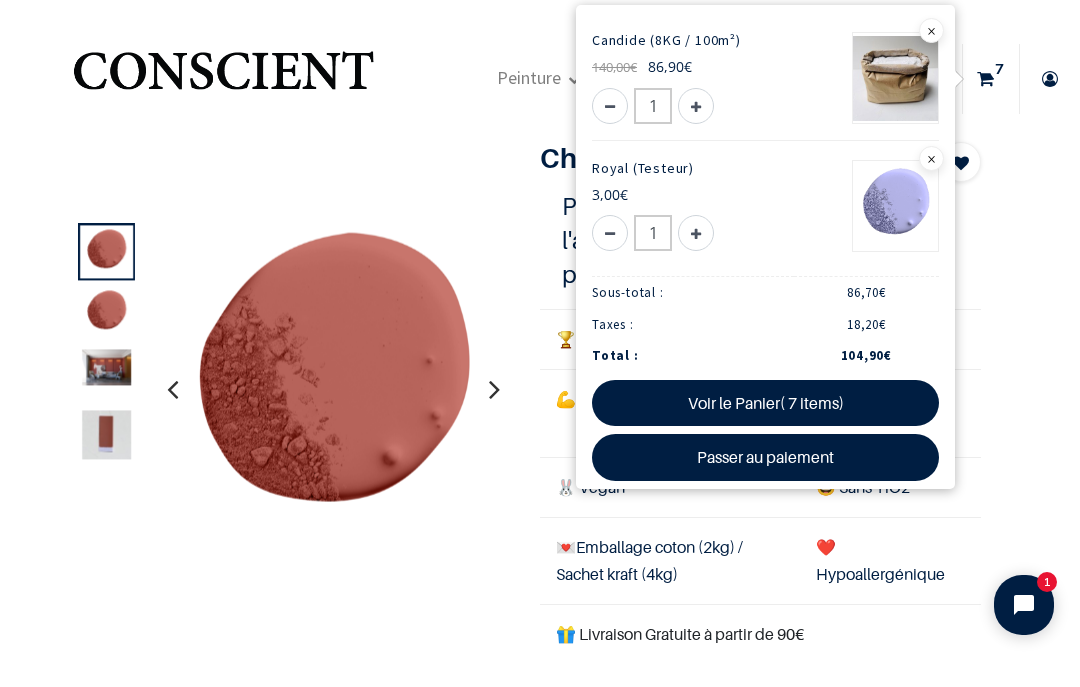 click at bounding box center (931, 30) 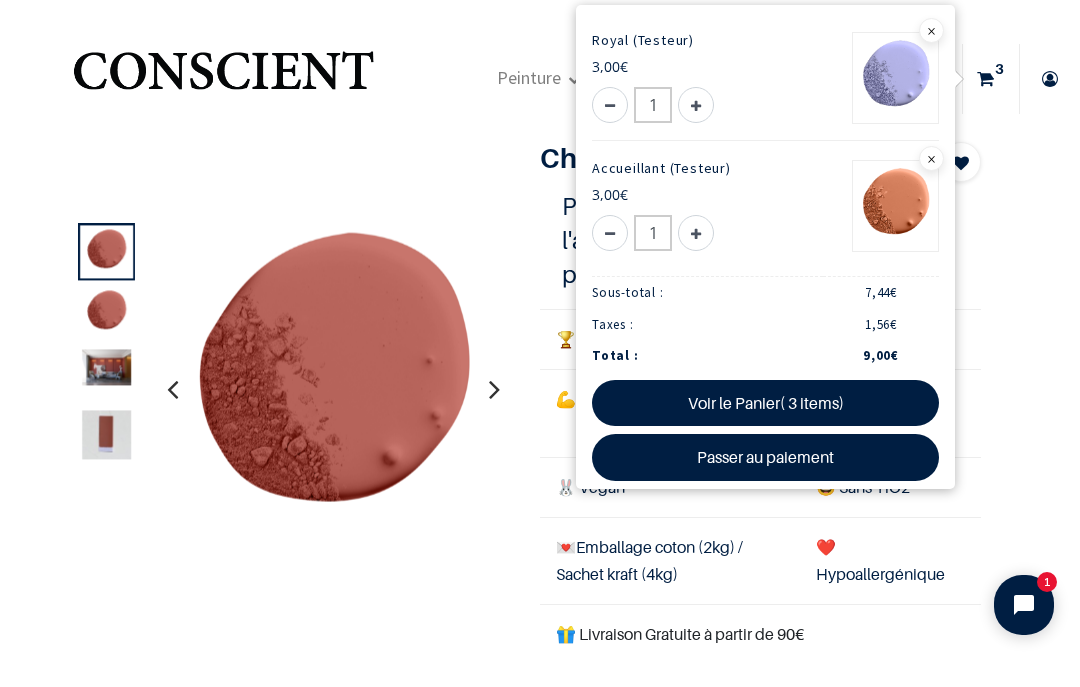 click on "Voir le Panier(
3
items)" at bounding box center (765, 403) 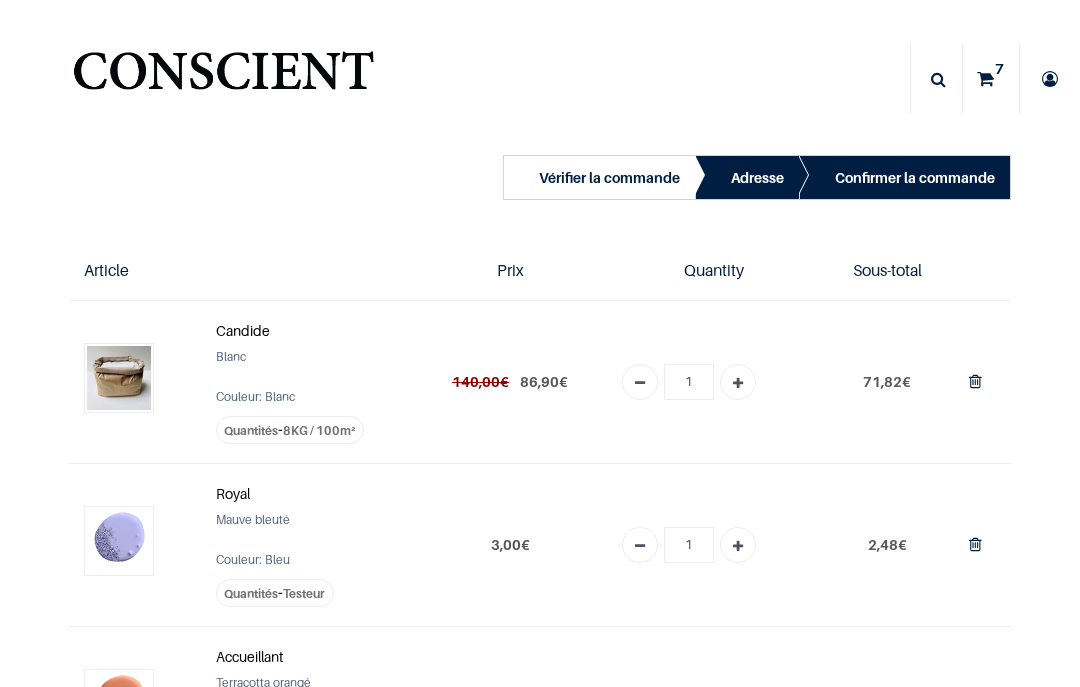scroll, scrollTop: 0, scrollLeft: 0, axis: both 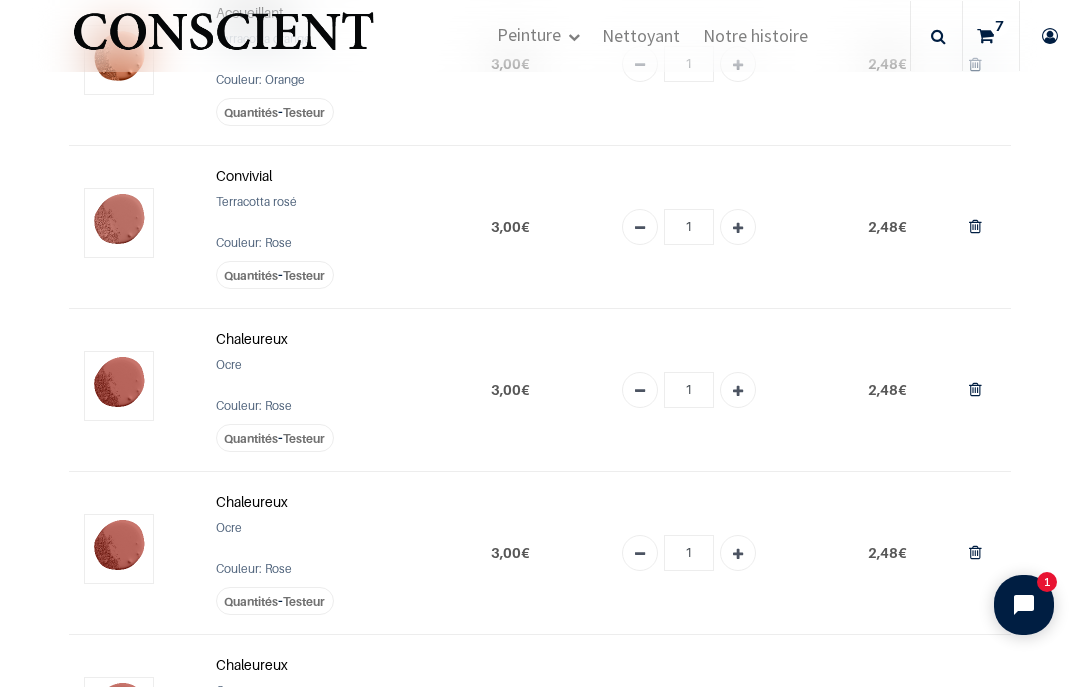 click at bounding box center [975, 226] 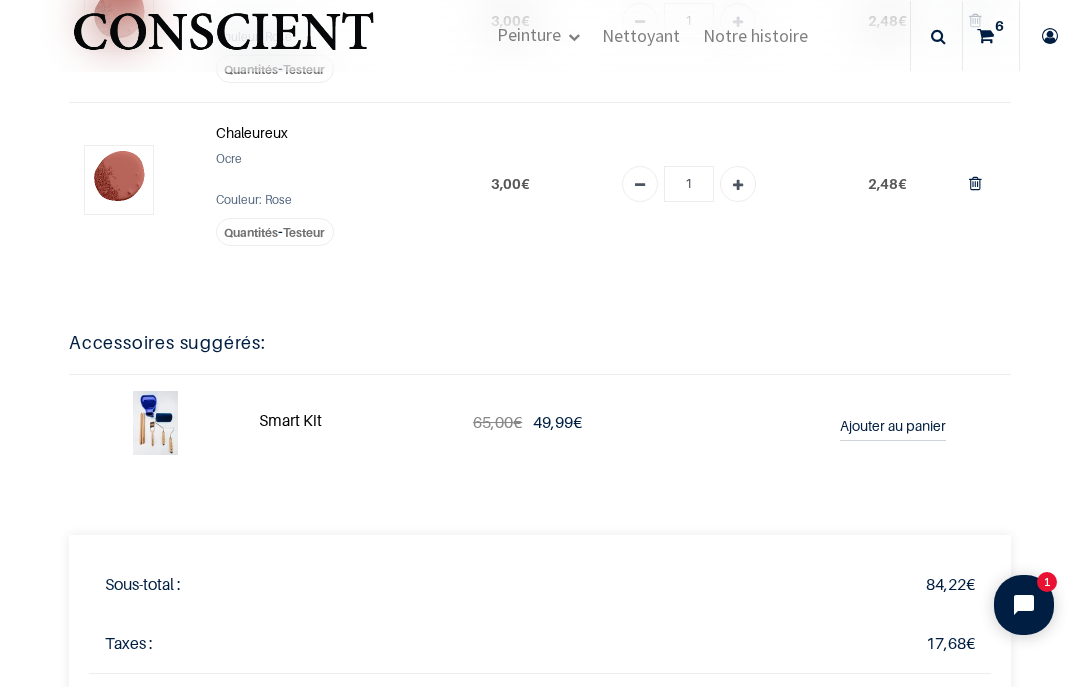 scroll, scrollTop: 893, scrollLeft: 0, axis: vertical 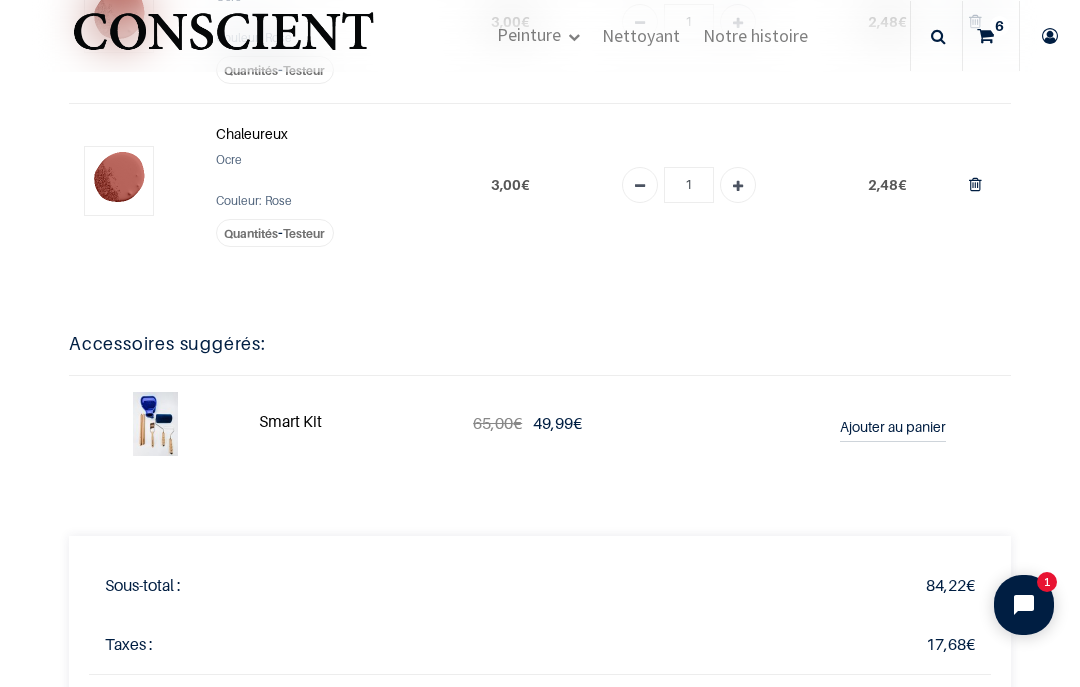 click on "Vérifier la commande
Adresse
Confirmer la commande
1" at bounding box center [540, 15] 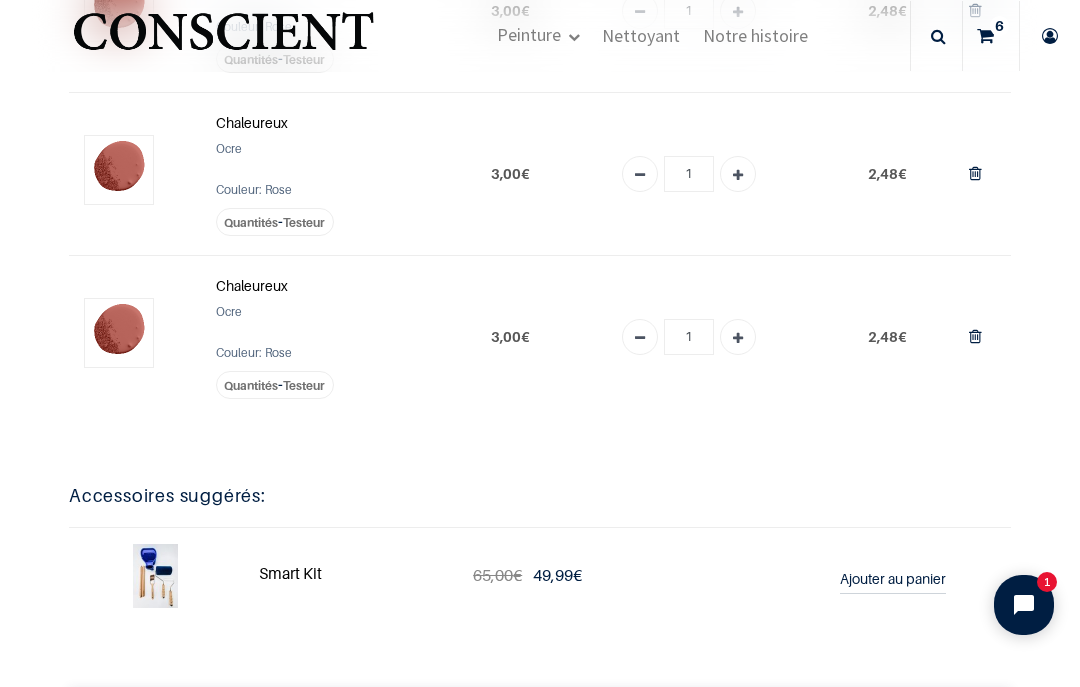 scroll, scrollTop: 747, scrollLeft: 0, axis: vertical 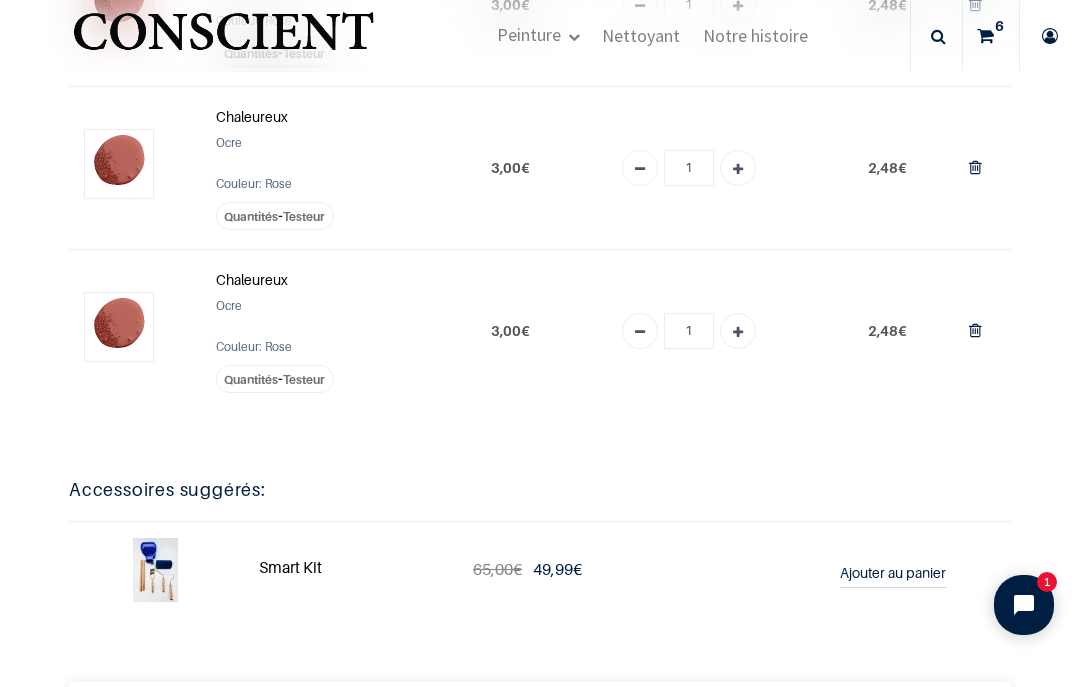 click at bounding box center [975, 330] 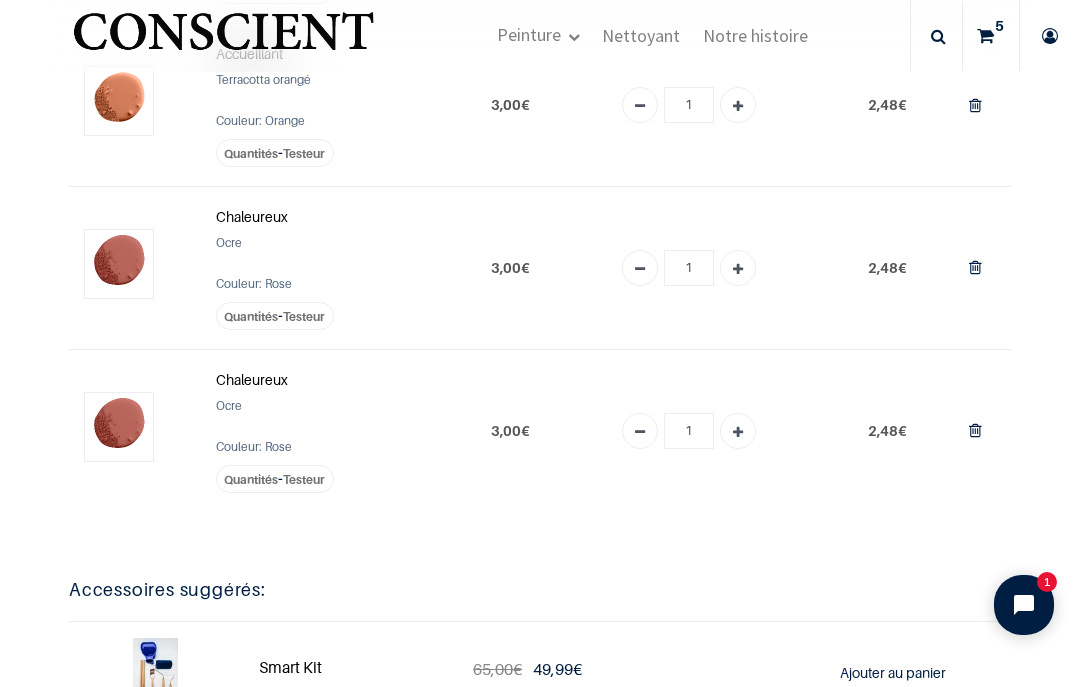 scroll, scrollTop: 486, scrollLeft: 0, axis: vertical 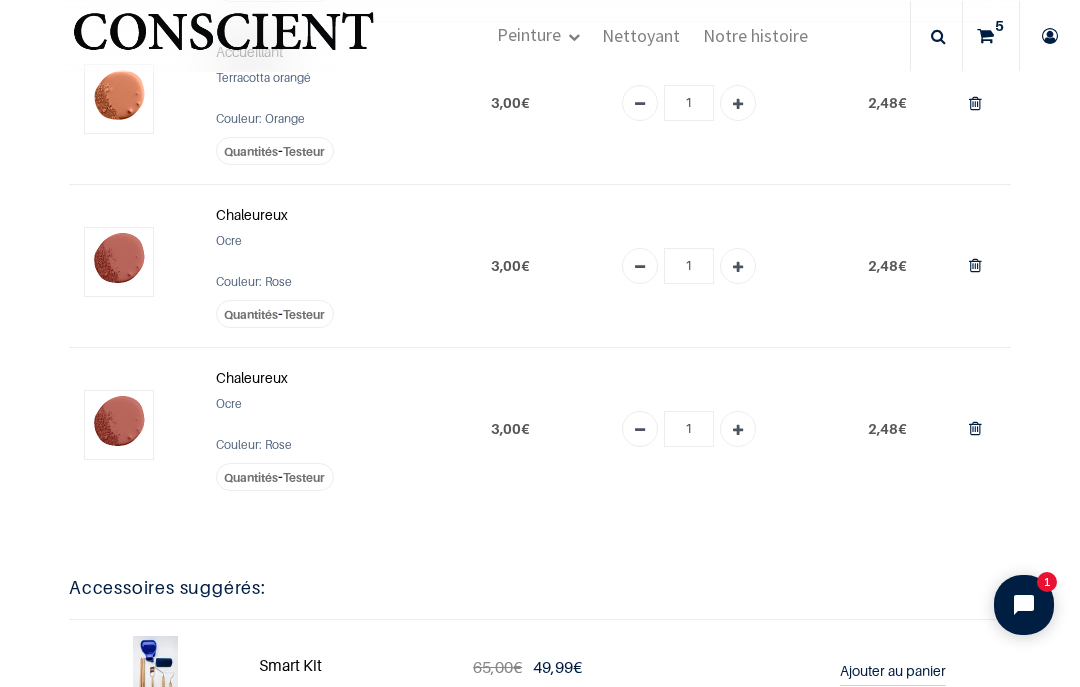 click at bounding box center [975, 428] 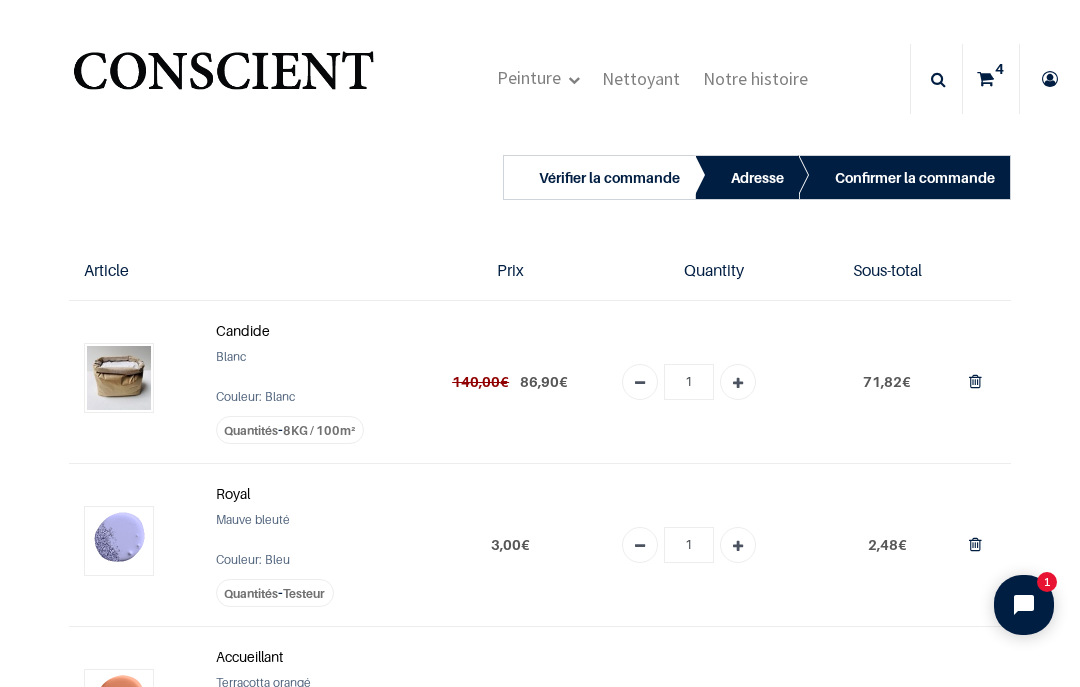 scroll, scrollTop: 0, scrollLeft: 0, axis: both 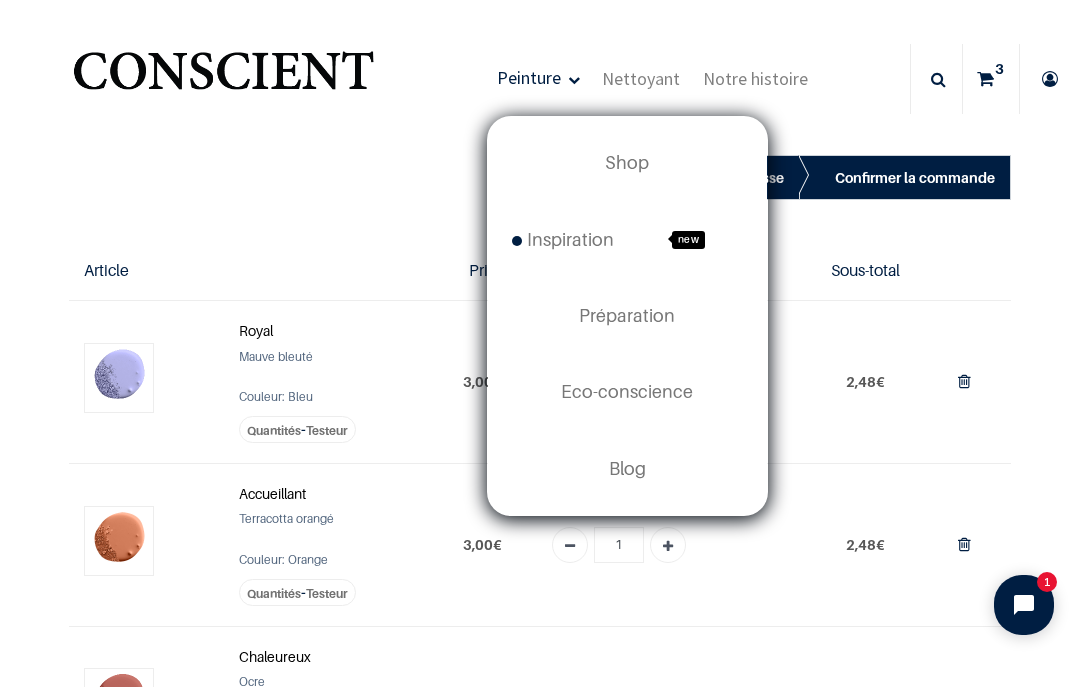 click on "Shop" at bounding box center [627, 162] 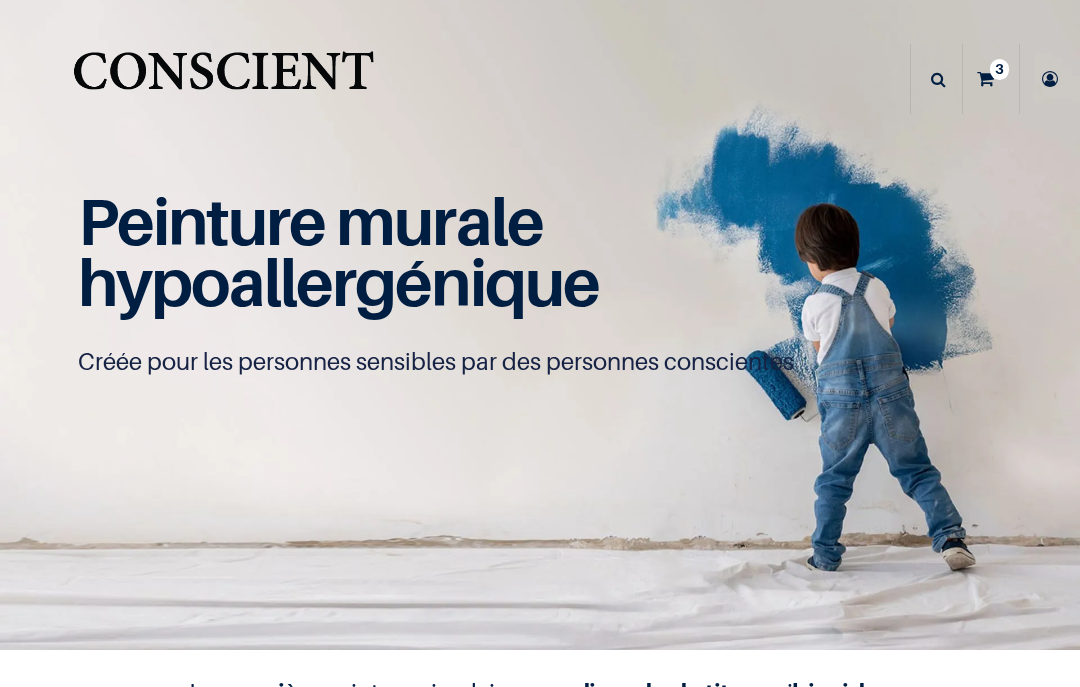 scroll, scrollTop: 0, scrollLeft: 0, axis: both 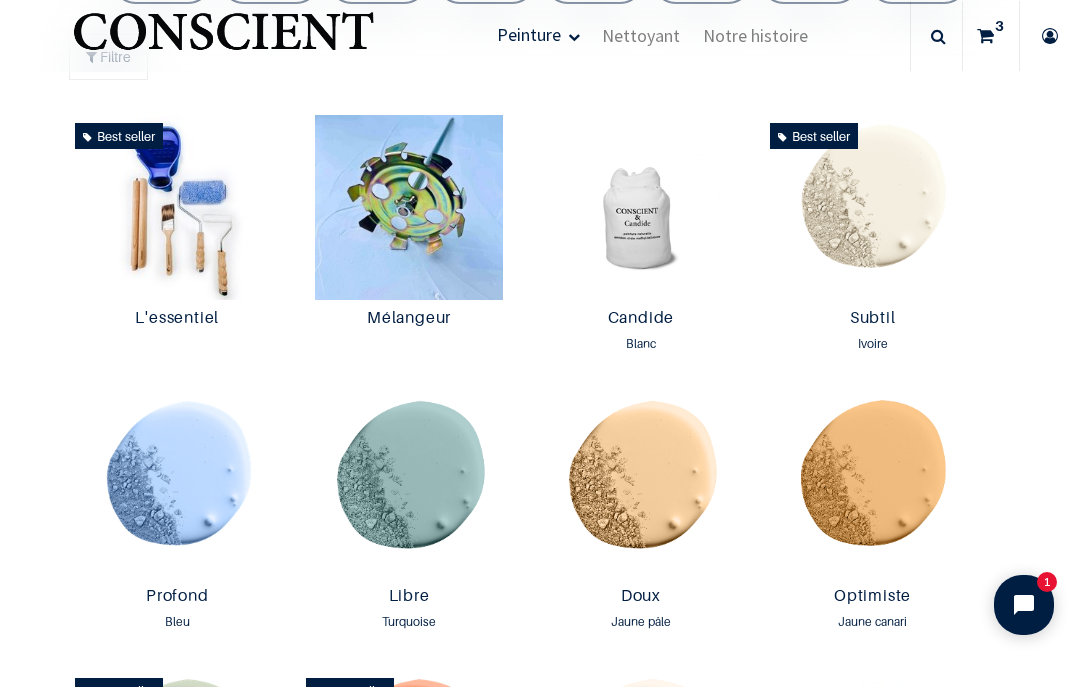 click at bounding box center (641, 208) 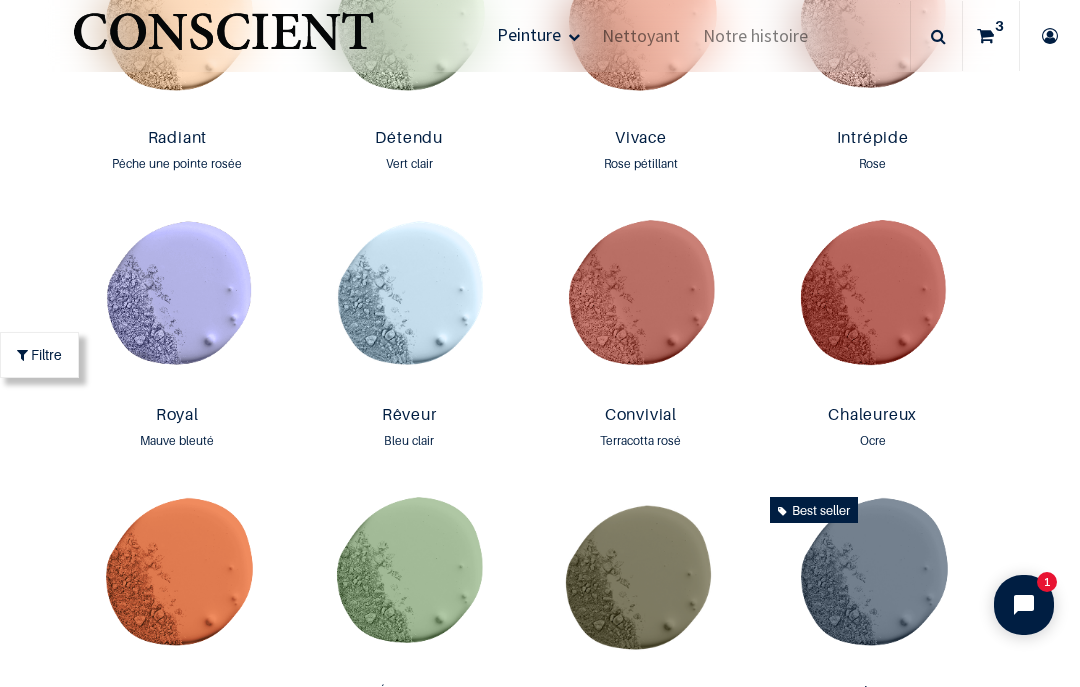 scroll, scrollTop: 2073, scrollLeft: 0, axis: vertical 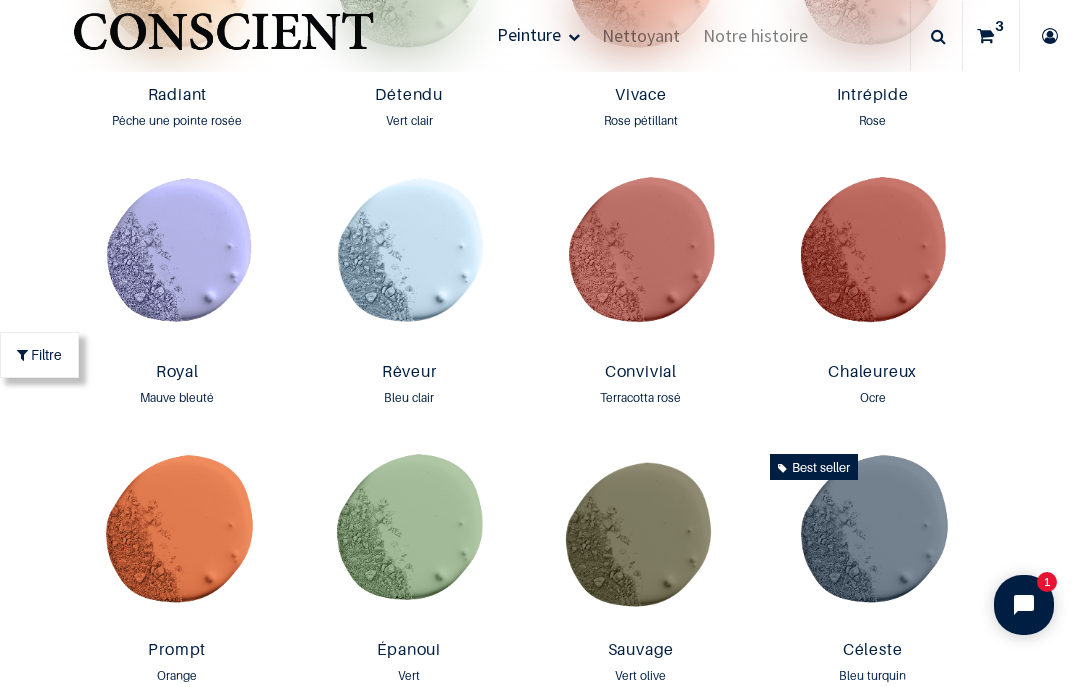 click on "Convivial" at bounding box center [641, 373] 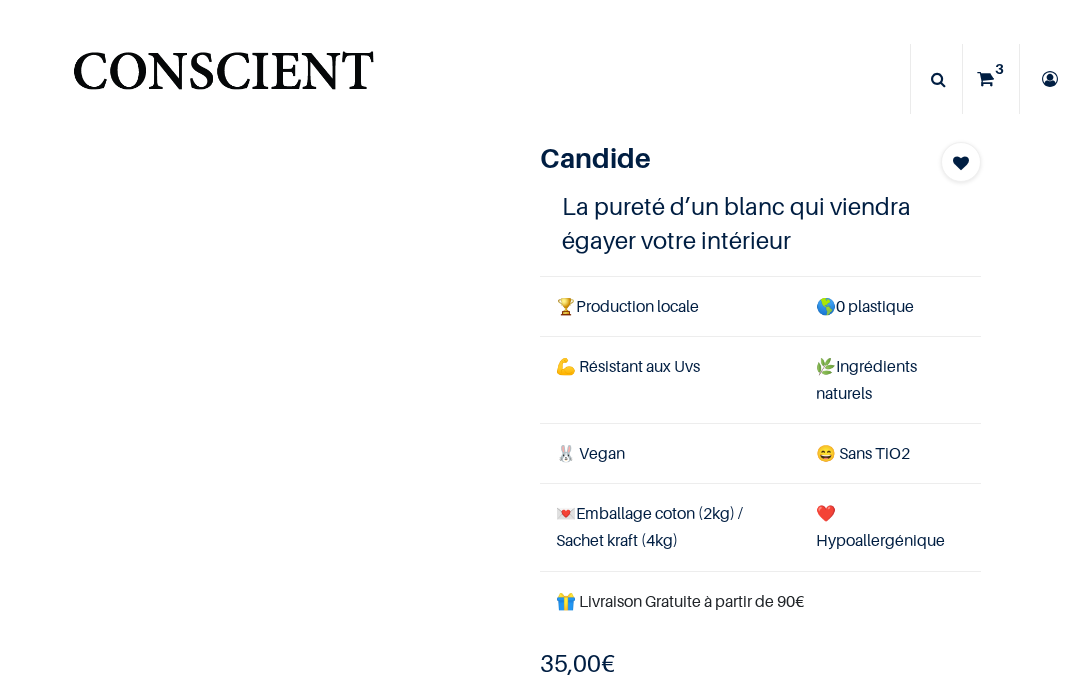 scroll, scrollTop: 0, scrollLeft: 0, axis: both 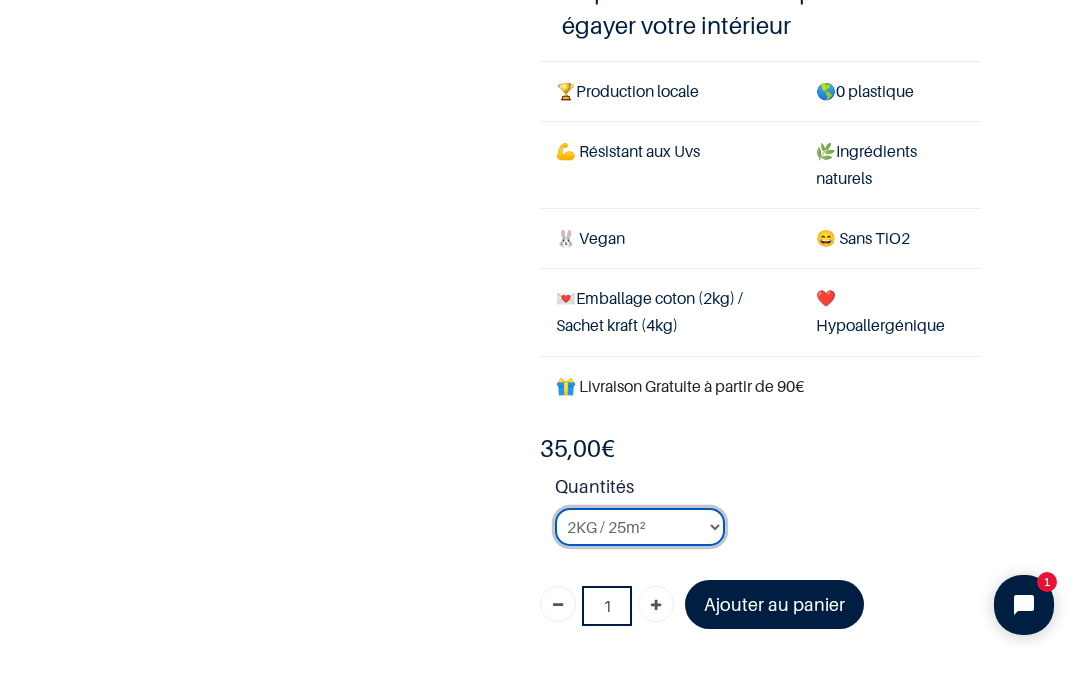 click on "2KG / 25m²
4KG / 50m²
8KG / 100m²
Testeur" at bounding box center (640, 527) 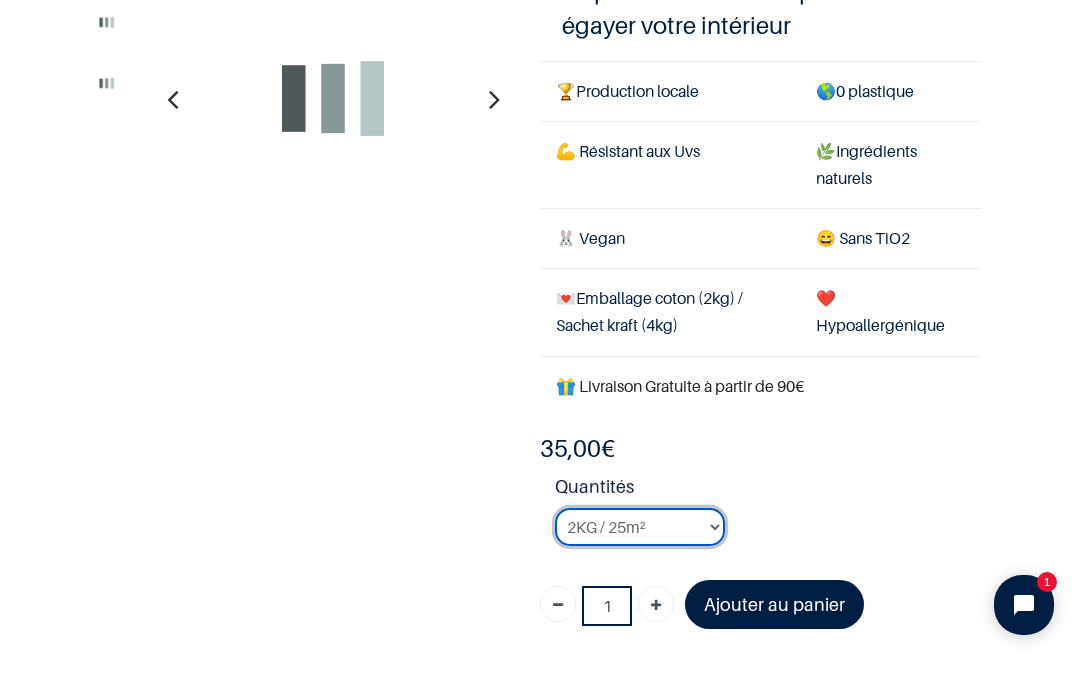 select on "3" 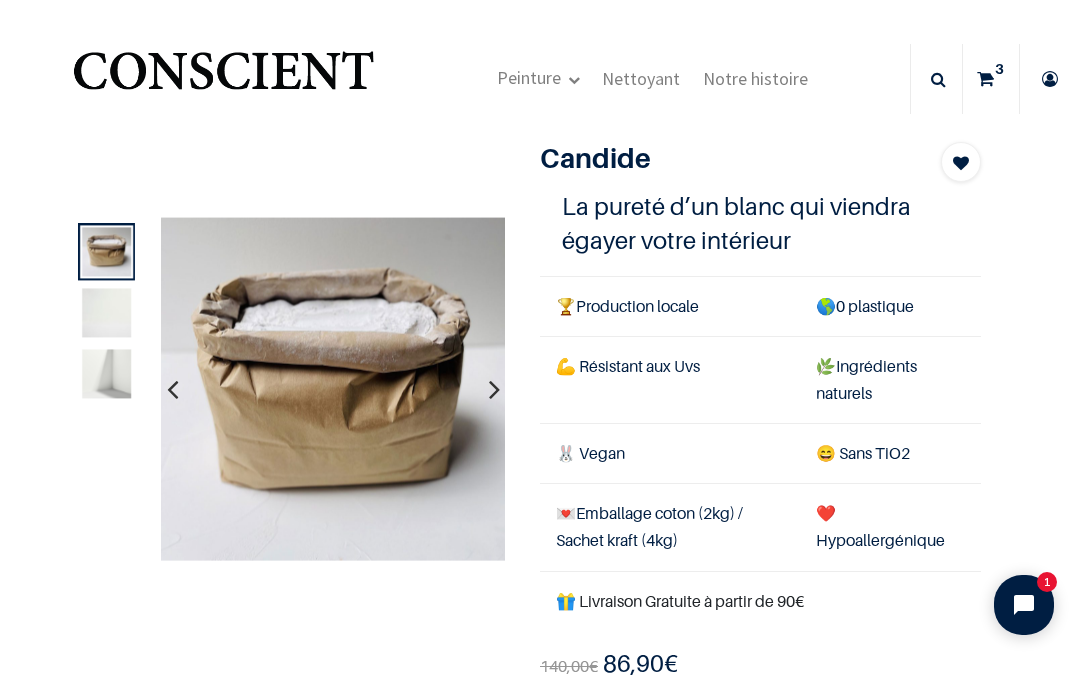 scroll, scrollTop: 0, scrollLeft: 0, axis: both 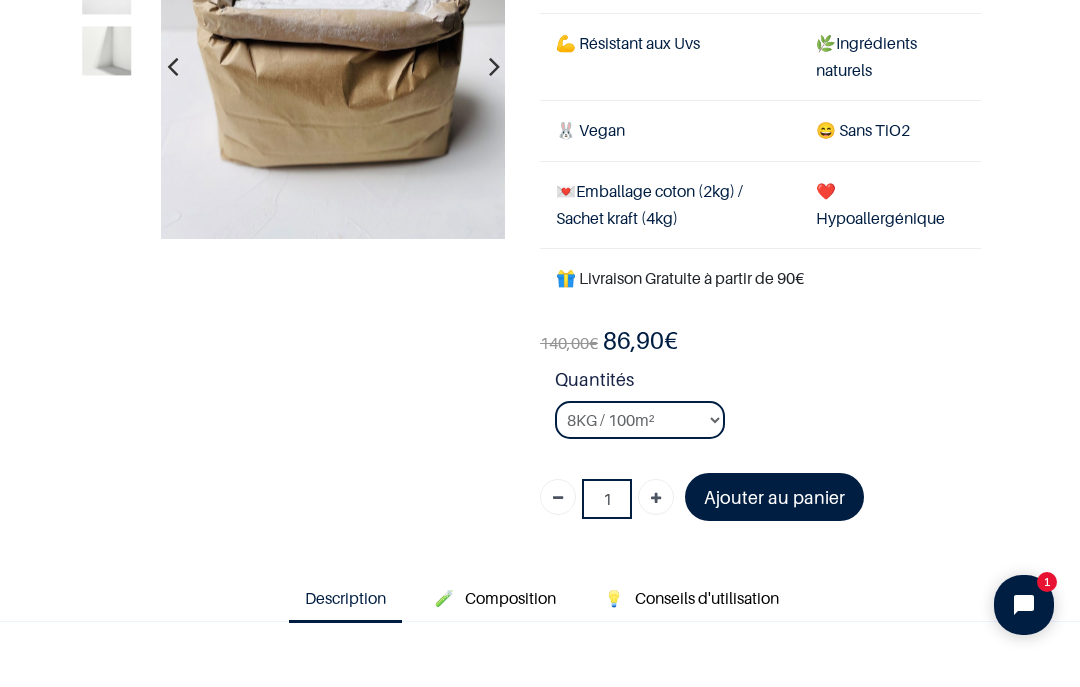 click on "Ajouter au panier" at bounding box center [774, 497] 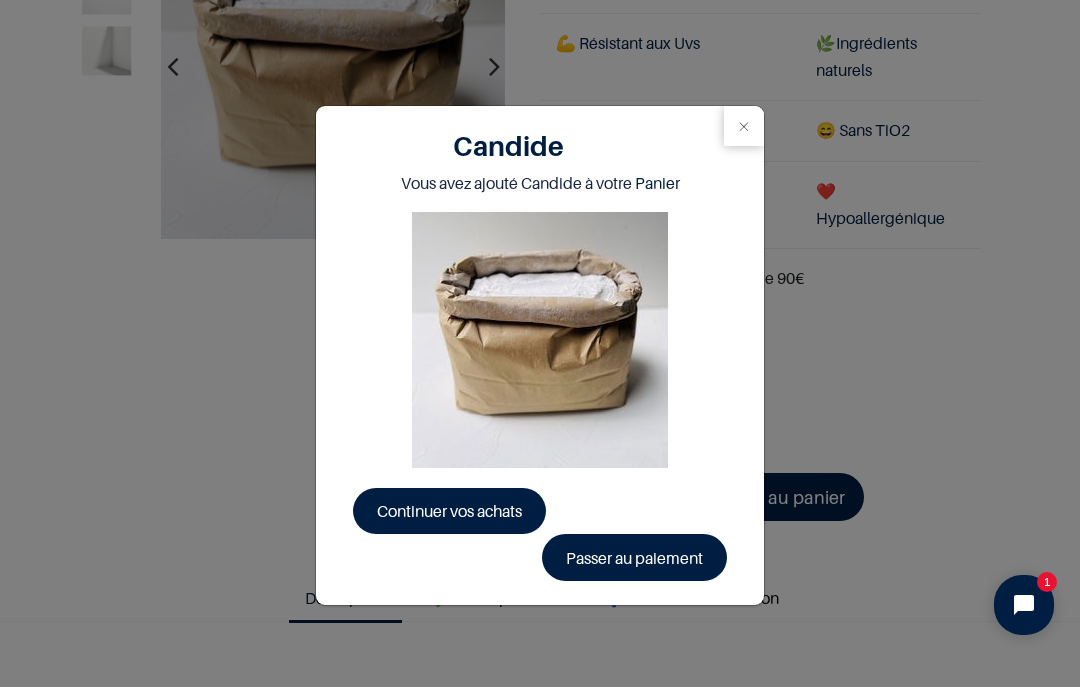 click on "Continuer vos achats" at bounding box center (449, 511) 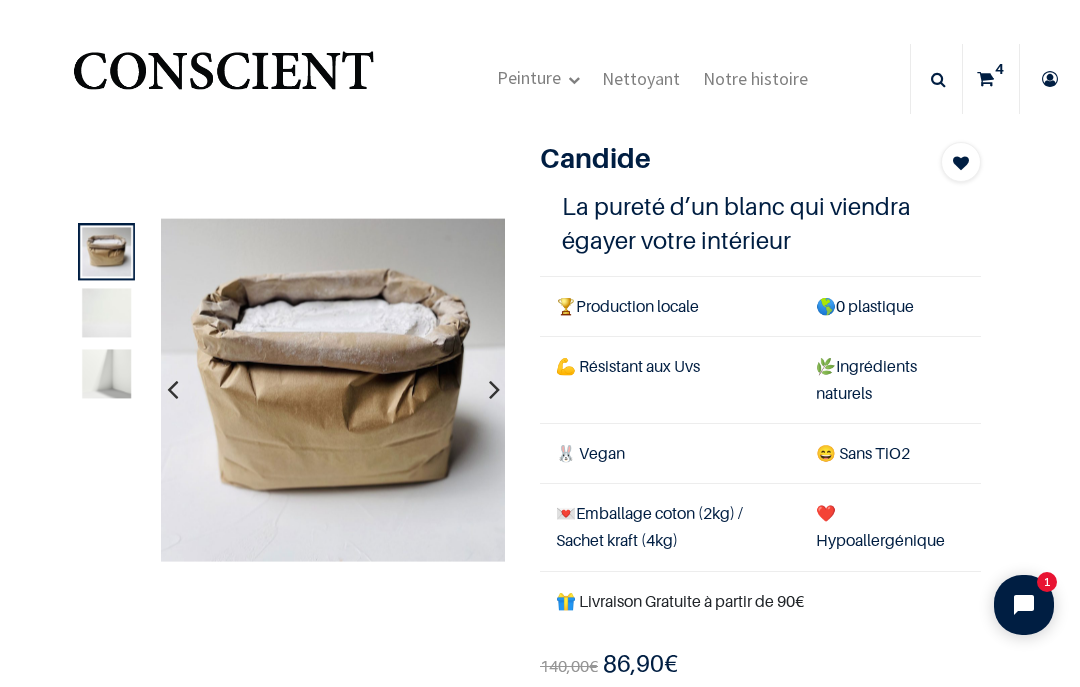 scroll, scrollTop: 0, scrollLeft: 0, axis: both 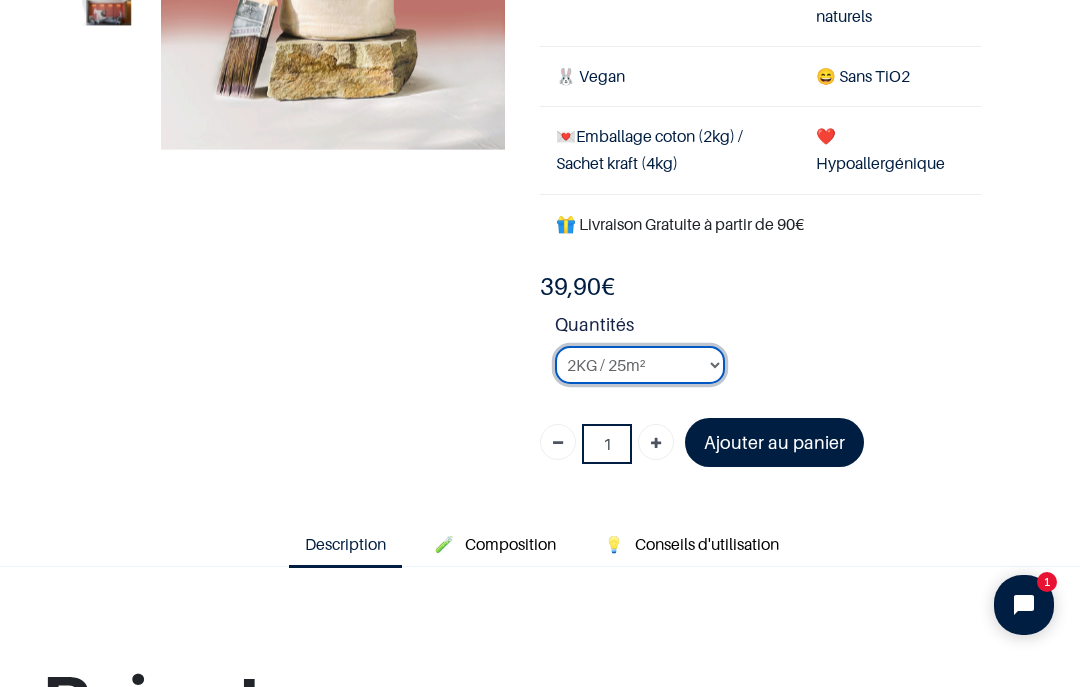 click on "2KG / 25m²
4KG / 50m²
8KG / 100m²
Testeur" at bounding box center (640, 365) 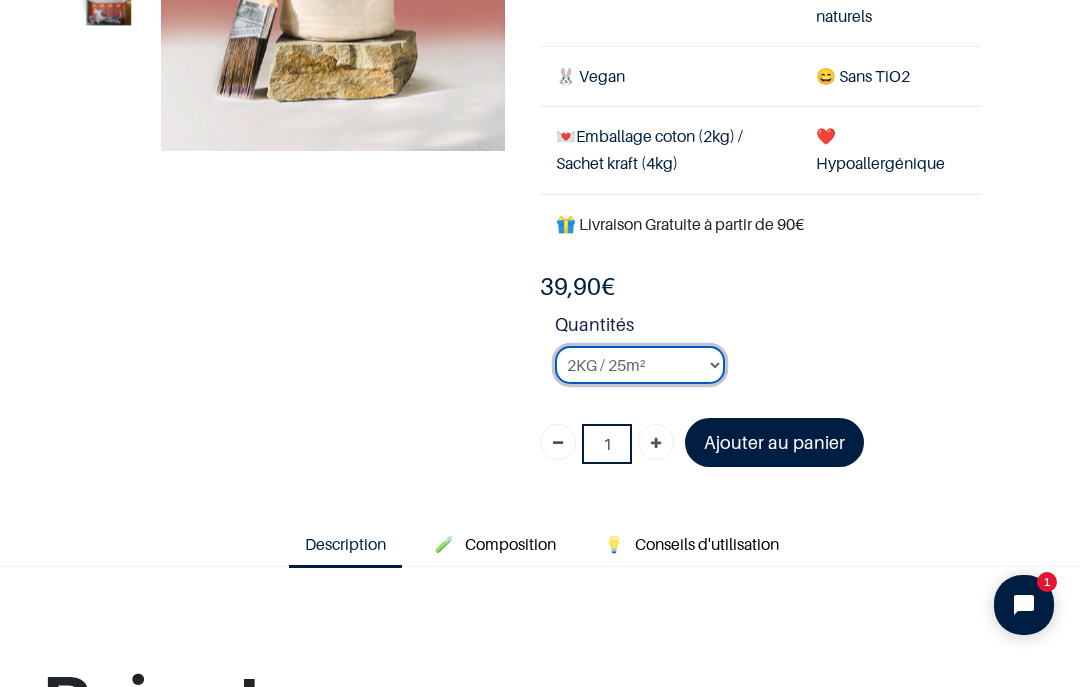 select on "92" 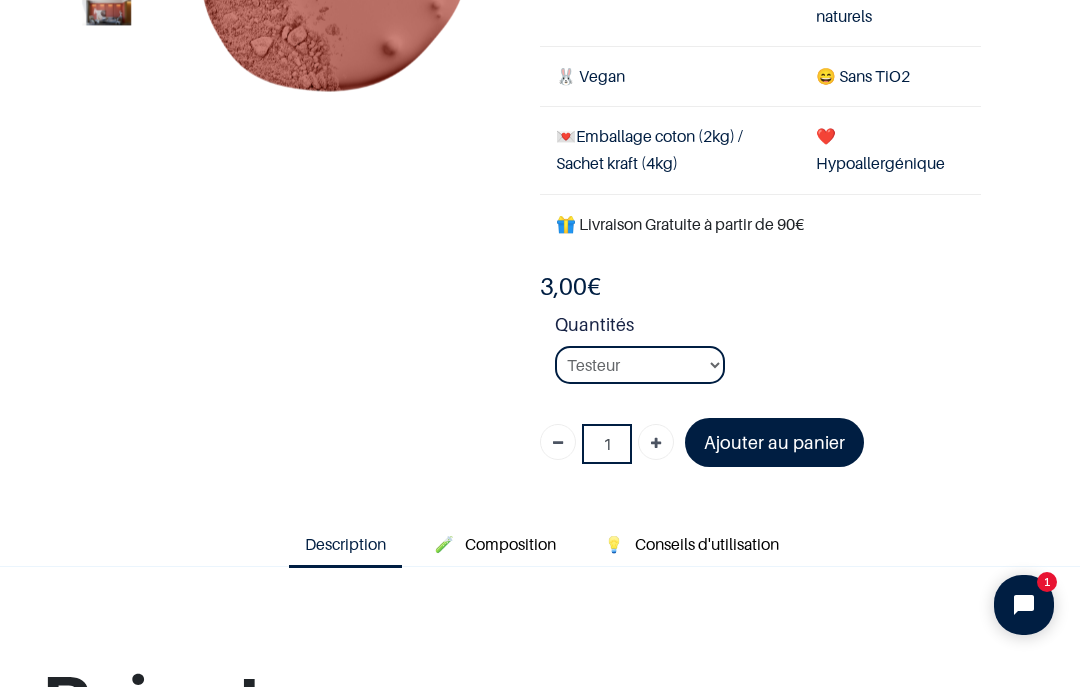 click on "Ajouter au panier" at bounding box center (774, 442) 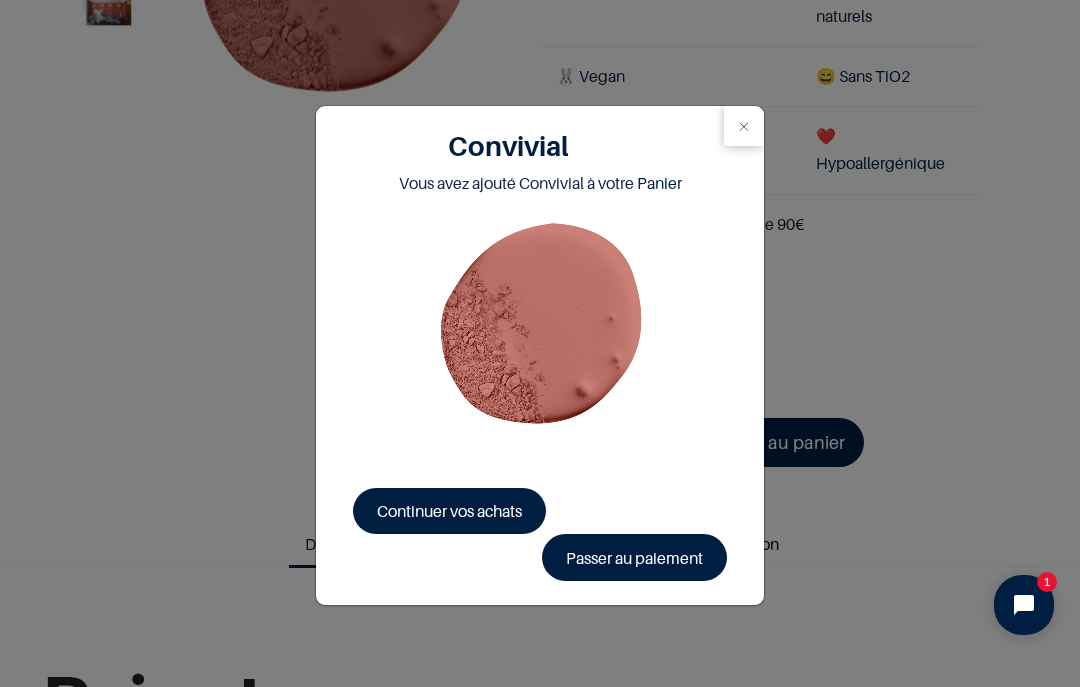 click on "Continuer vos achats" at bounding box center (449, 511) 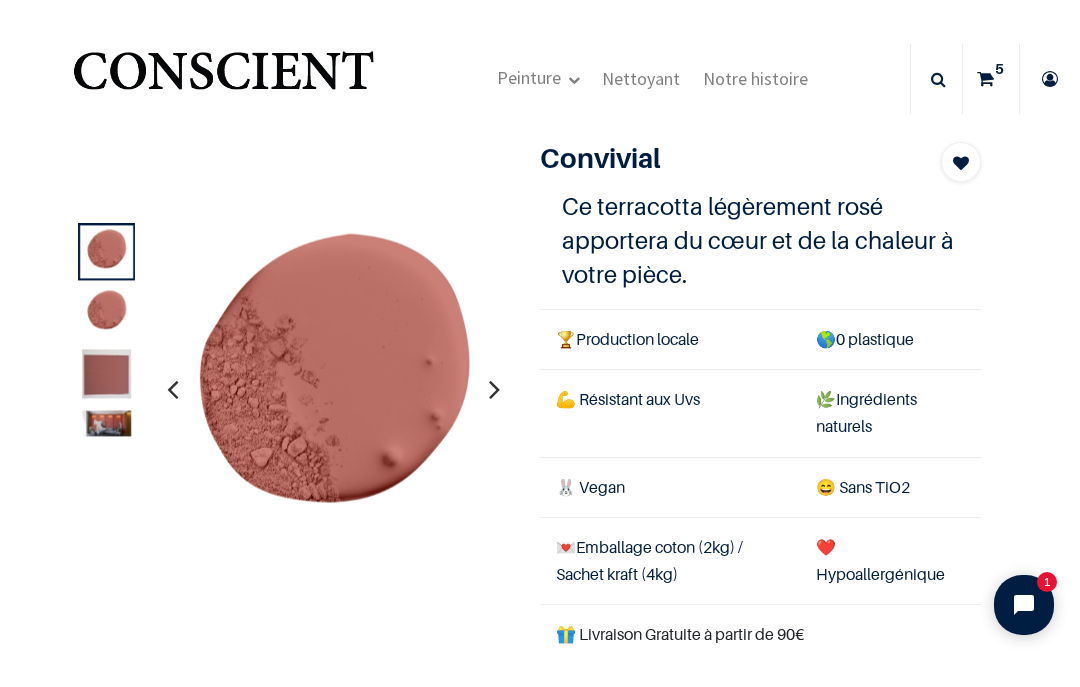 scroll, scrollTop: 0, scrollLeft: 0, axis: both 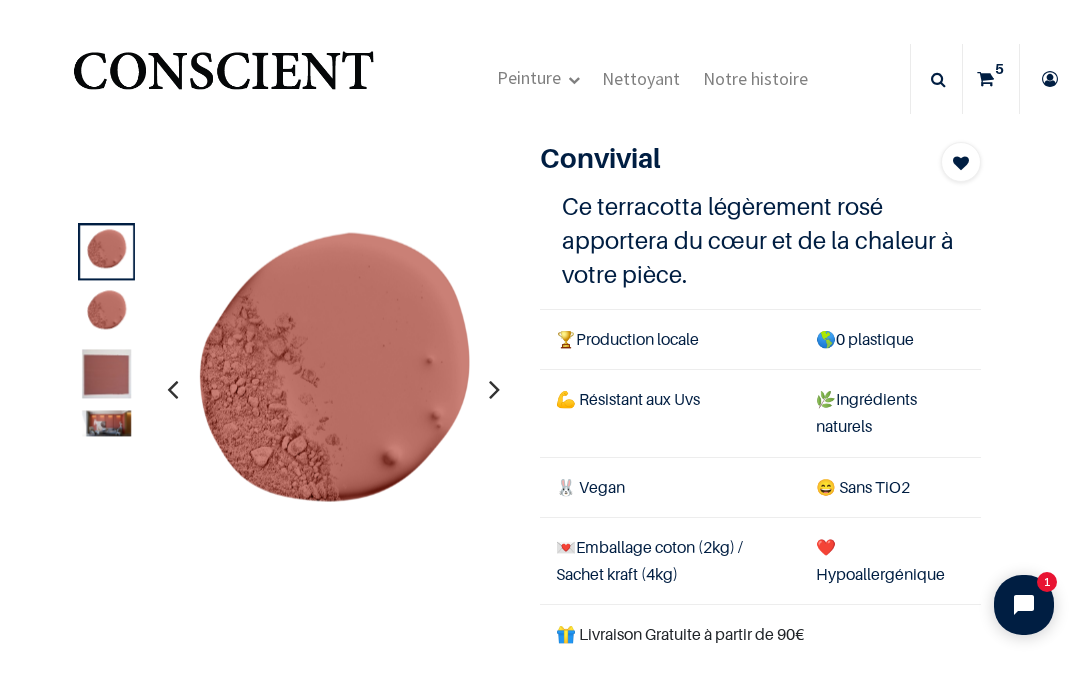 click on "5" at bounding box center [999, 69] 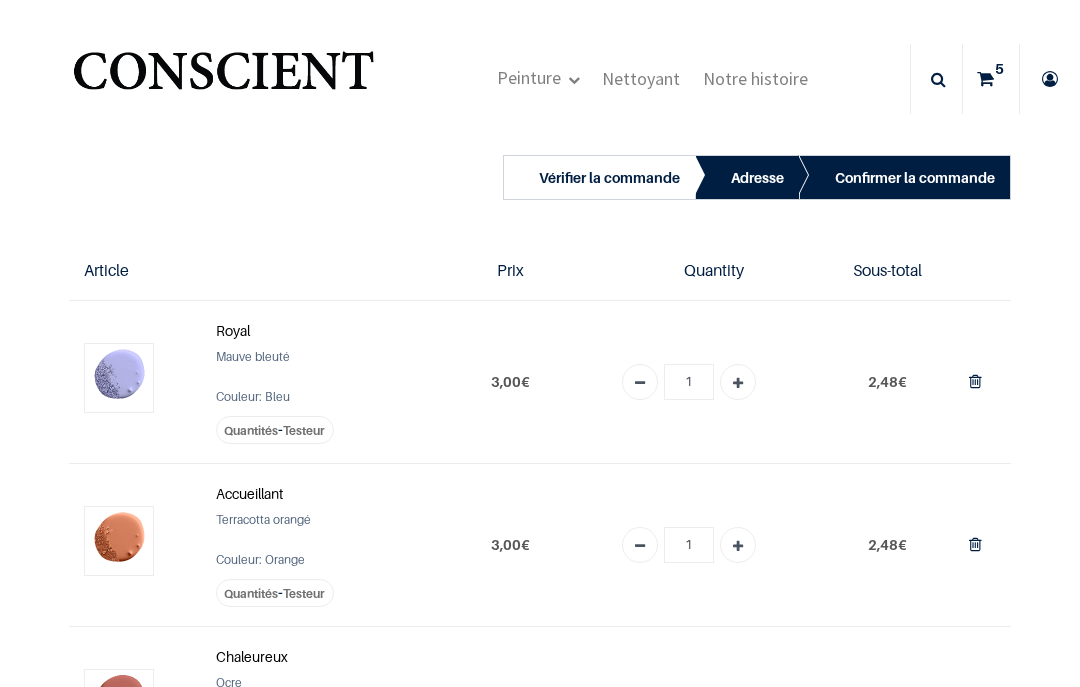 scroll, scrollTop: 0, scrollLeft: 0, axis: both 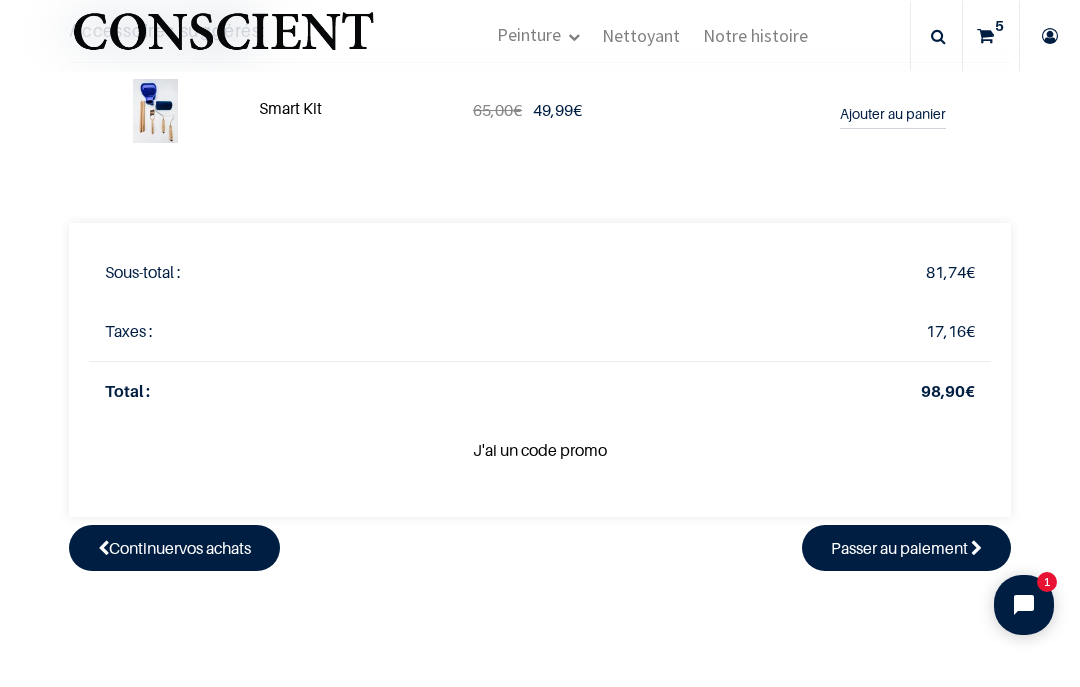 click on "Passer au paiement" at bounding box center (899, 548) 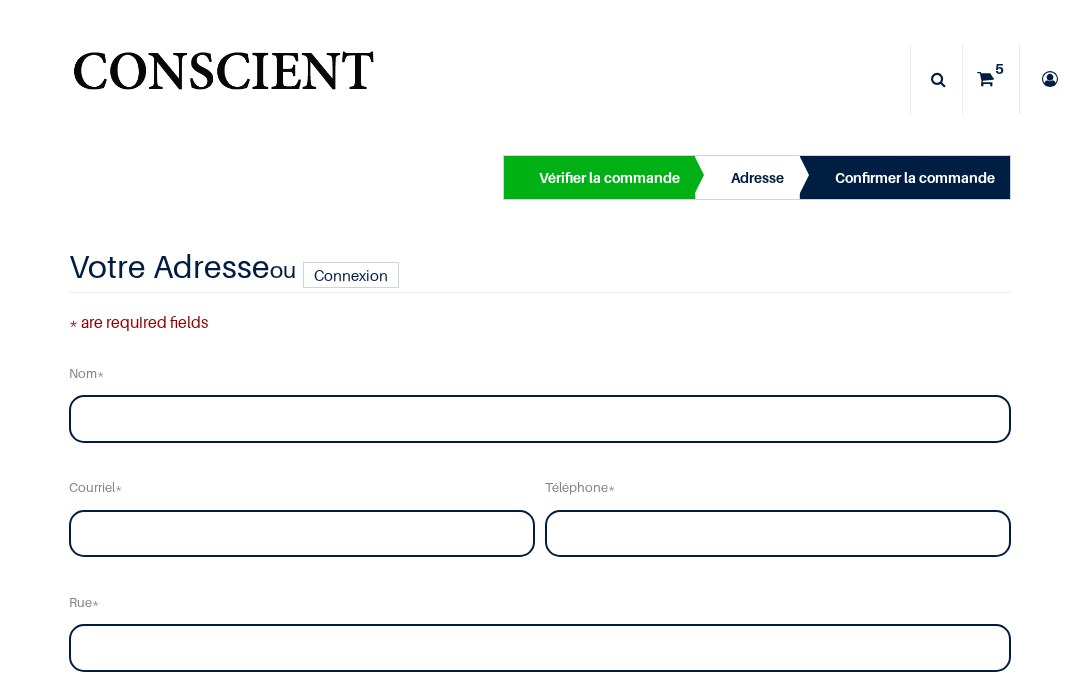 scroll, scrollTop: 0, scrollLeft: 0, axis: both 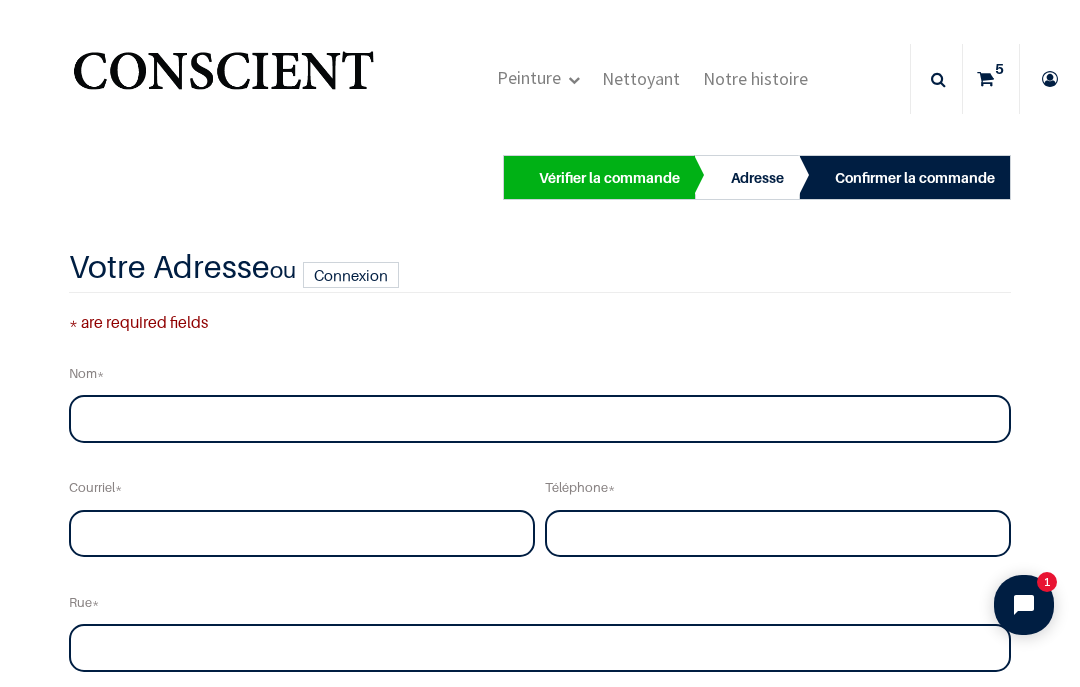 click on "Connexion" at bounding box center [351, 275] 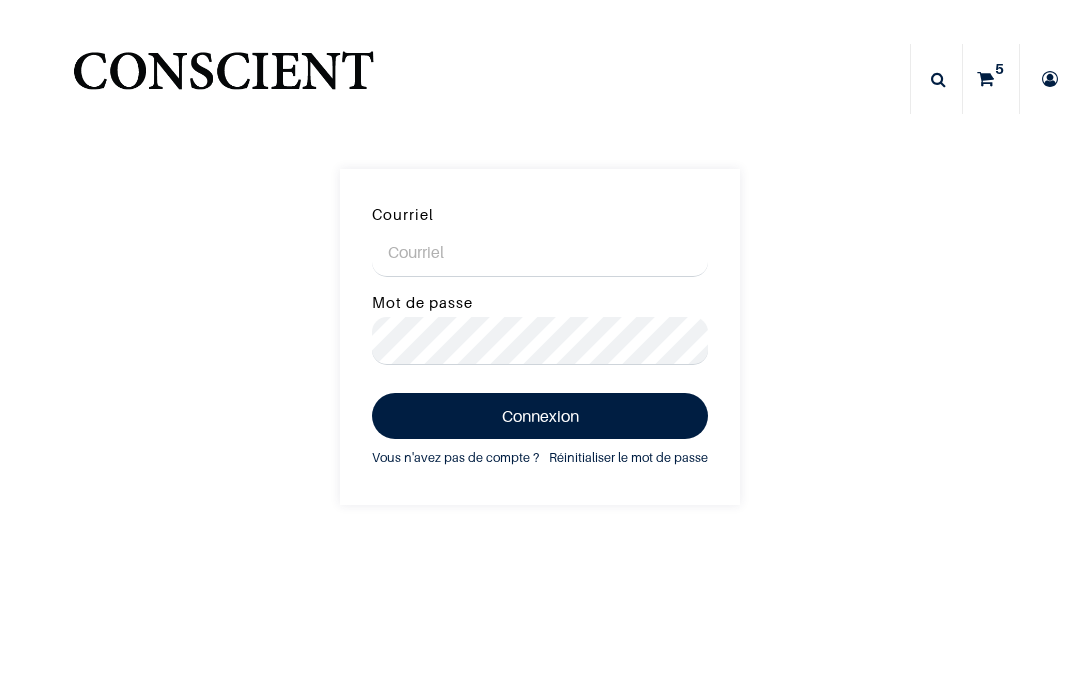 scroll, scrollTop: 0, scrollLeft: 0, axis: both 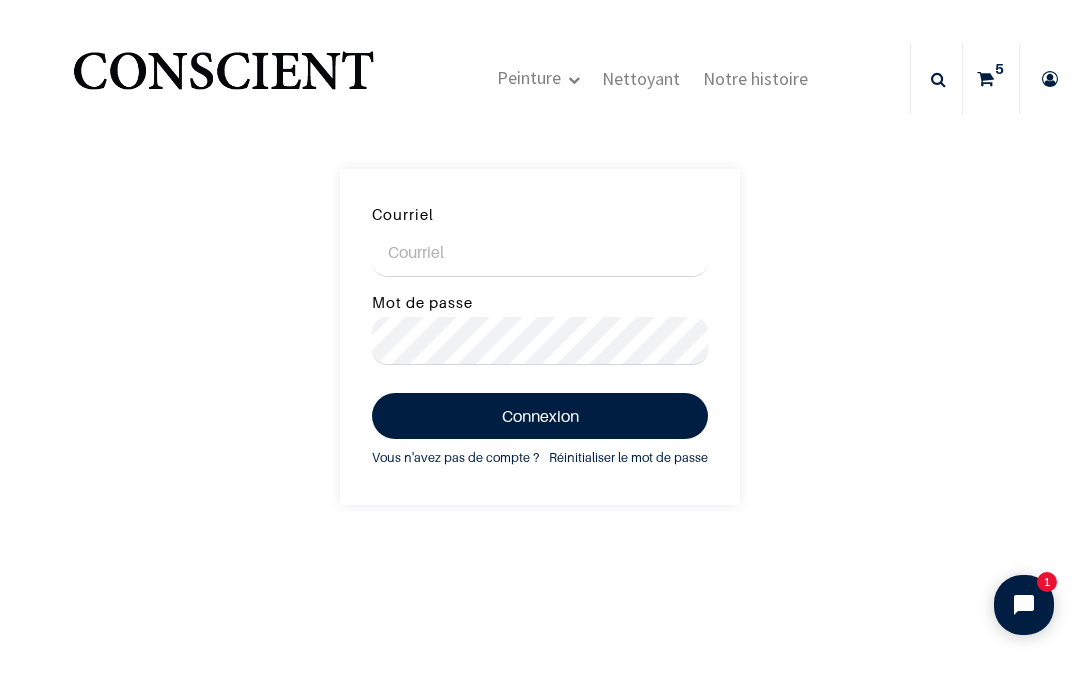 click on "Courriel" at bounding box center (540, 253) 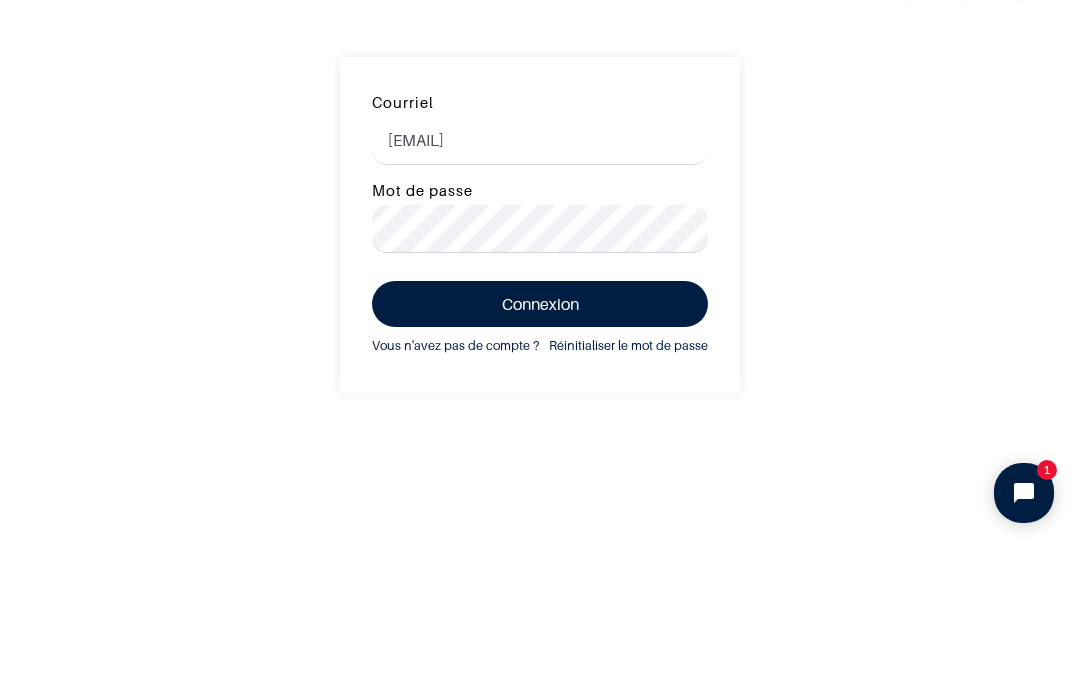 type on "[EMAIL]" 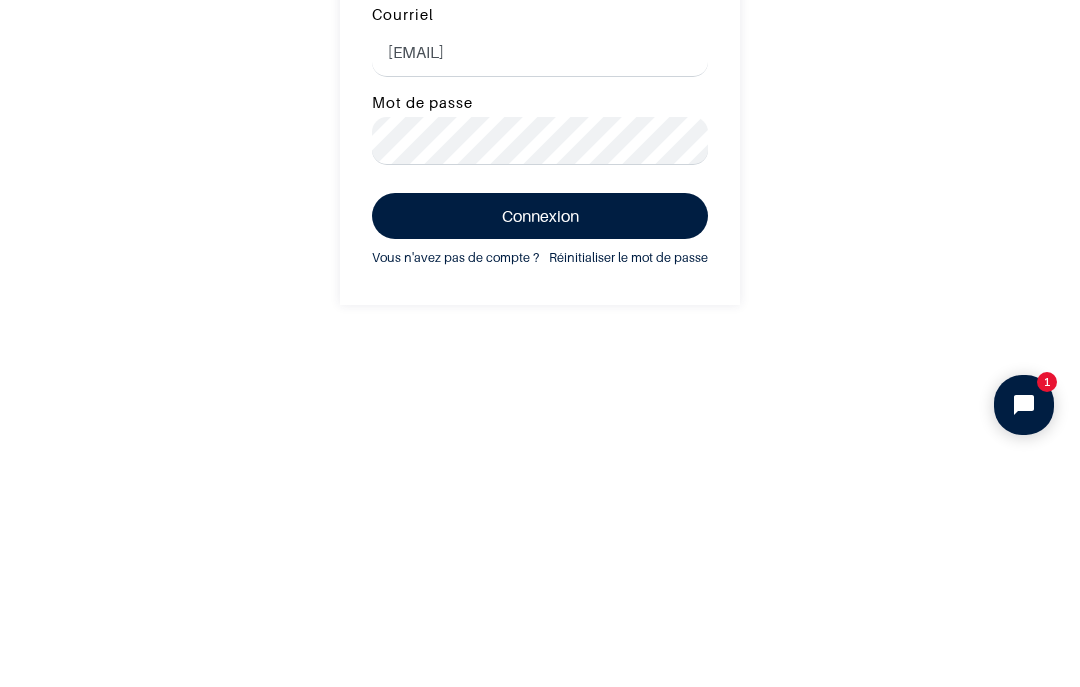 click on "Connexion" at bounding box center [540, 416] 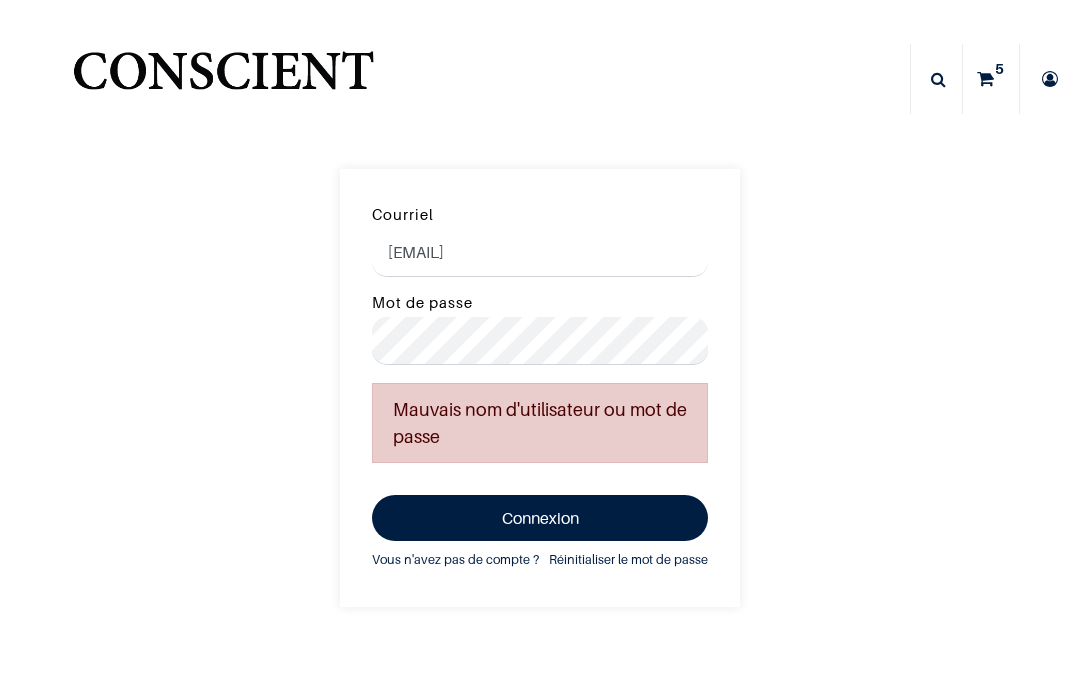 scroll, scrollTop: 0, scrollLeft: 0, axis: both 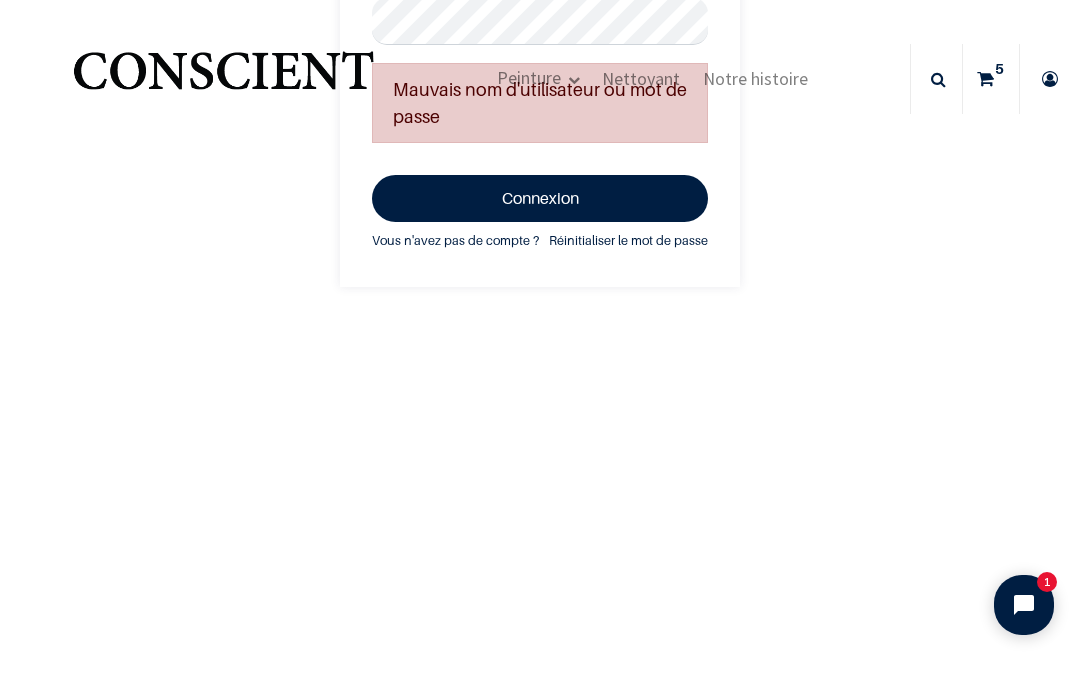 click on "Connexion" at bounding box center (540, 198) 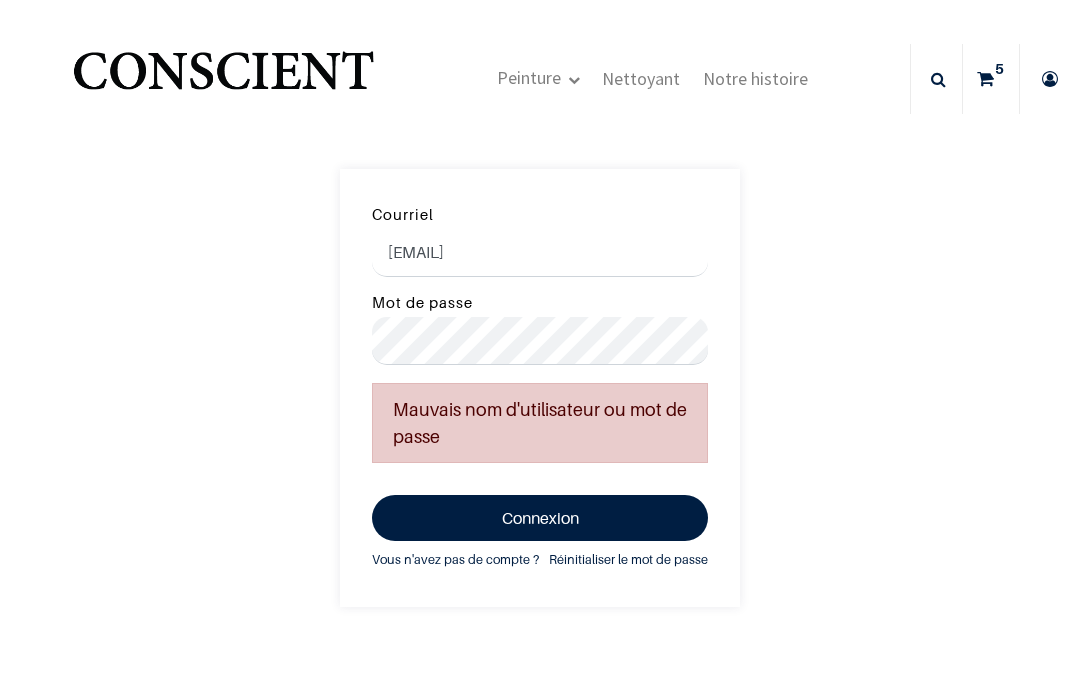 scroll, scrollTop: 0, scrollLeft: 0, axis: both 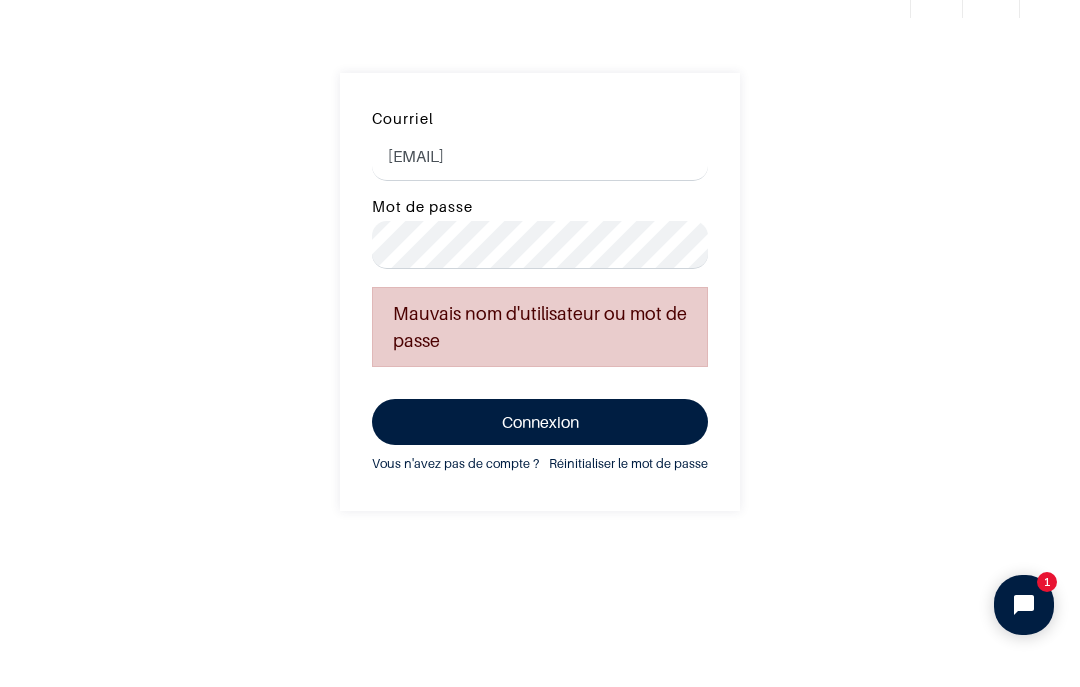 click on "Réinitialiser le mot de passe" at bounding box center [628, 464] 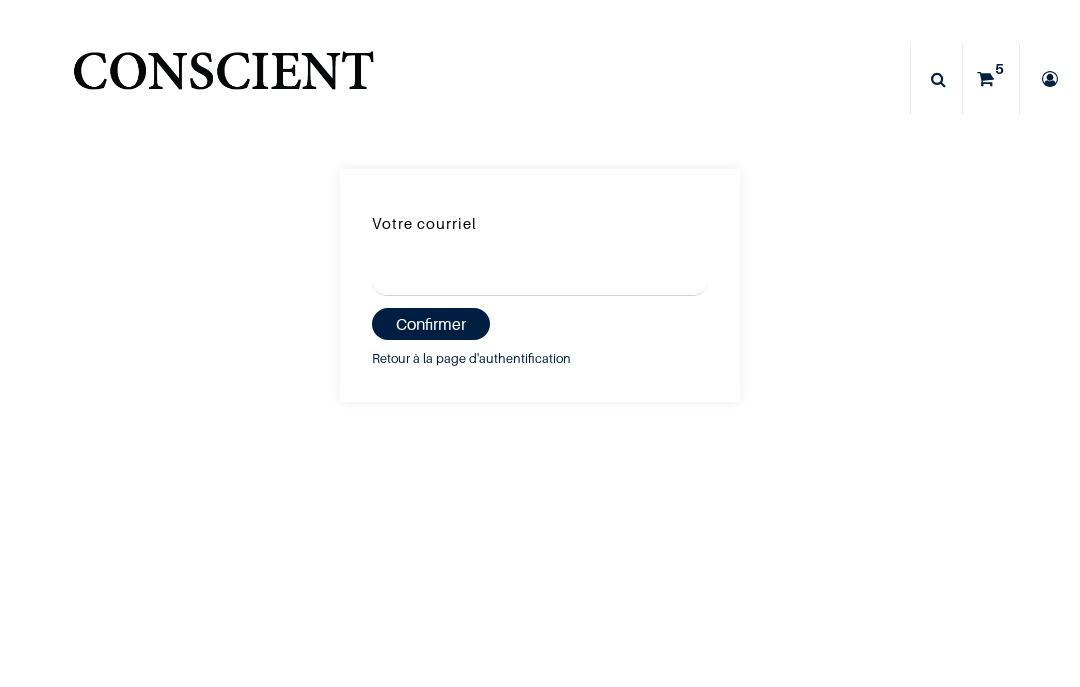 scroll, scrollTop: 0, scrollLeft: 0, axis: both 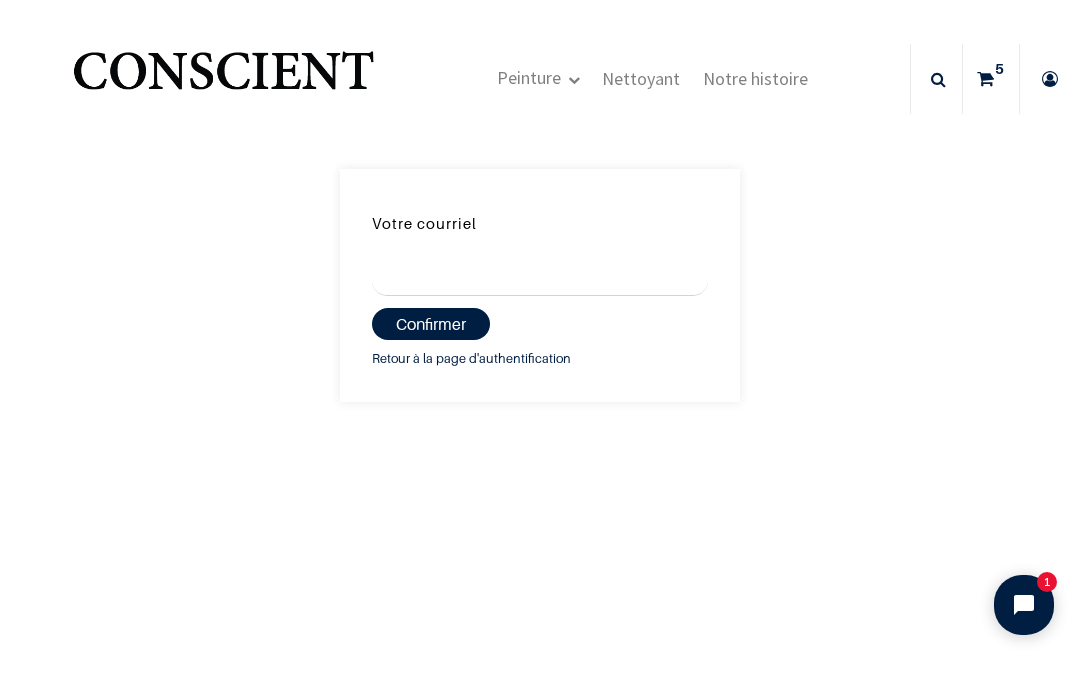 click on "Votre courriel" at bounding box center [540, 273] 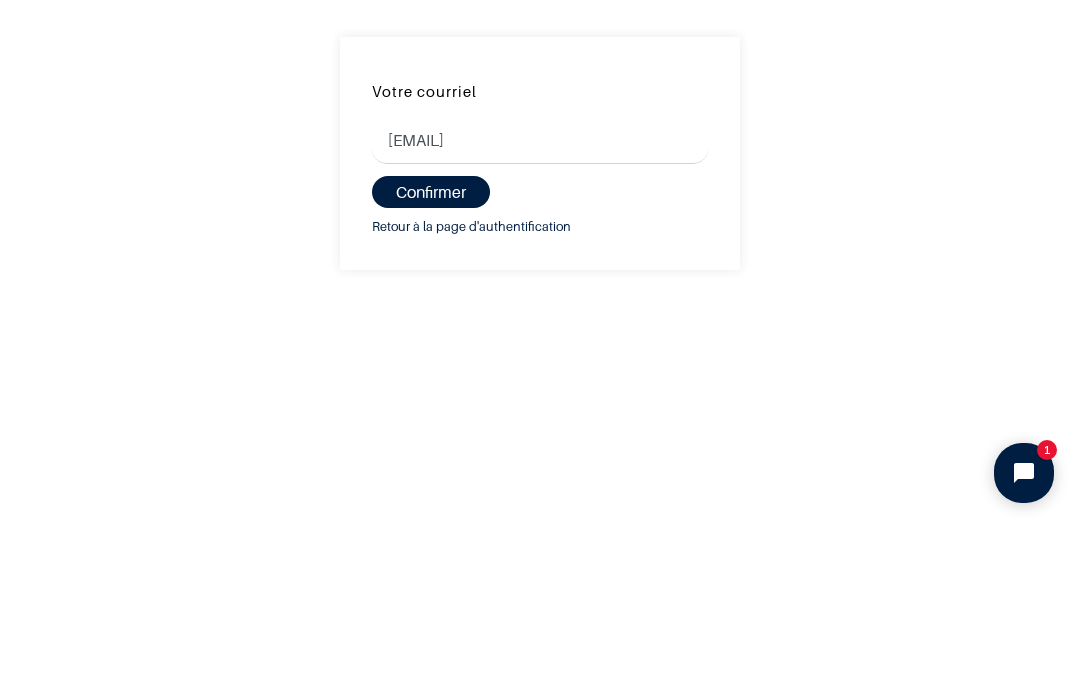 type on "[EMAIL]" 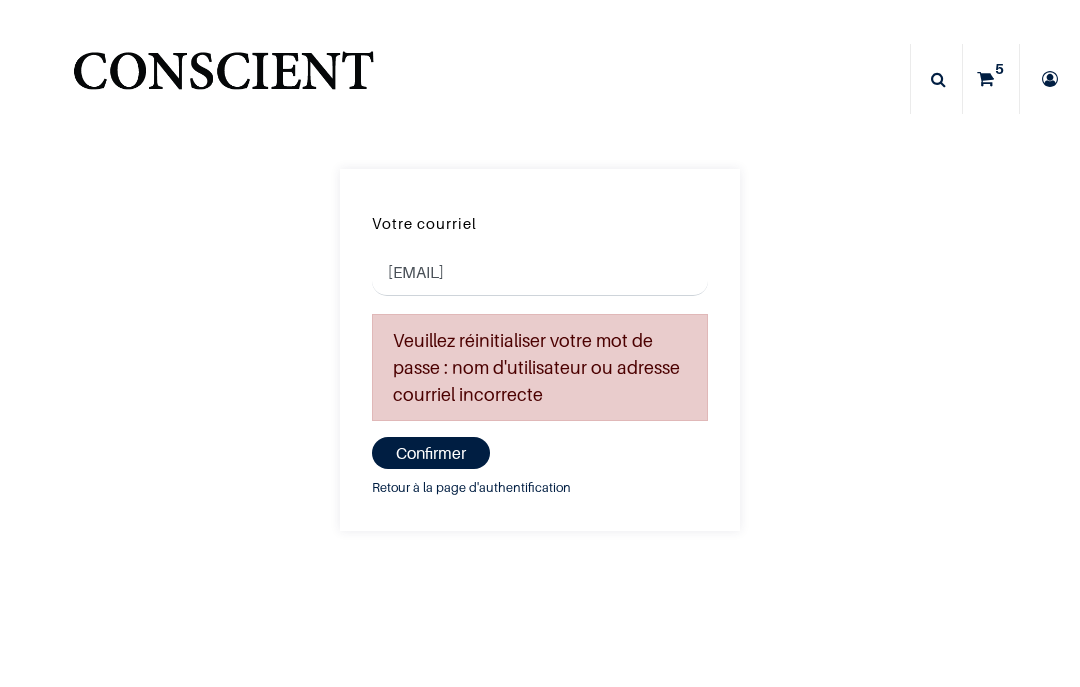 scroll, scrollTop: 0, scrollLeft: 0, axis: both 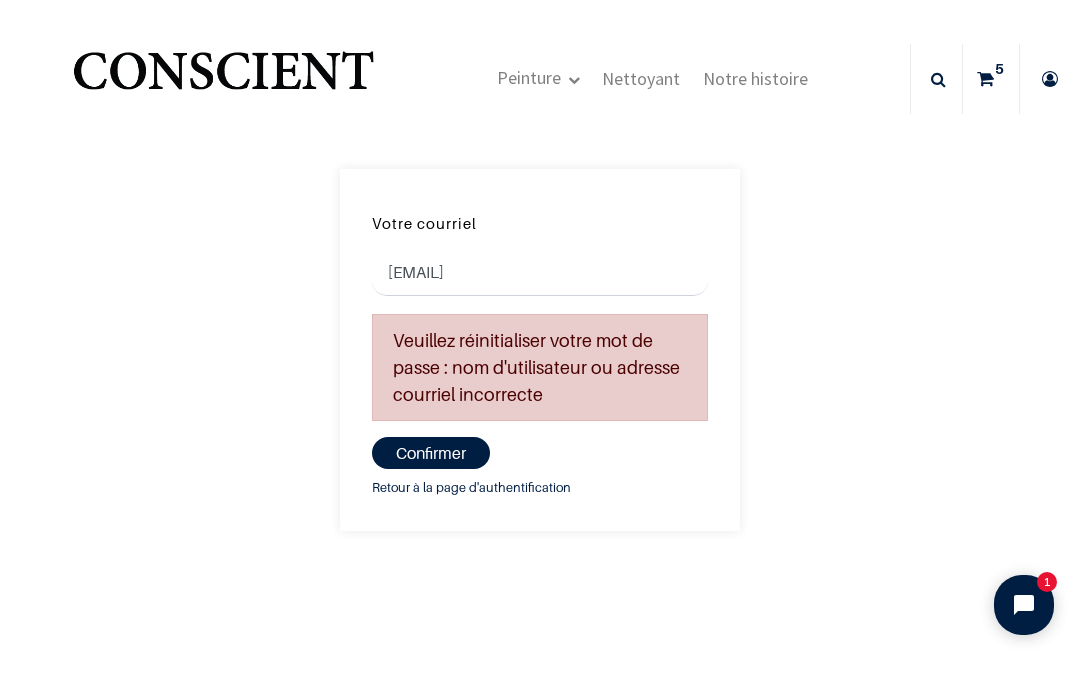 click on "Confirmer" at bounding box center [431, 453] 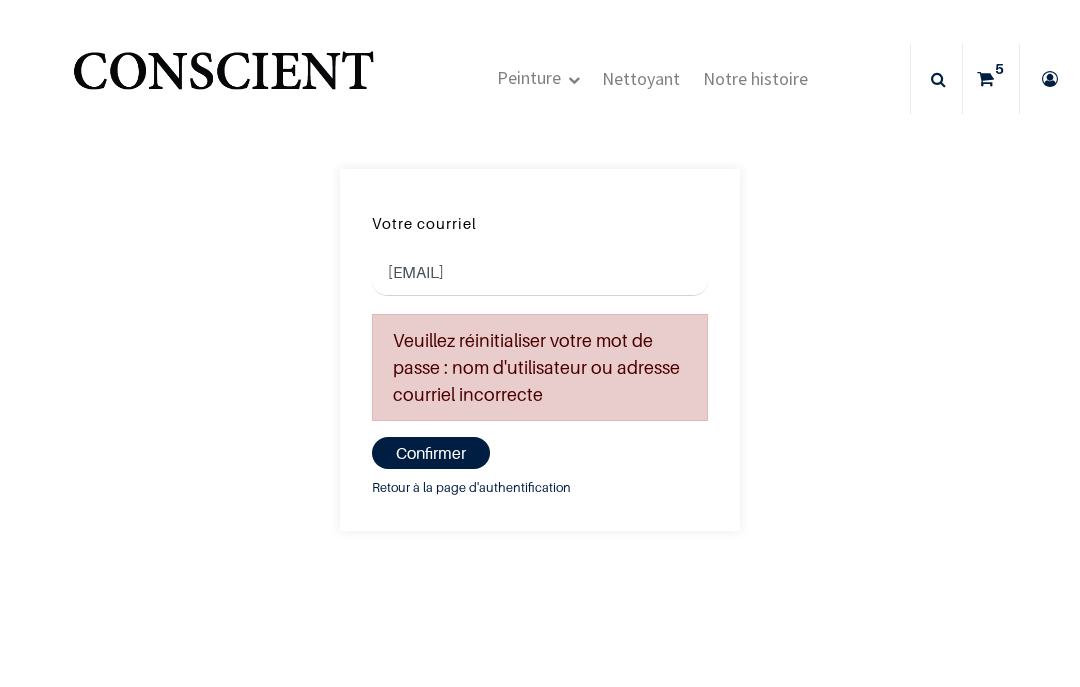 scroll, scrollTop: 0, scrollLeft: 0, axis: both 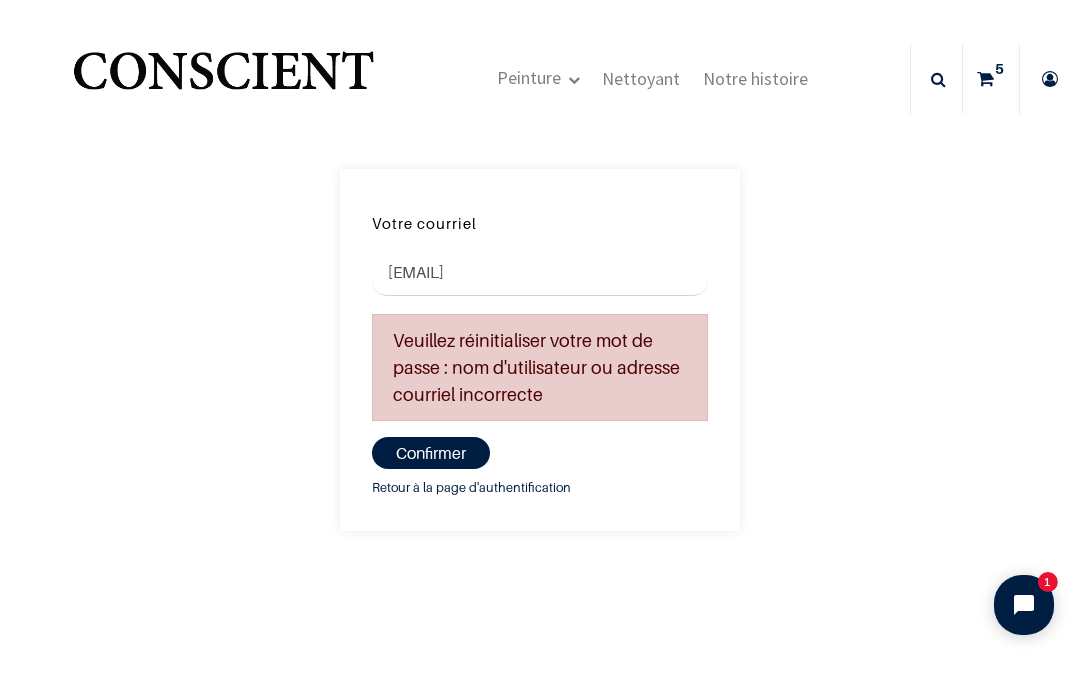 click on "Confirmer" at bounding box center (431, 453) 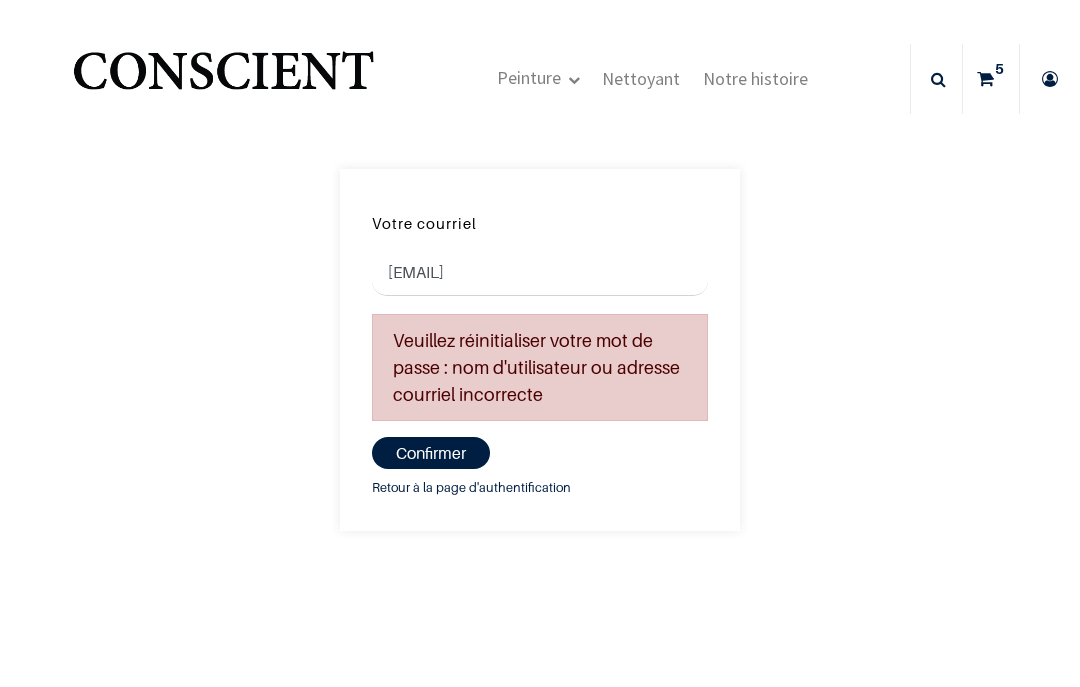 scroll, scrollTop: 0, scrollLeft: 0, axis: both 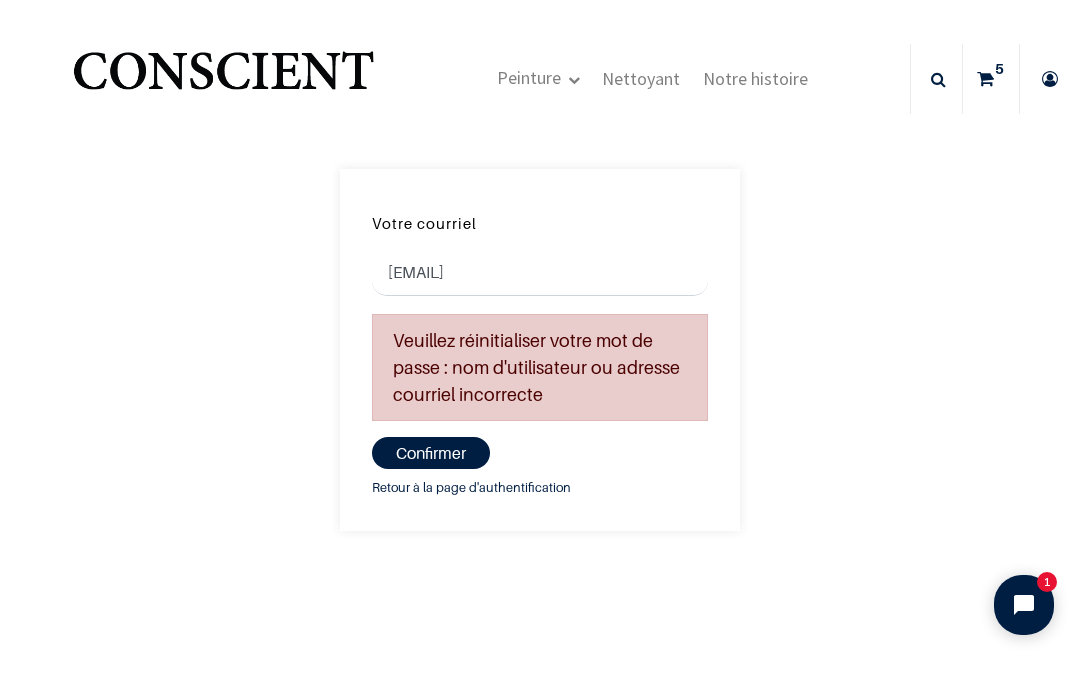 click on "Veuillez réinitialiser votre mot de passe : nom d'utilisateur ou adresse courriel incorrecte" at bounding box center [540, 367] 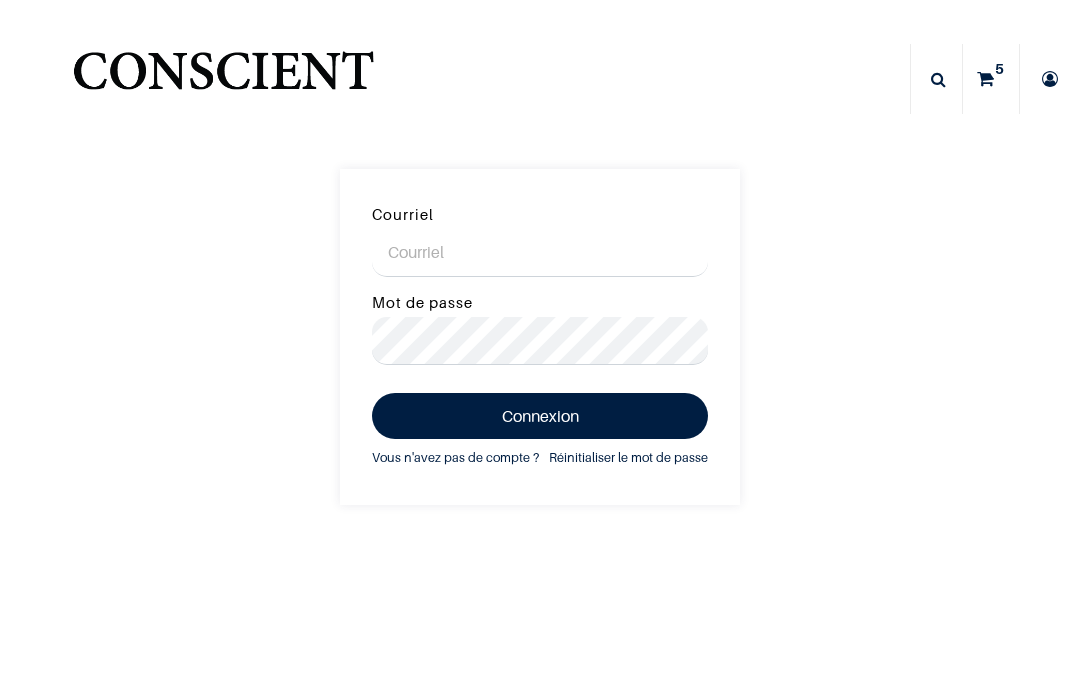 scroll, scrollTop: 0, scrollLeft: 0, axis: both 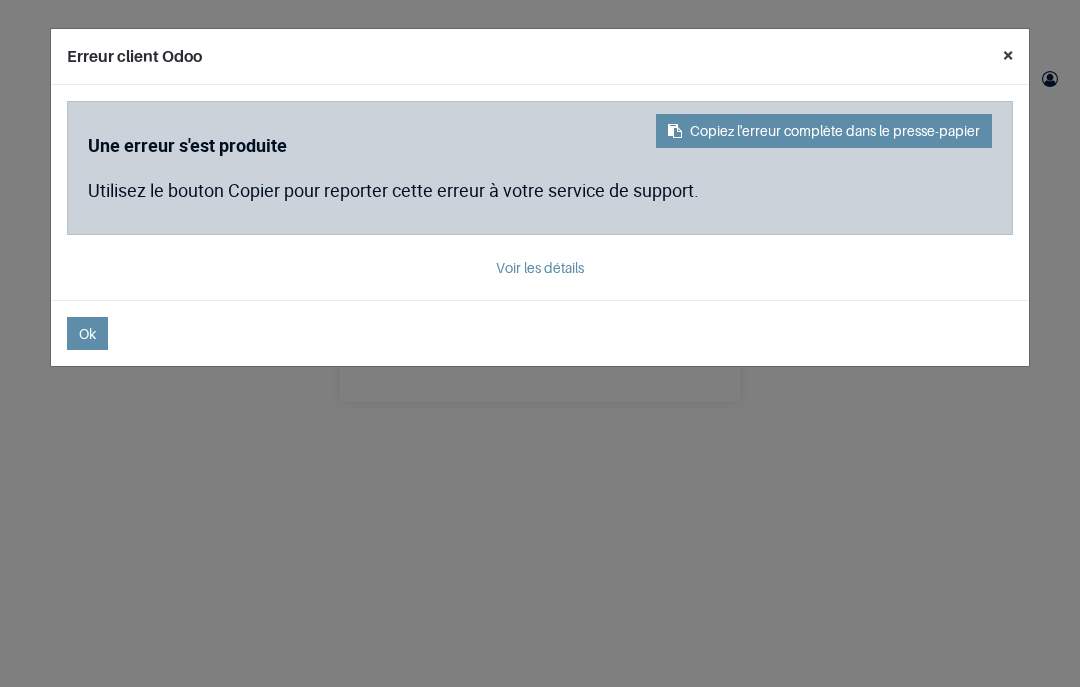 click on "×" at bounding box center [1008, 55] 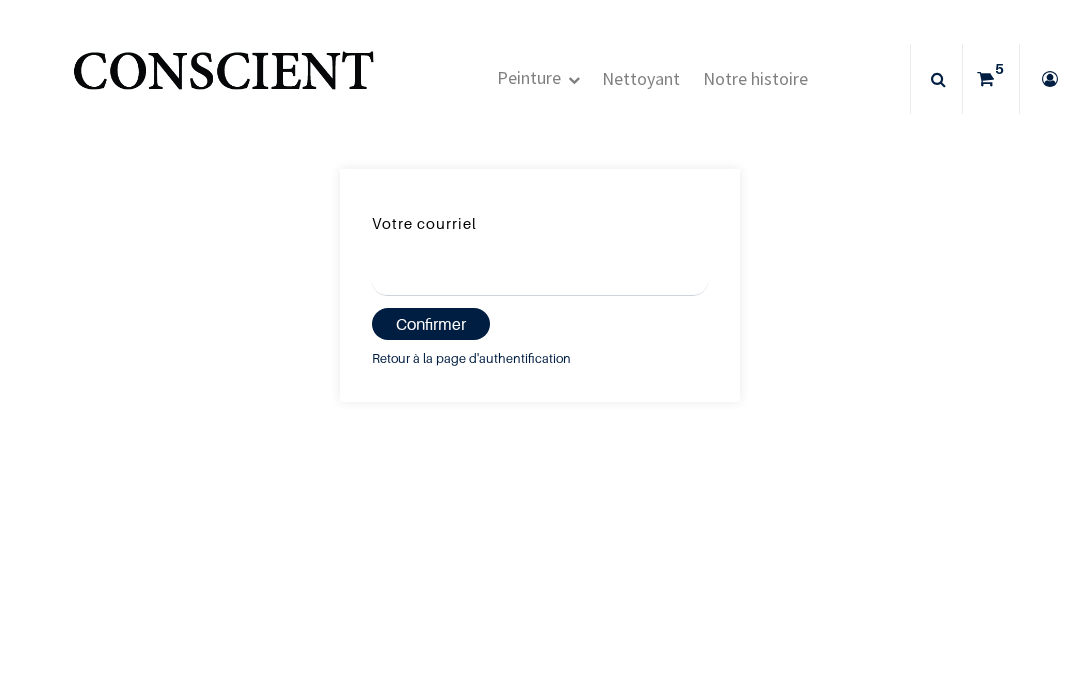 click on "5" at bounding box center (999, 69) 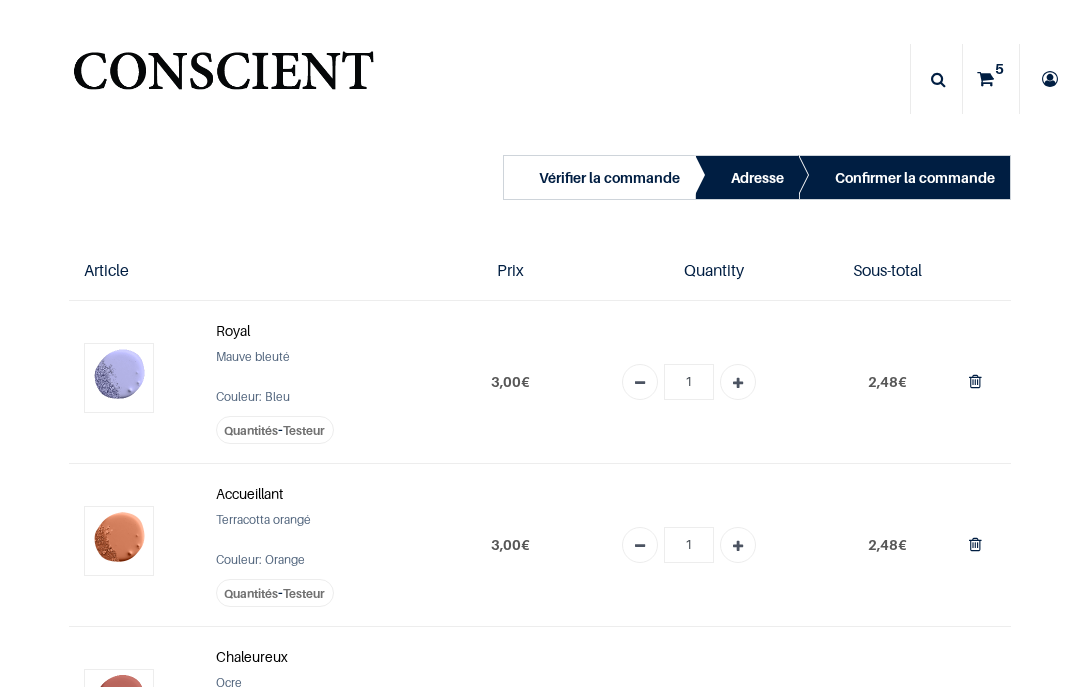 scroll, scrollTop: 0, scrollLeft: 0, axis: both 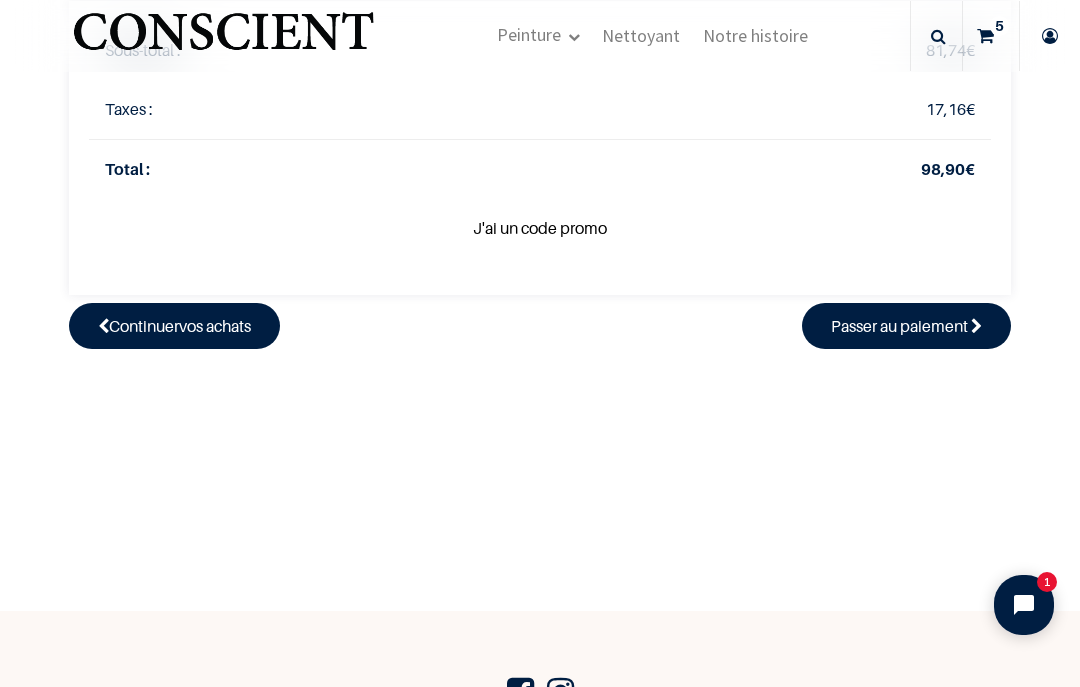 click on "Passer au paiement" at bounding box center [899, 326] 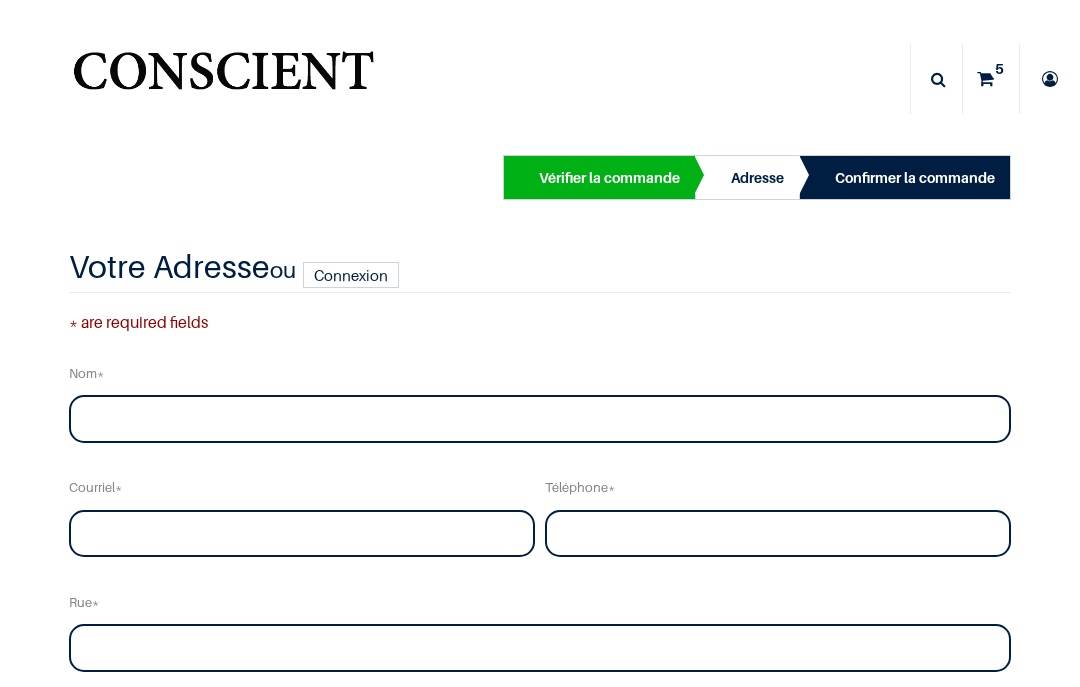 scroll, scrollTop: 0, scrollLeft: 0, axis: both 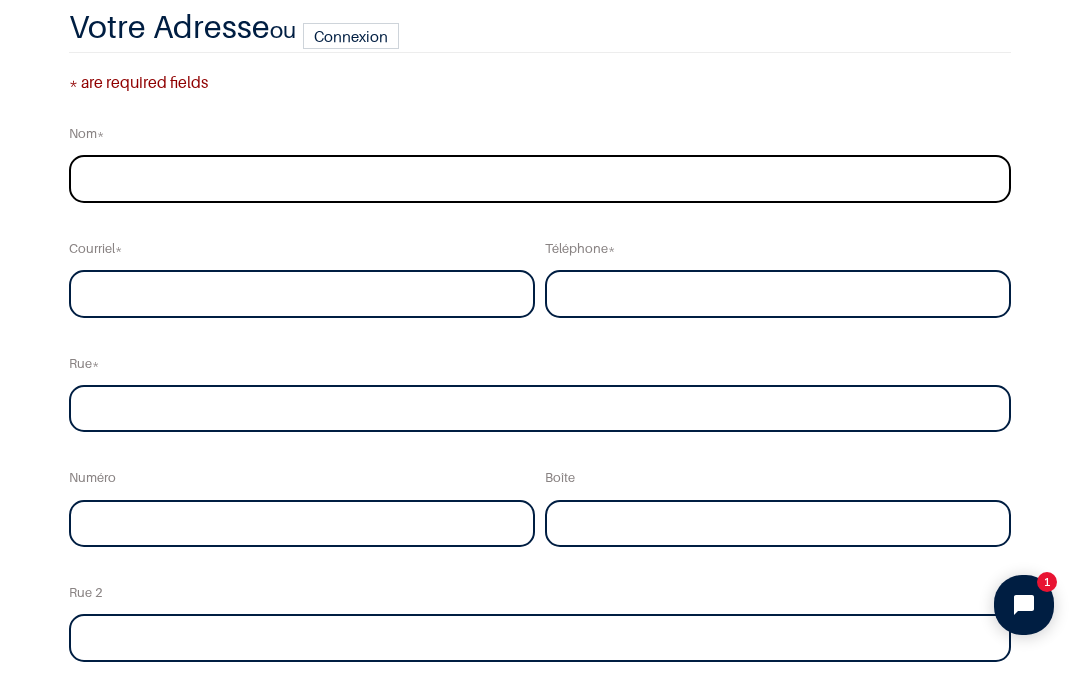 click at bounding box center [540, 179] 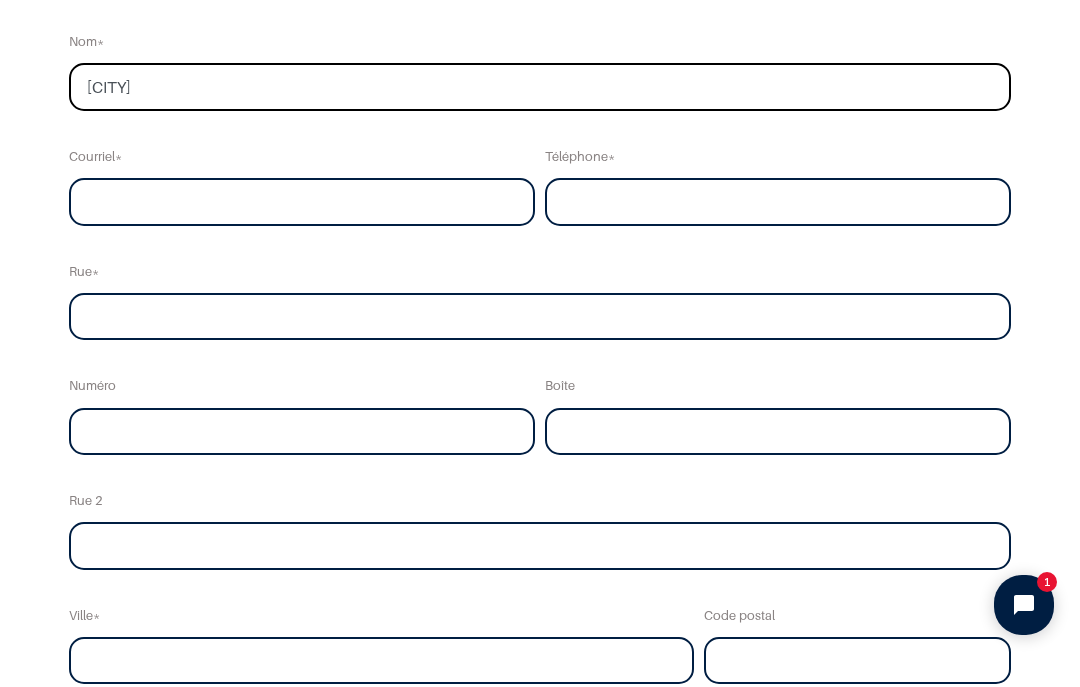 scroll, scrollTop: 212, scrollLeft: 0, axis: vertical 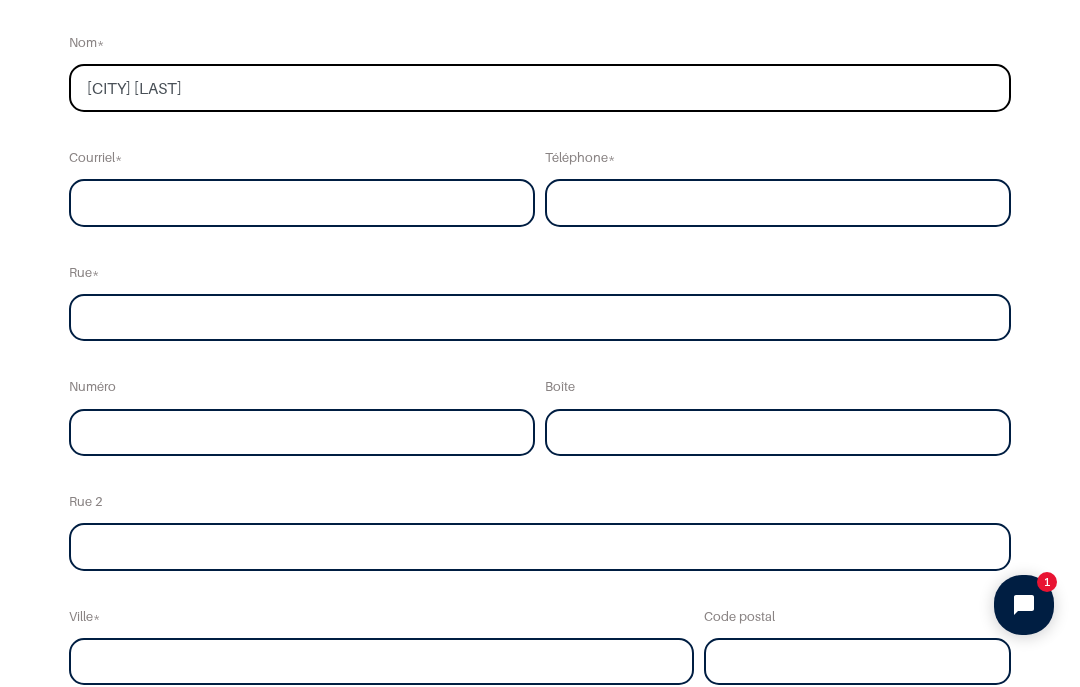 type on "[CITY] [LAST]" 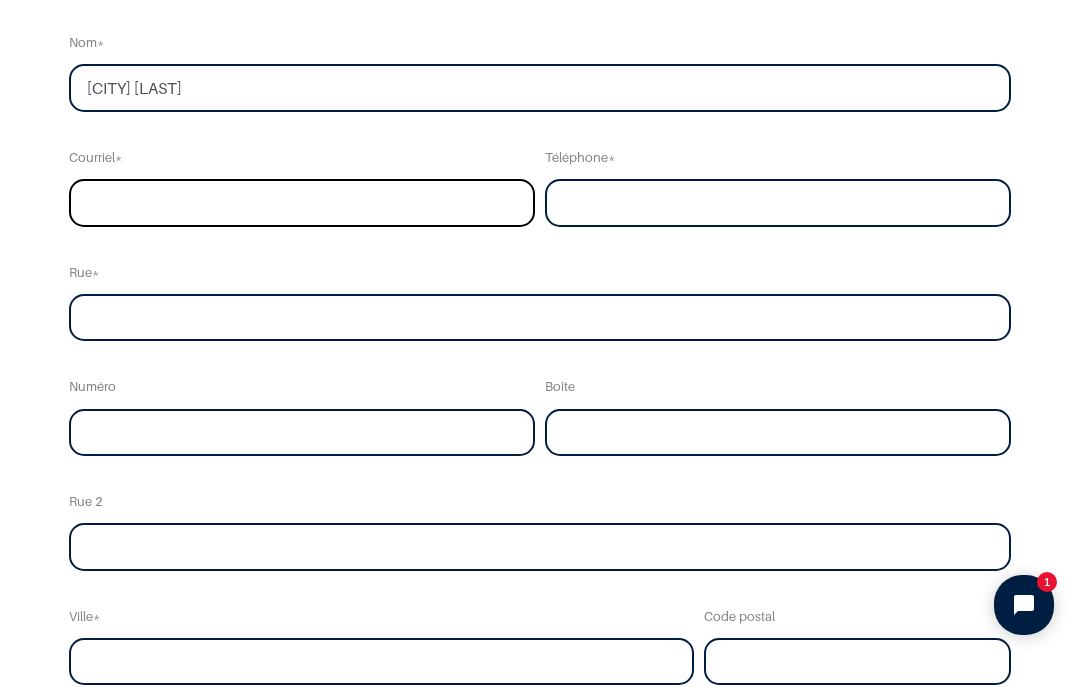 click at bounding box center (302, 203) 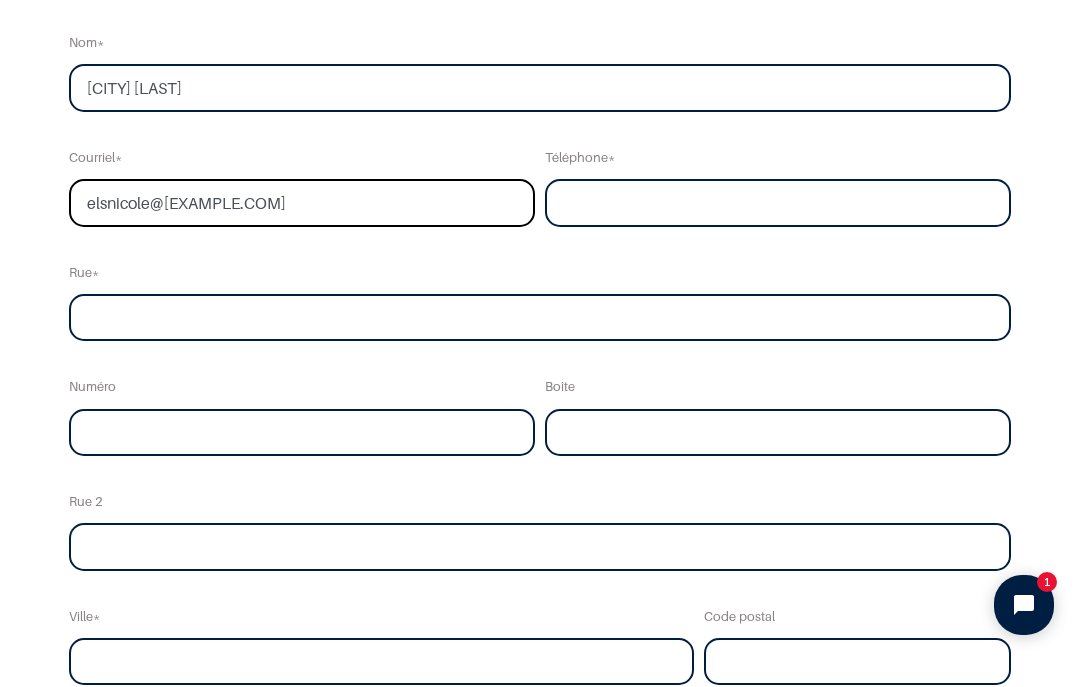 type on "elsnicole@[EXAMPLE.COM]" 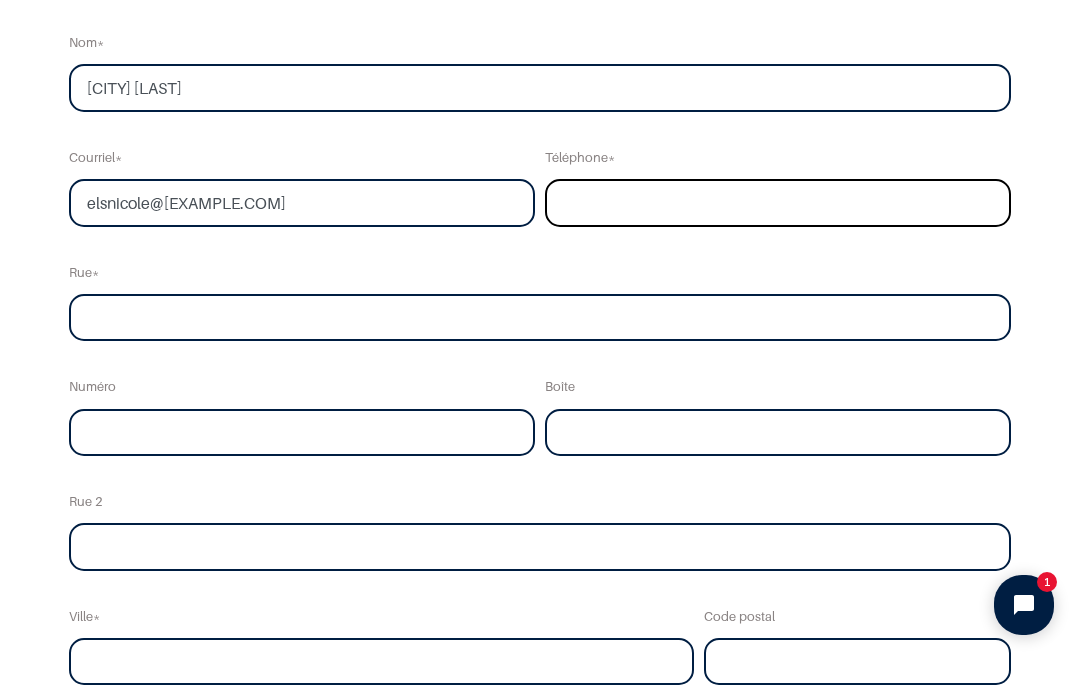 click at bounding box center [778, 203] 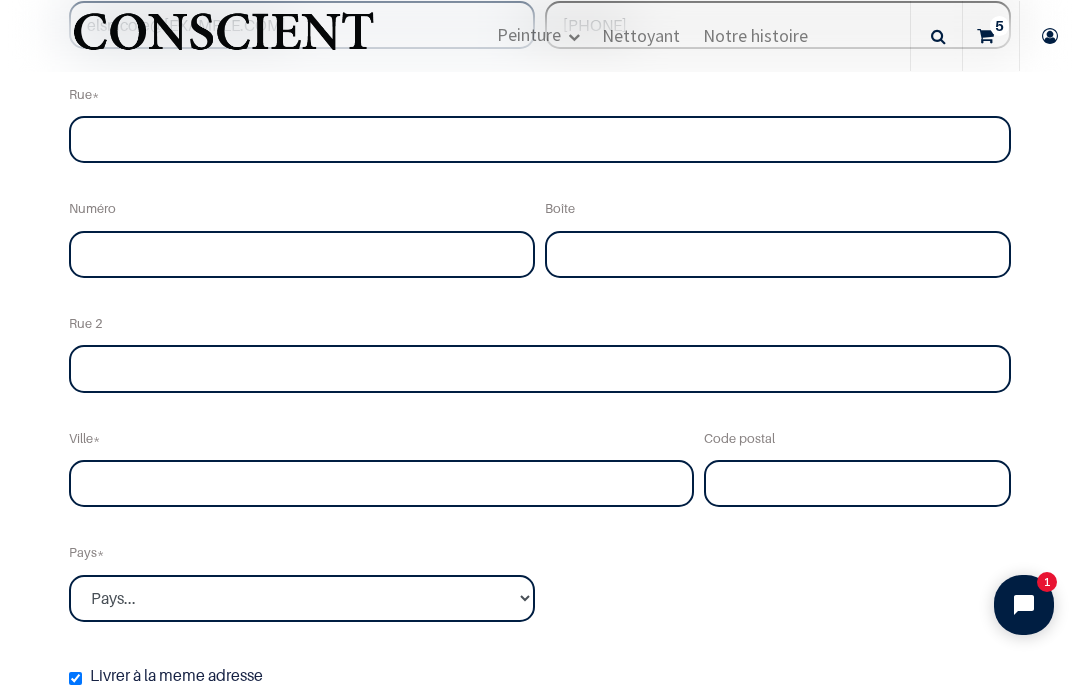 scroll, scrollTop: 396, scrollLeft: 0, axis: vertical 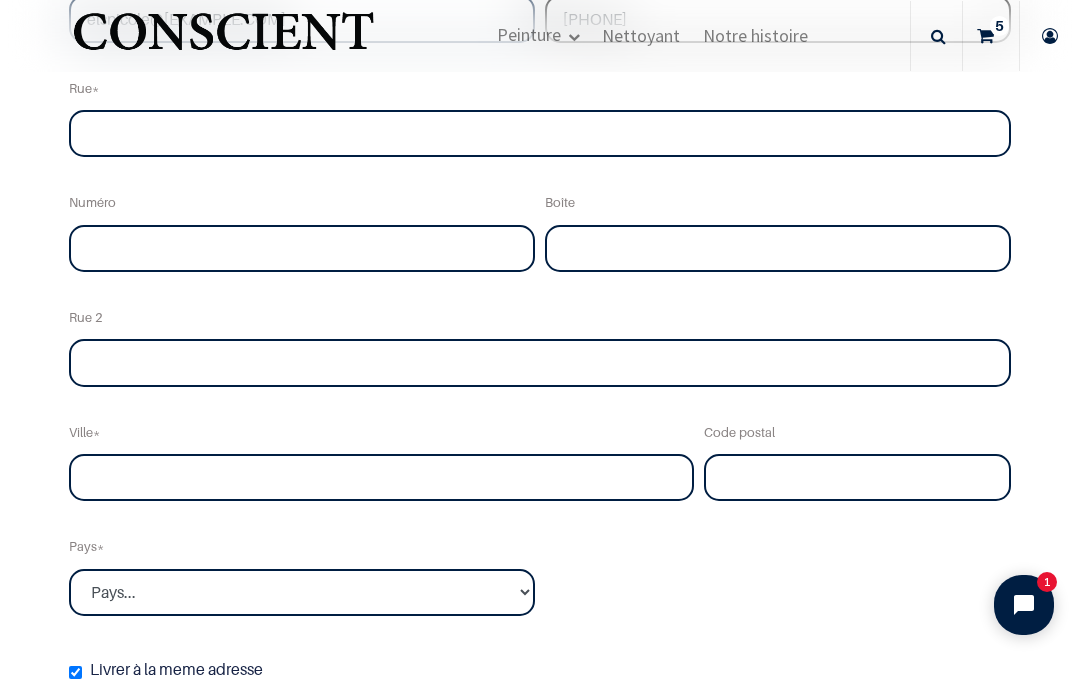 type on "0689595499" 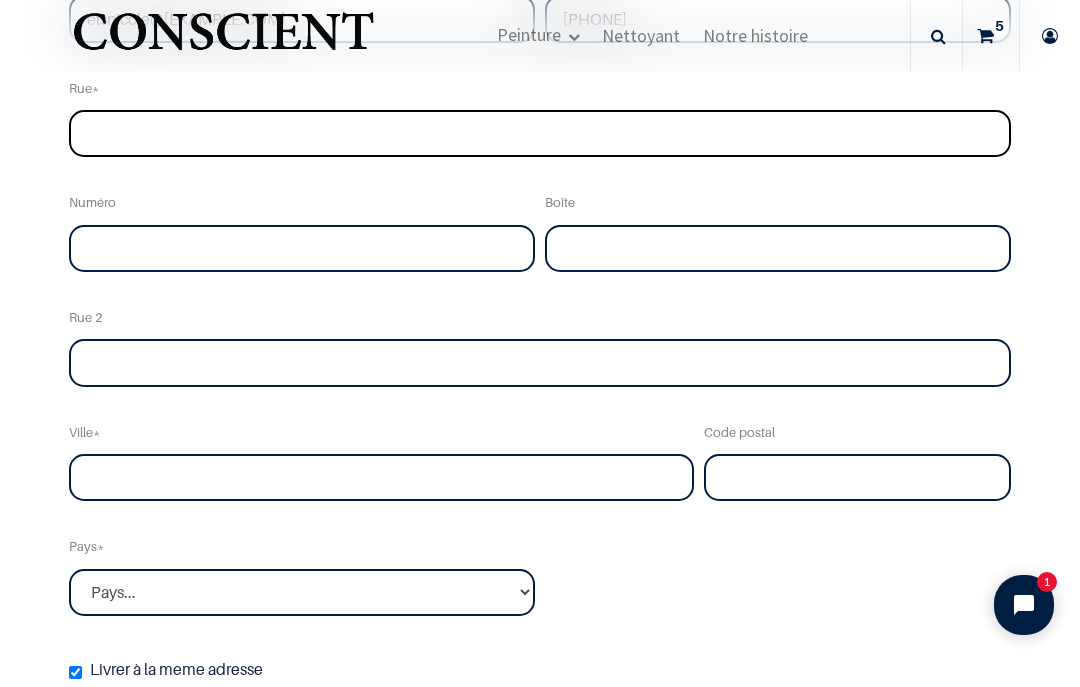 click at bounding box center (540, 134) 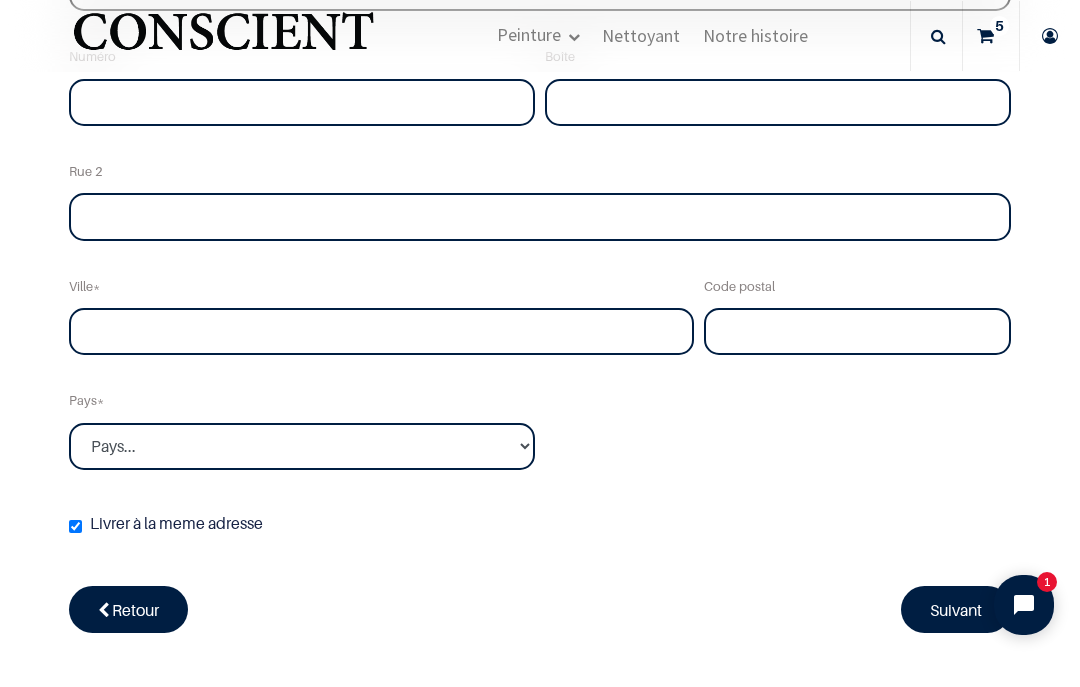 scroll, scrollTop: 547, scrollLeft: 0, axis: vertical 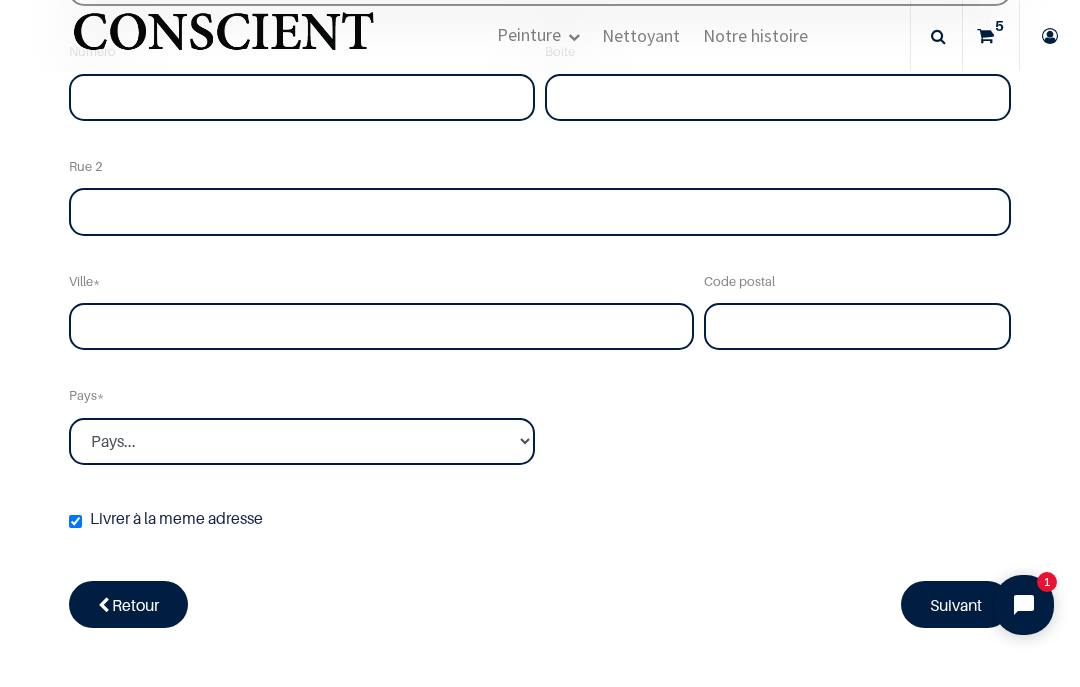 type on "Hameau de Libre" 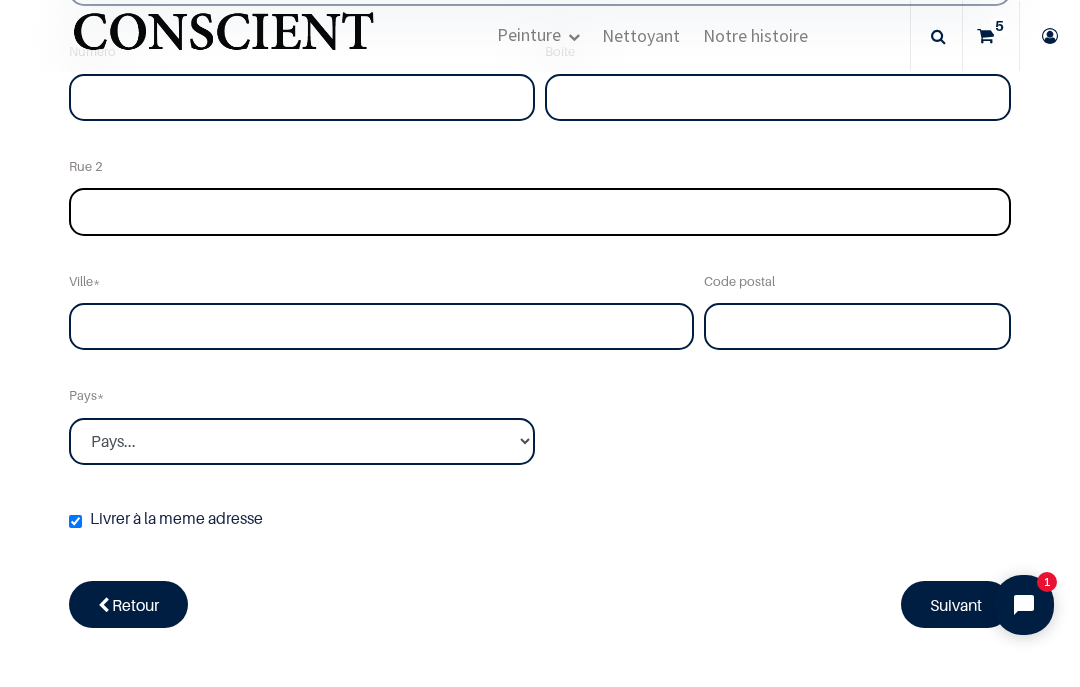 click at bounding box center [540, 212] 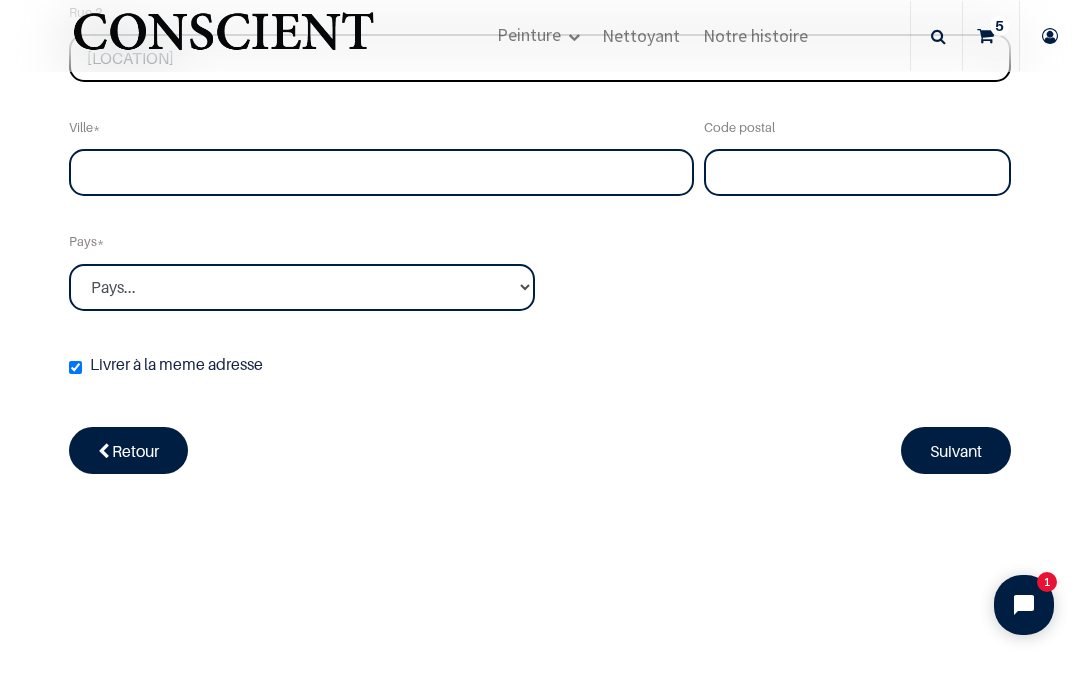 scroll, scrollTop: 703, scrollLeft: 0, axis: vertical 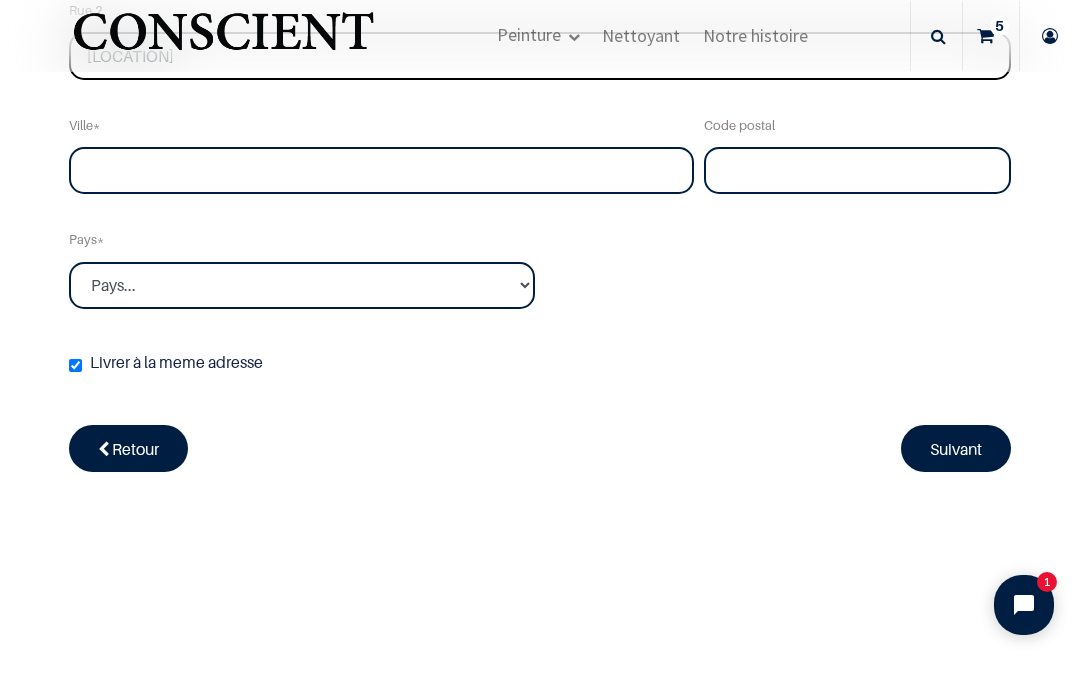 type on "Quartier Cotte" 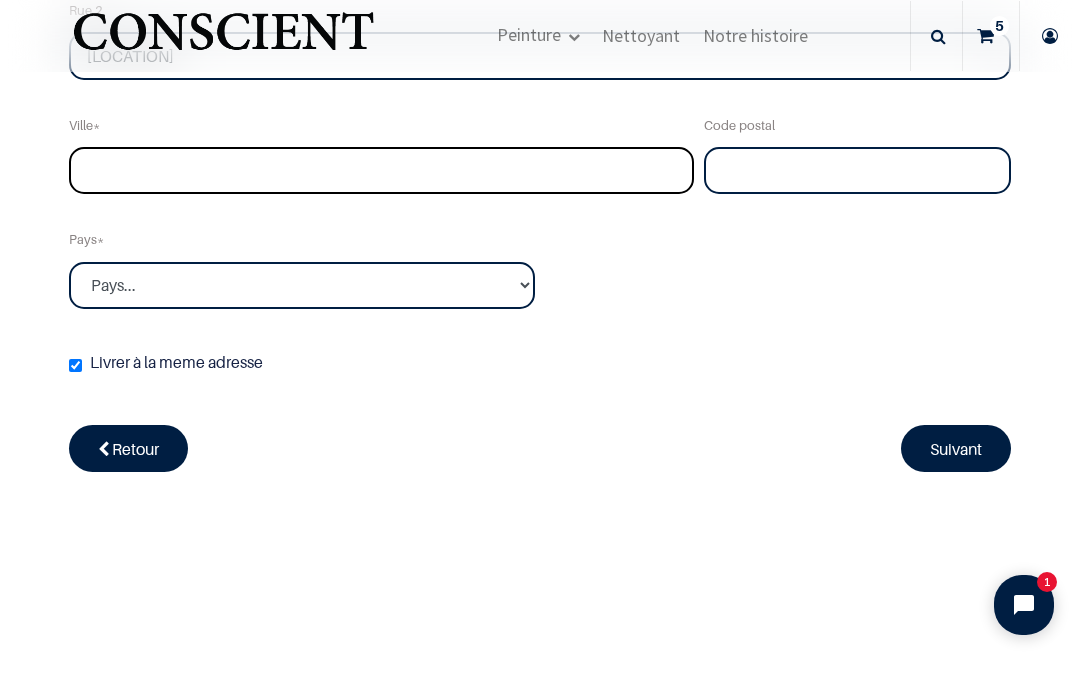 click at bounding box center [381, 171] 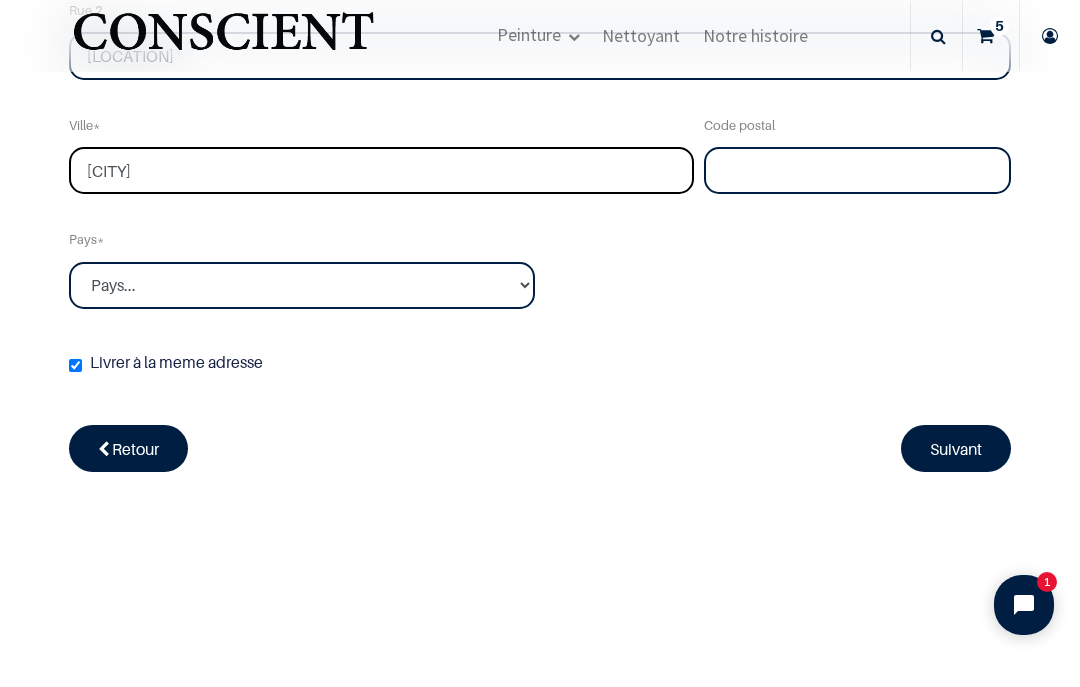 type on "Breil sur Roya" 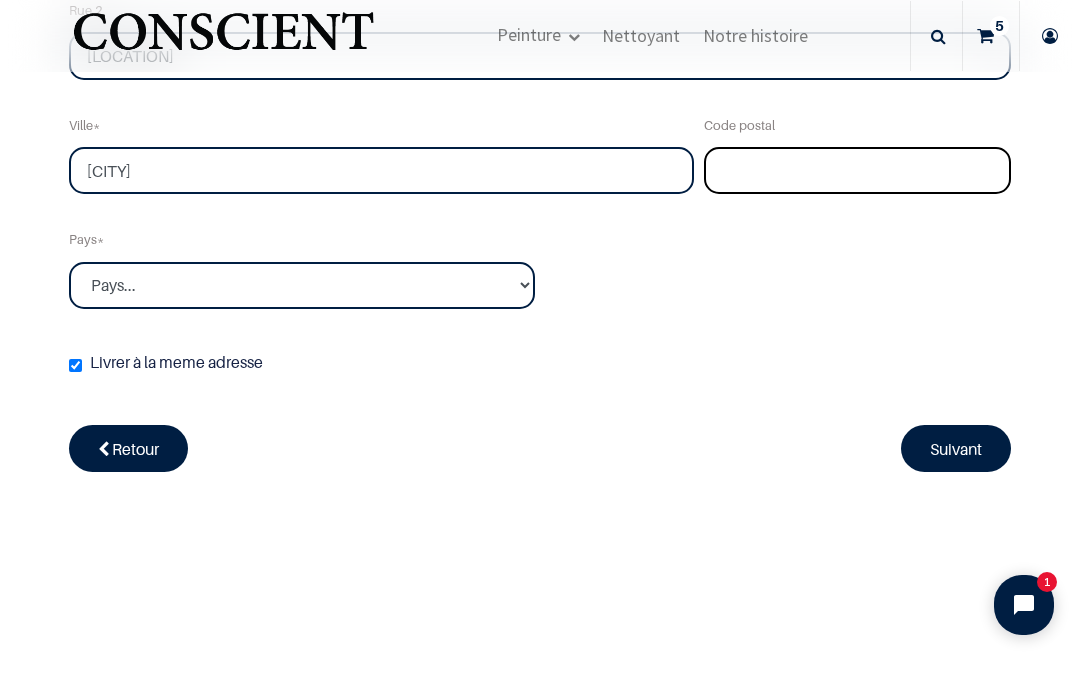 click at bounding box center (857, 171) 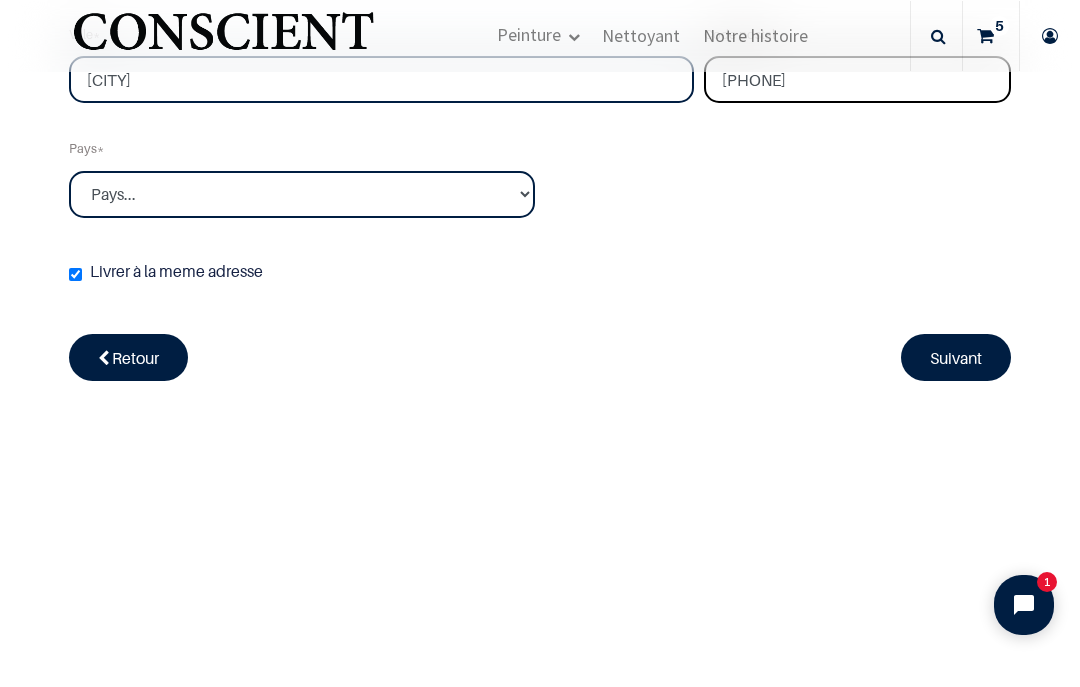 scroll, scrollTop: 791, scrollLeft: 0, axis: vertical 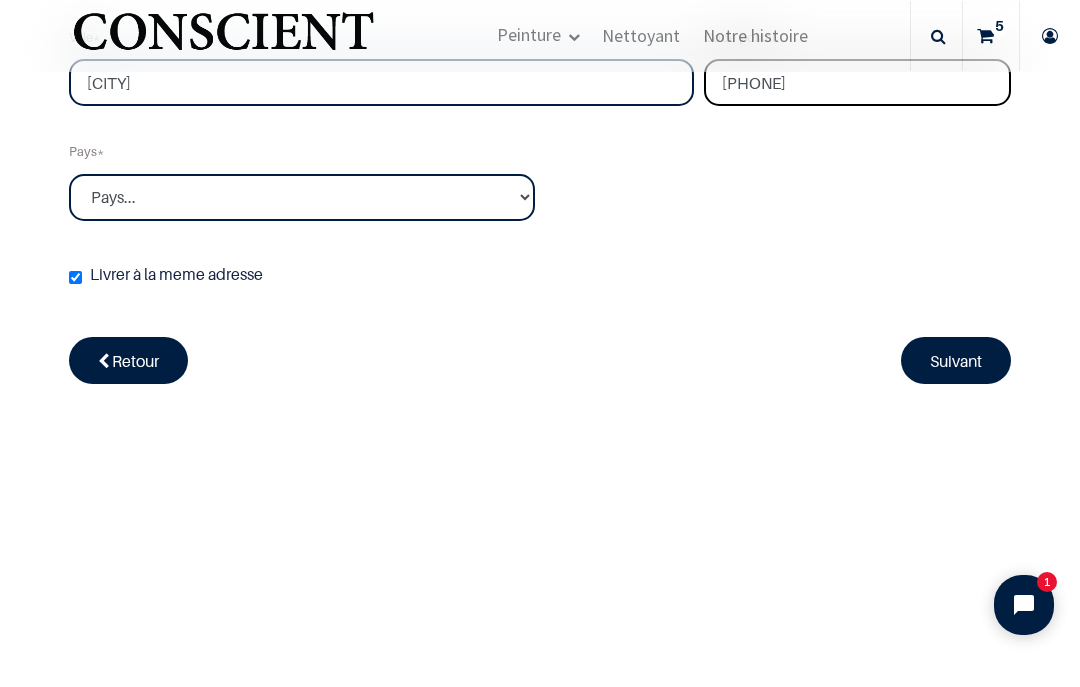 type on "06540" 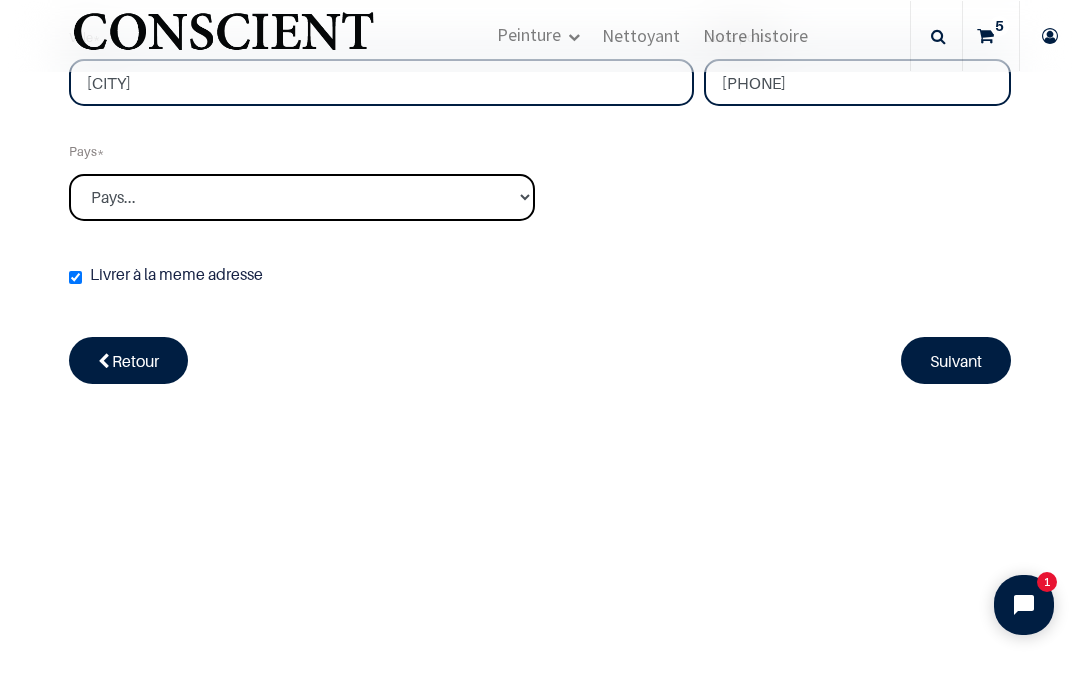 click on "Pays...
Afghanistan
Afrique du sud
Albanie
Algérie" at bounding box center (302, 198) 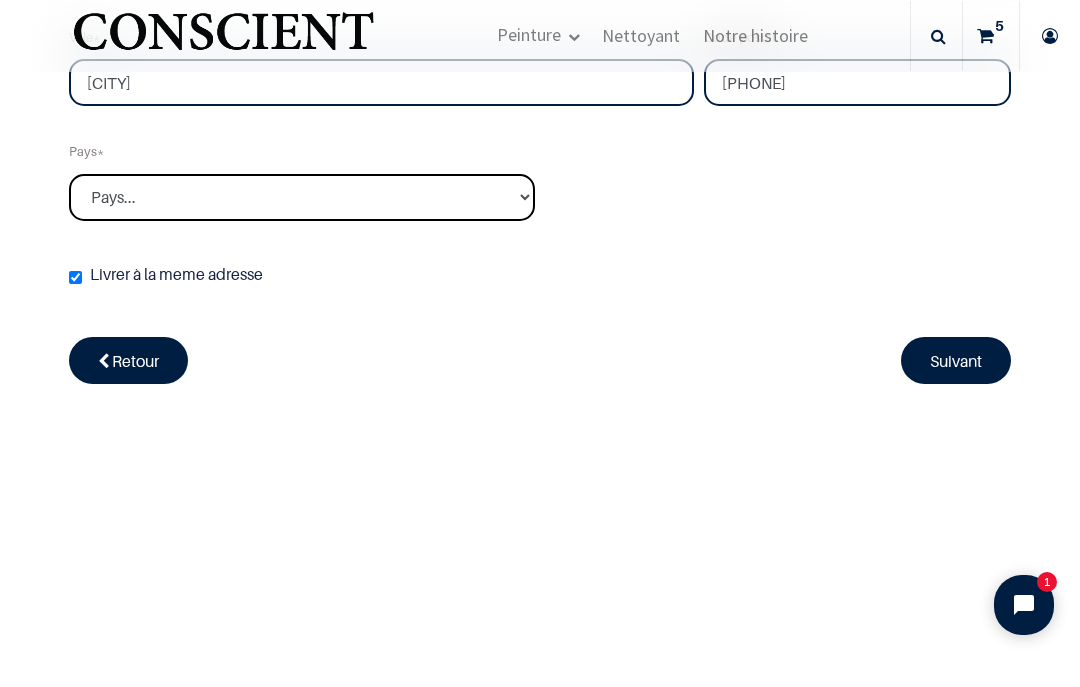 select on "75" 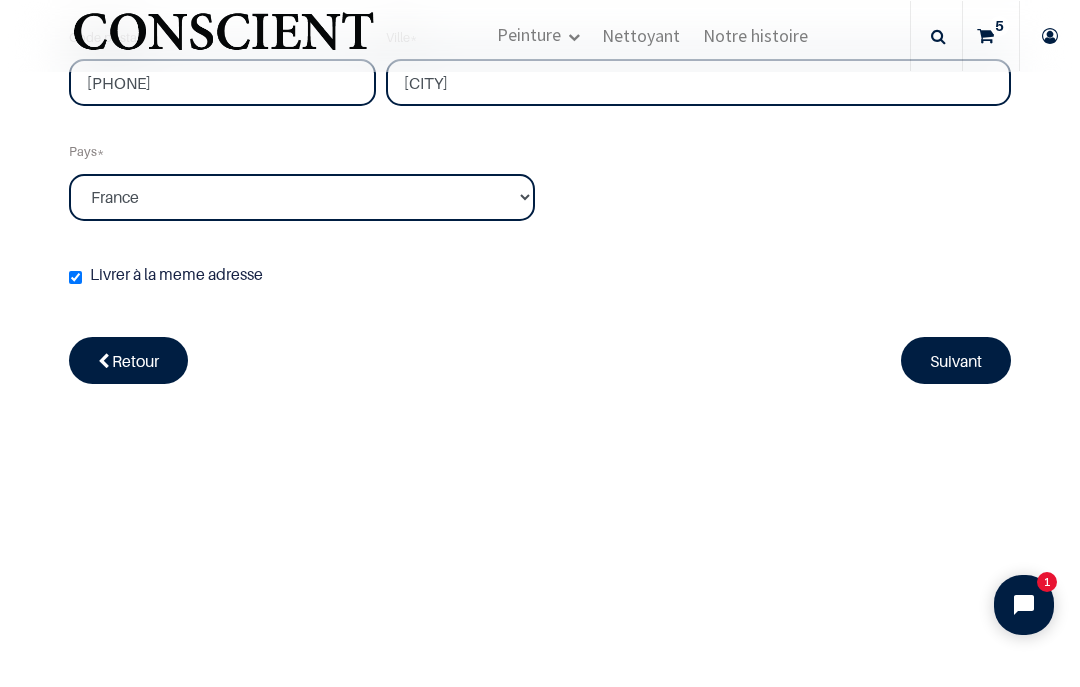 click on "Suivant" at bounding box center (956, 360) 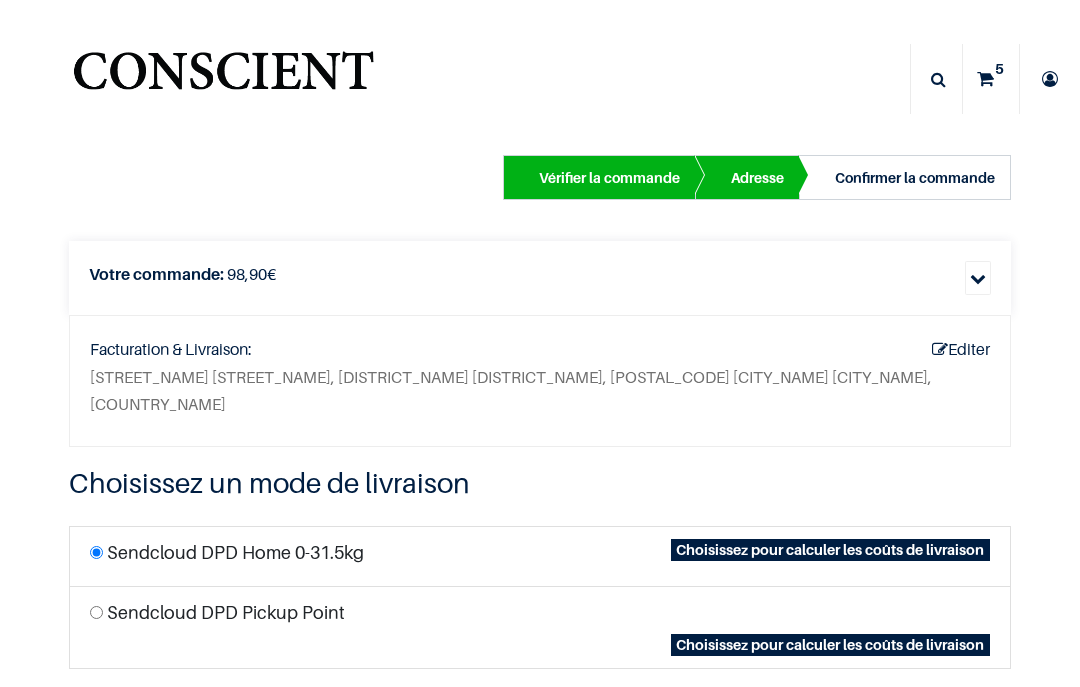 scroll, scrollTop: 0, scrollLeft: 0, axis: both 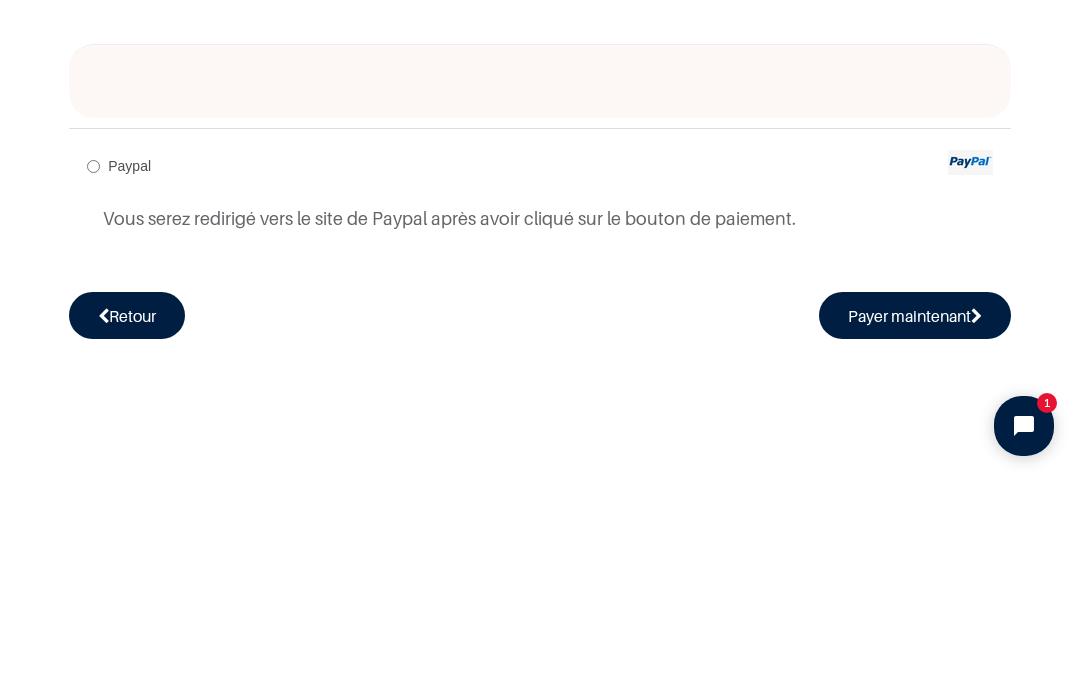 click on "Payer maintenant" at bounding box center [915, 494] 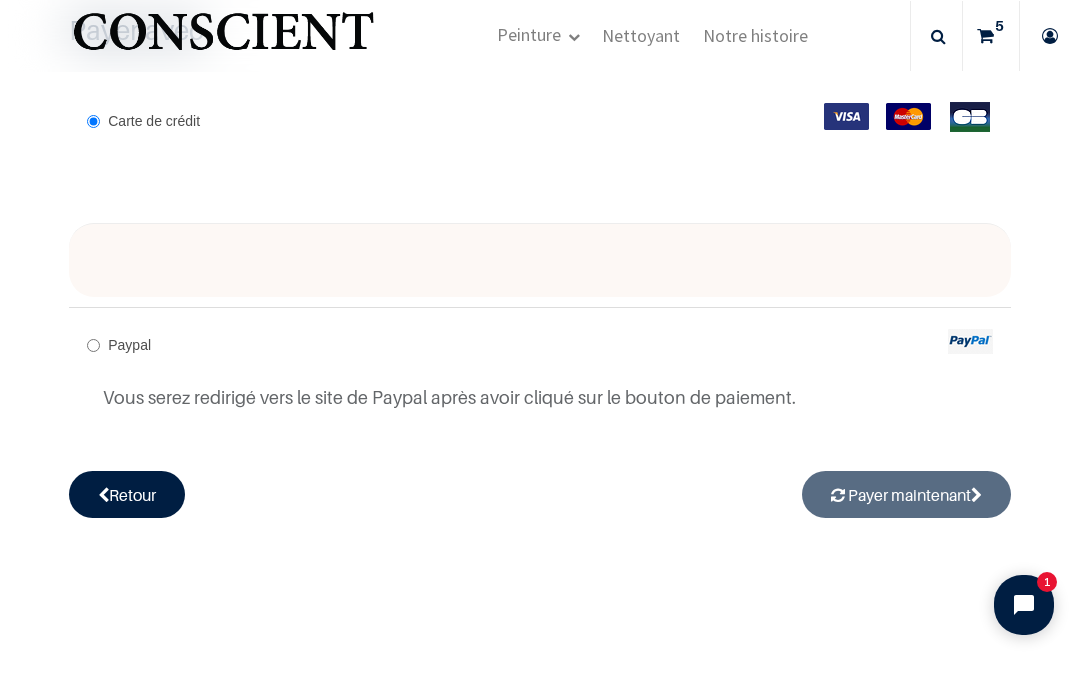 radio on "true" 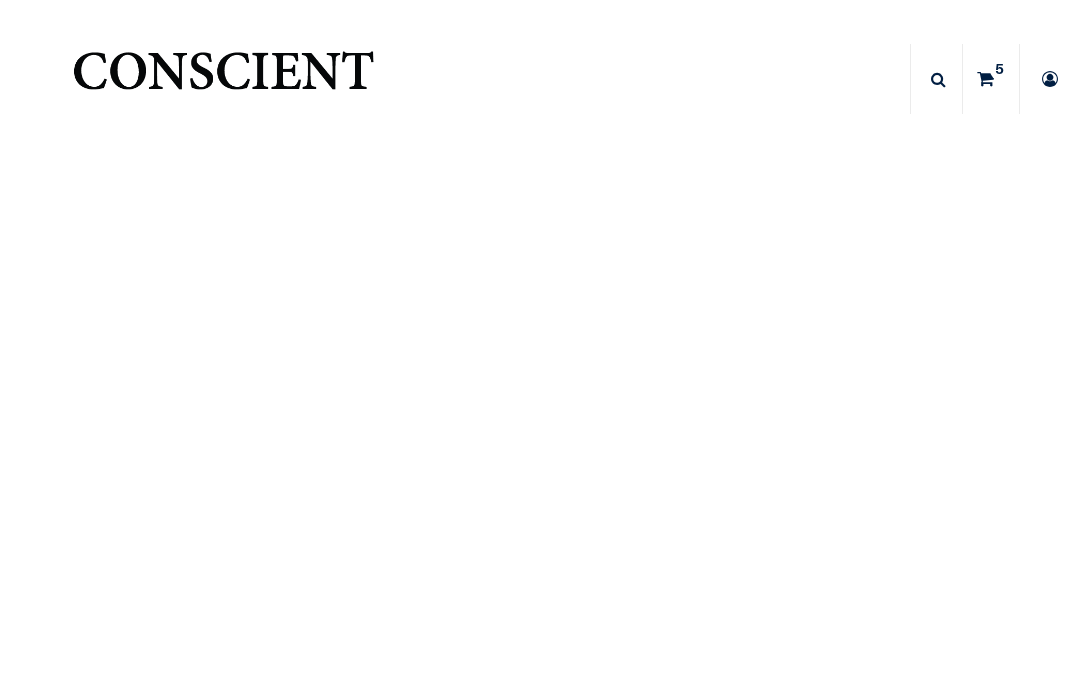 scroll, scrollTop: 0, scrollLeft: 0, axis: both 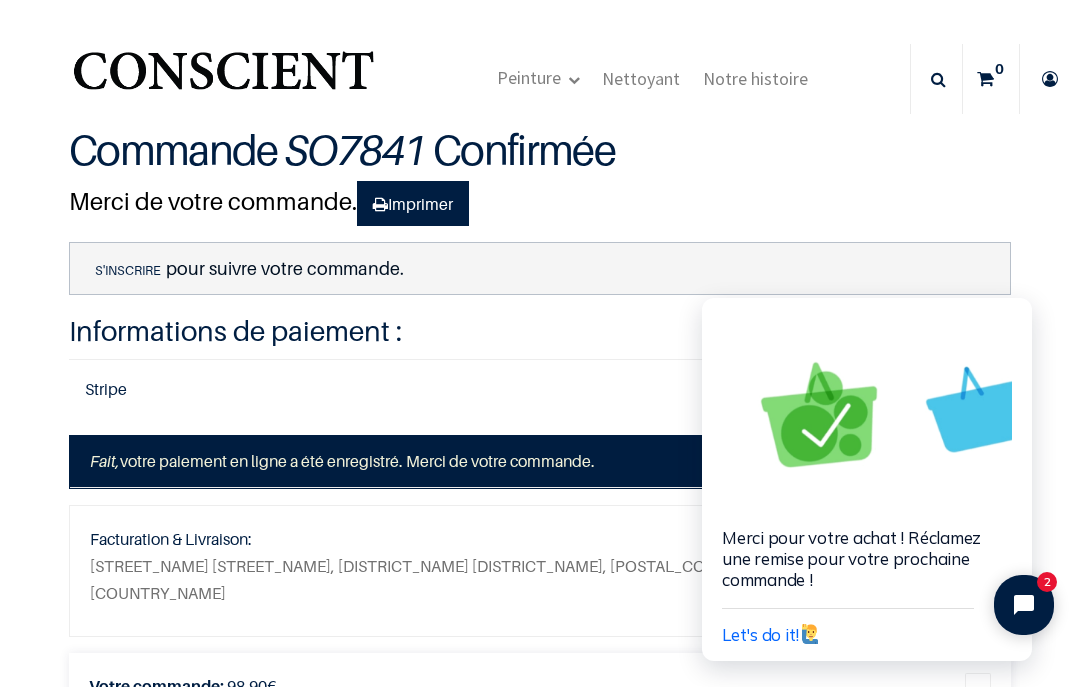 click 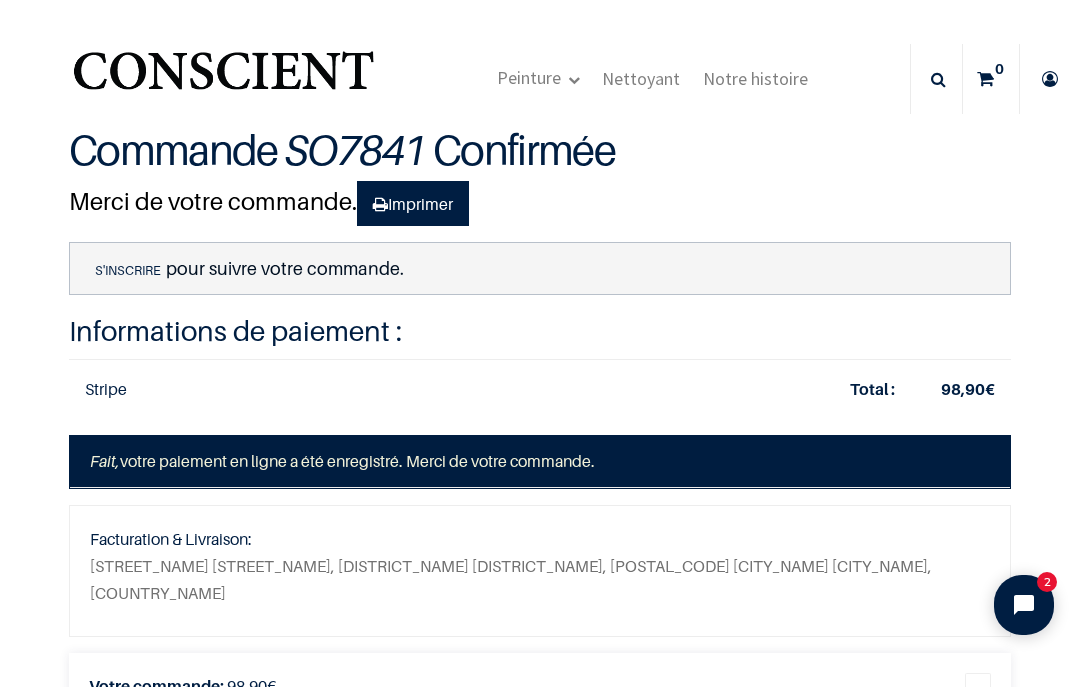 scroll, scrollTop: 0, scrollLeft: 0, axis: both 